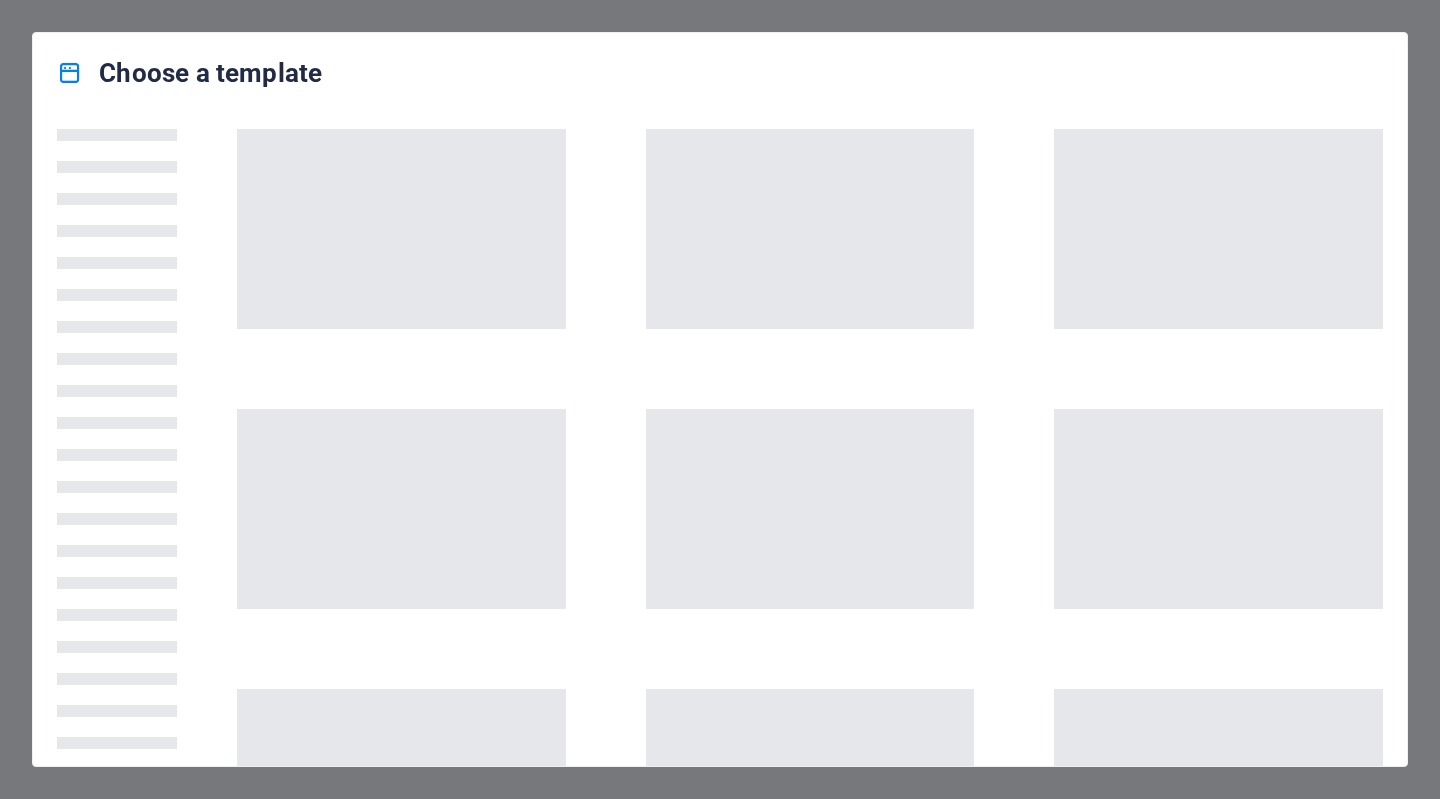 scroll, scrollTop: 0, scrollLeft: 0, axis: both 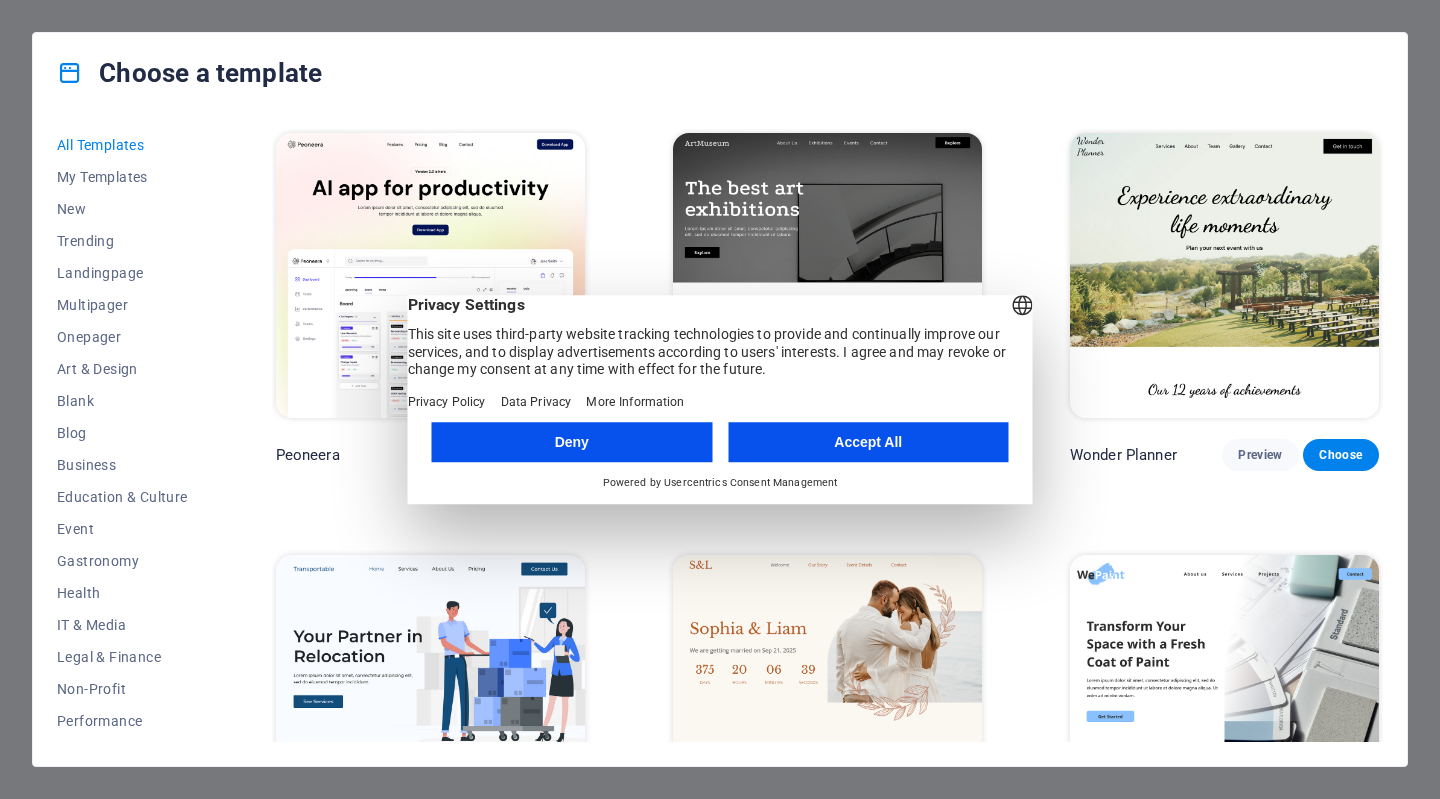 click on "Accept All" at bounding box center [868, 442] 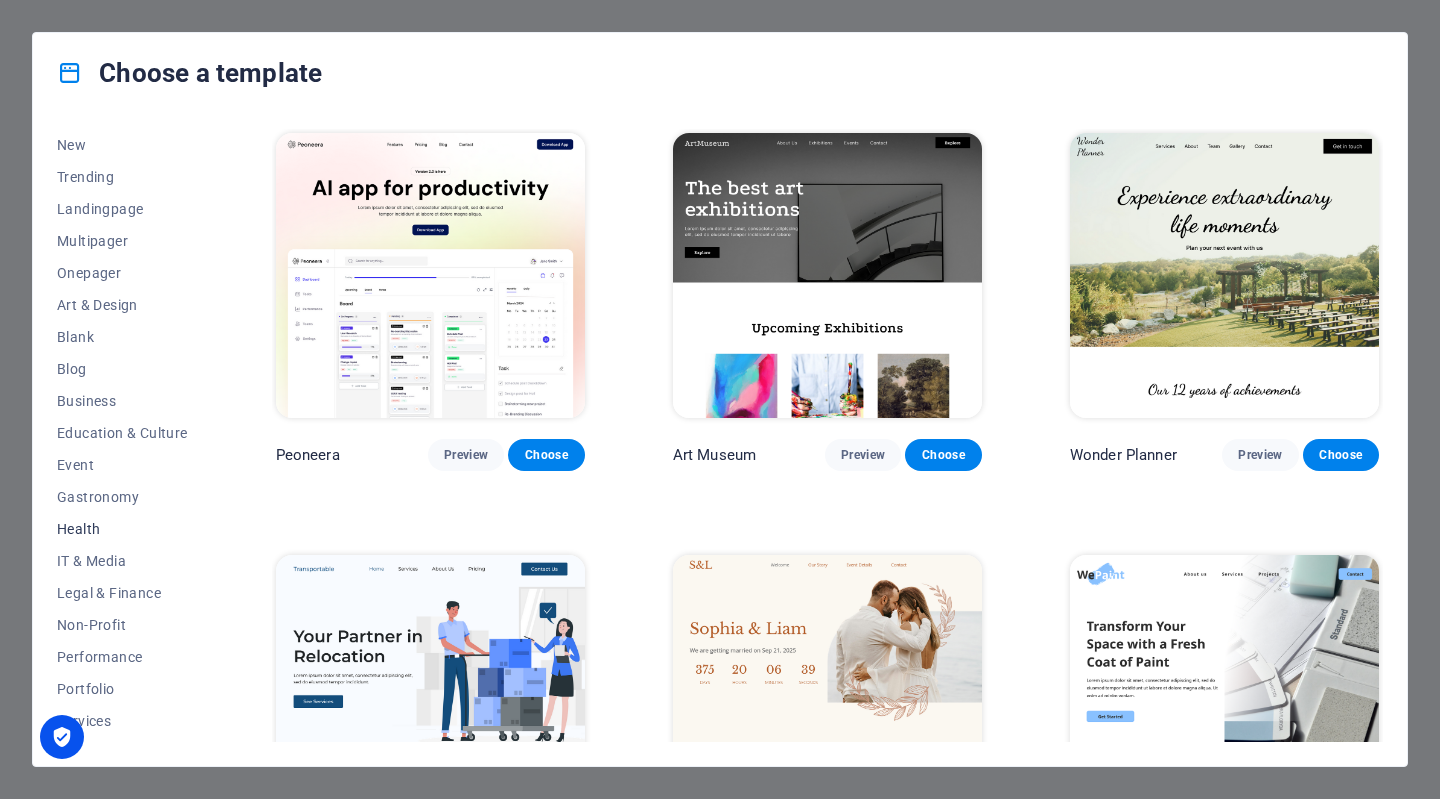 scroll, scrollTop: 0, scrollLeft: 0, axis: both 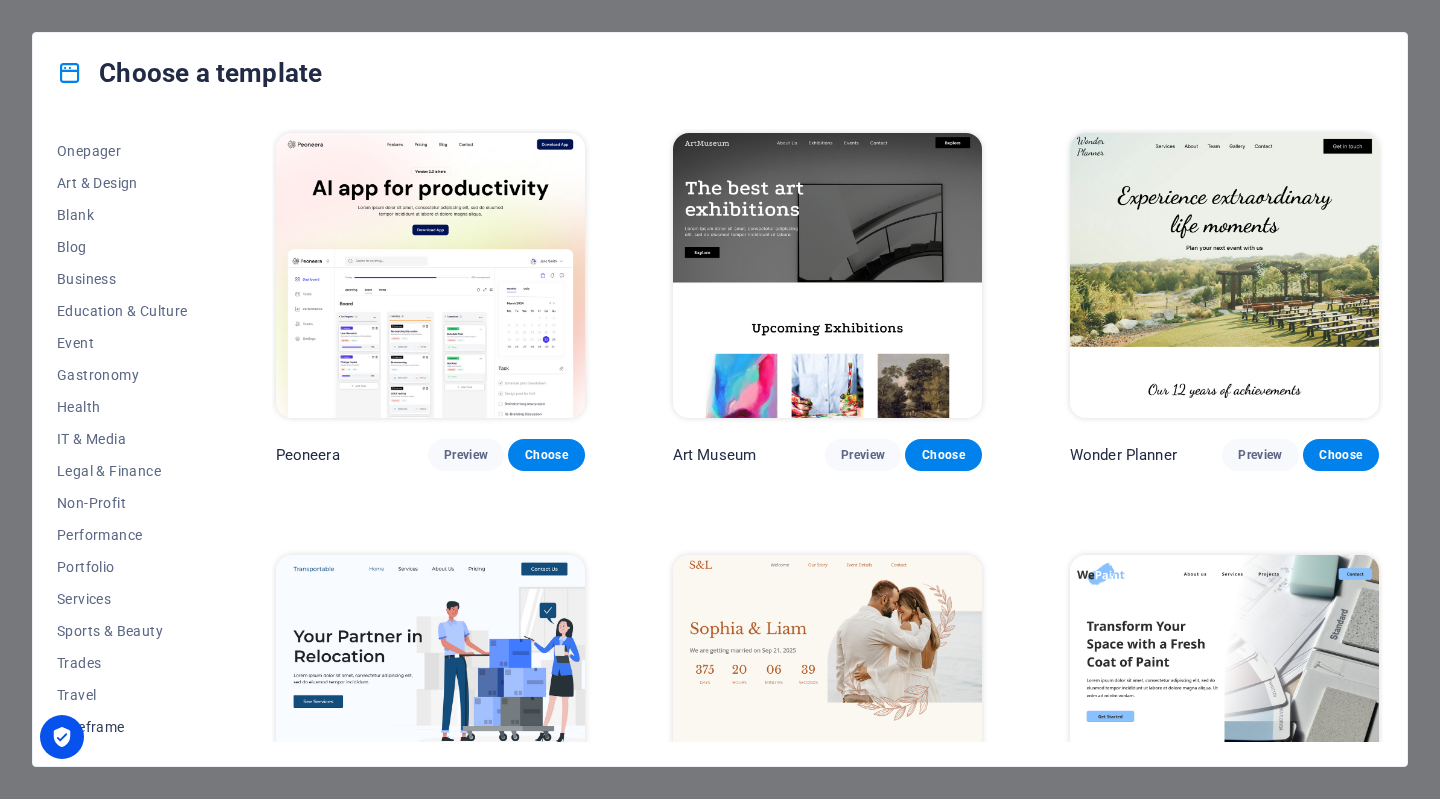 click on "Wireframe" at bounding box center [122, 727] 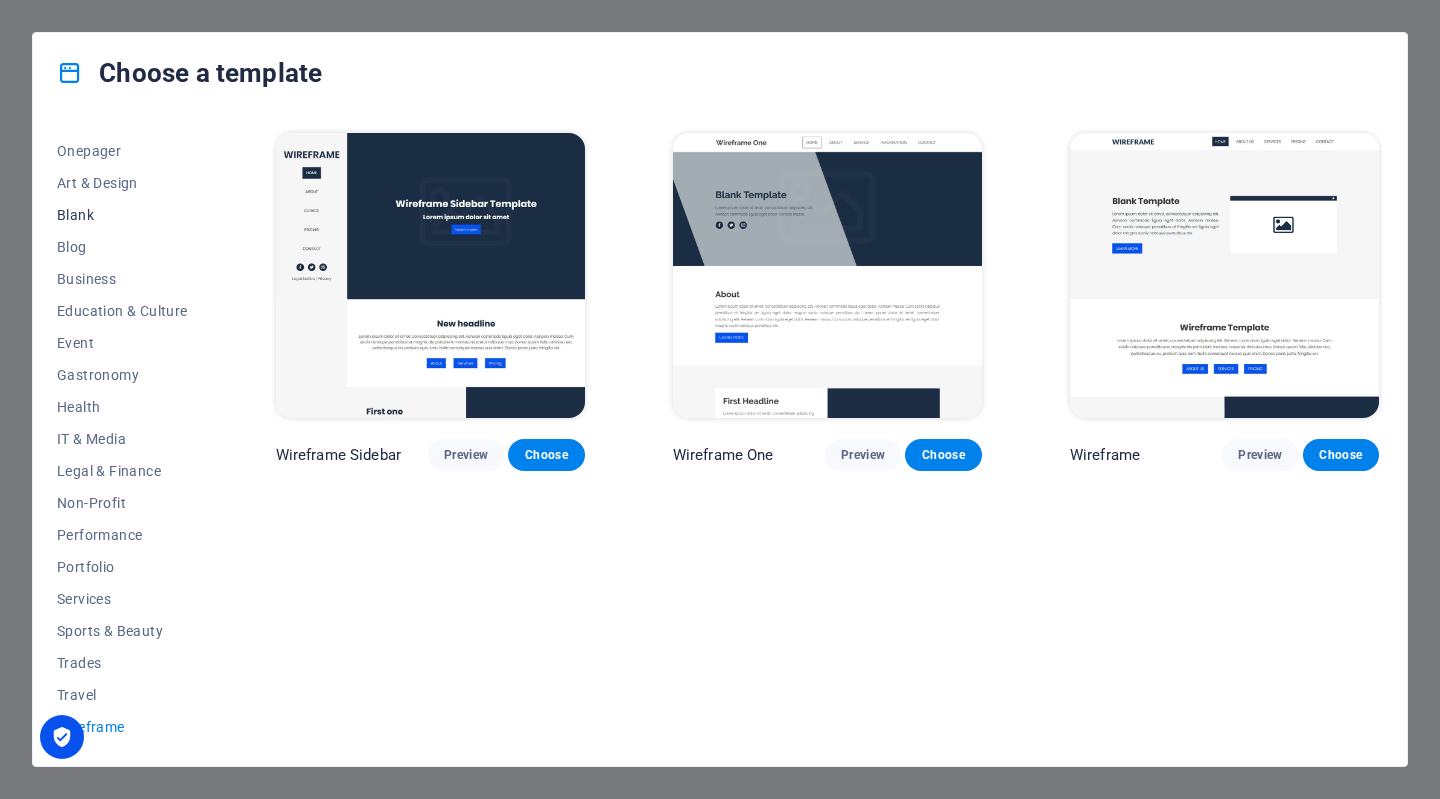 click on "Blank" at bounding box center (122, 215) 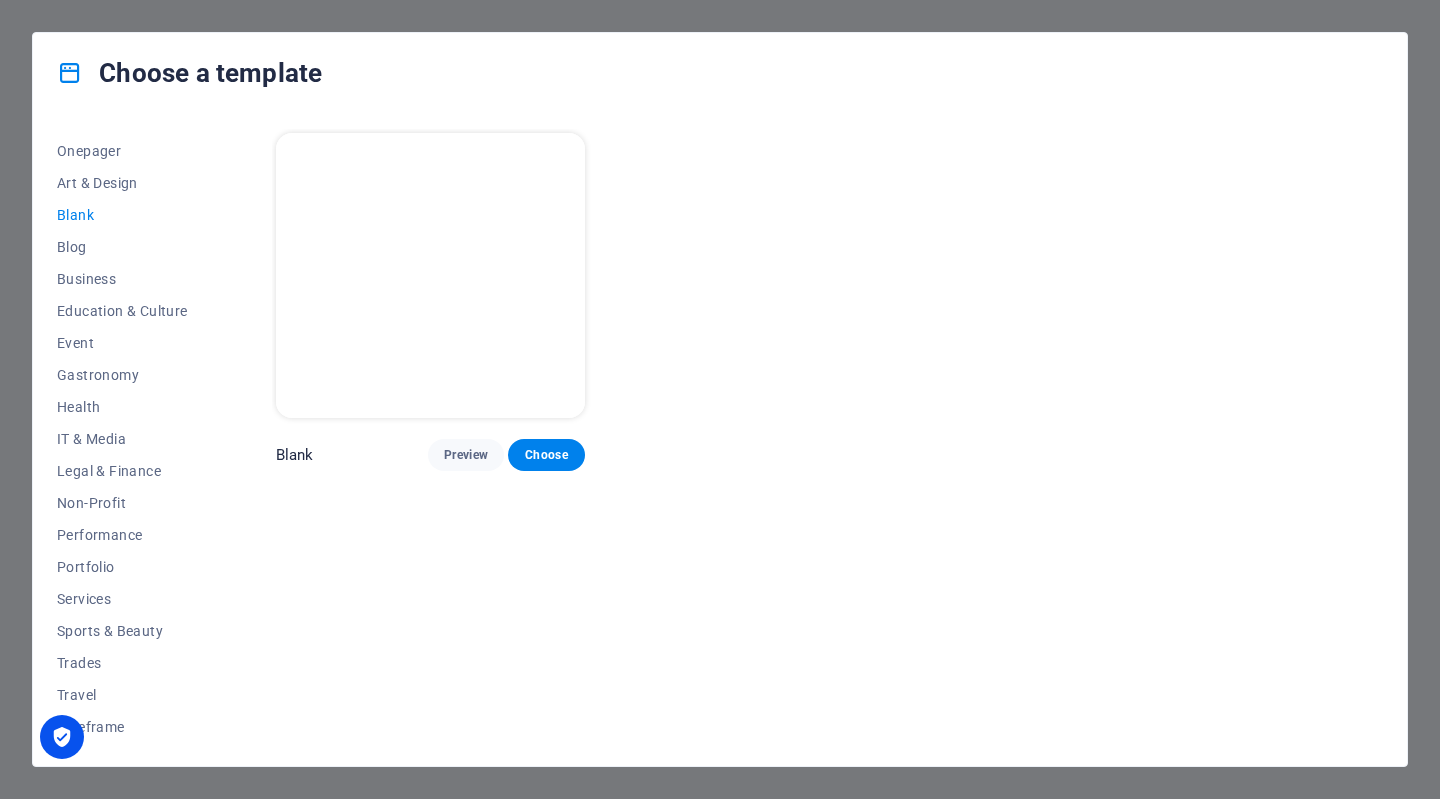 click on "Blank" at bounding box center (122, 215) 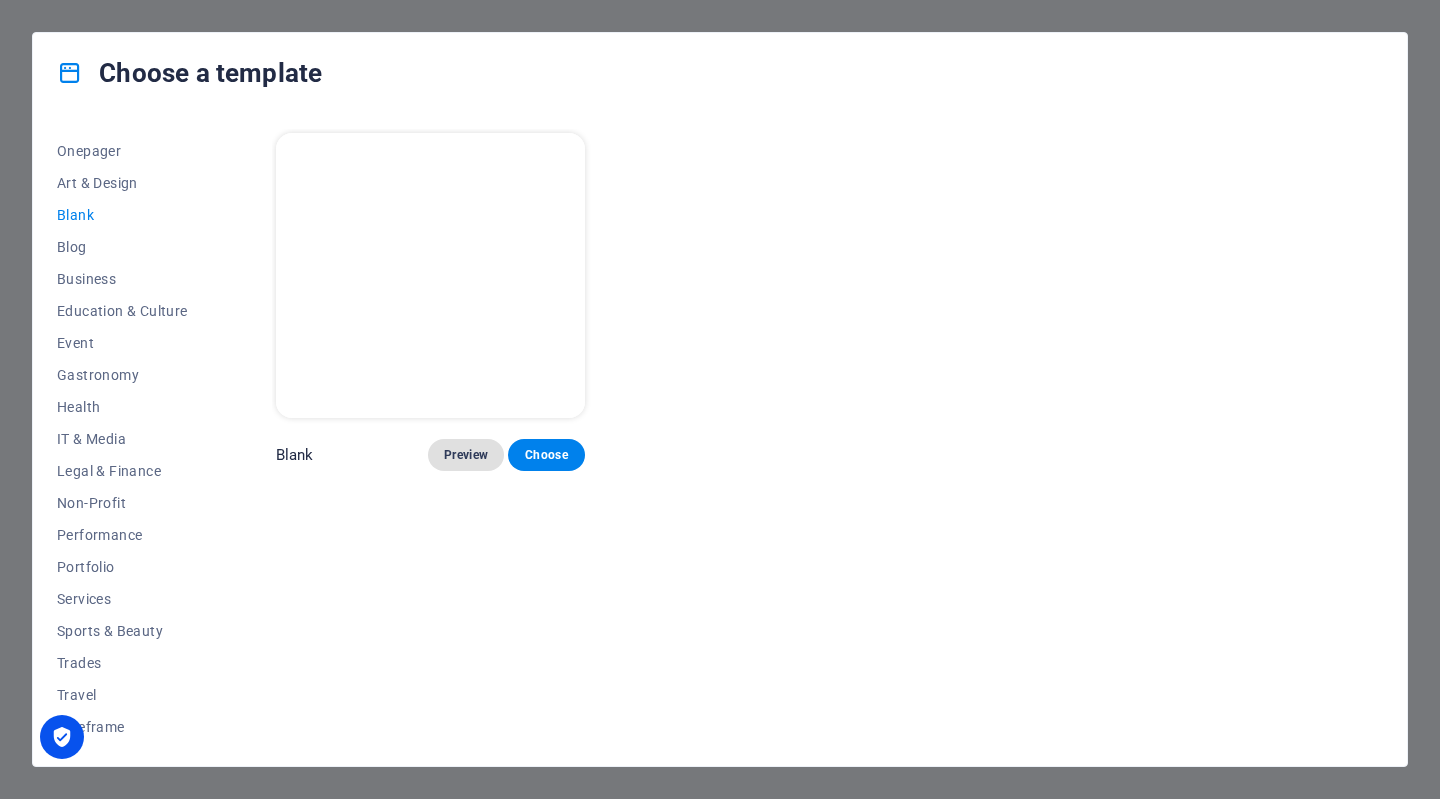 click on "Blank Preview Choose" at bounding box center [430, 300] 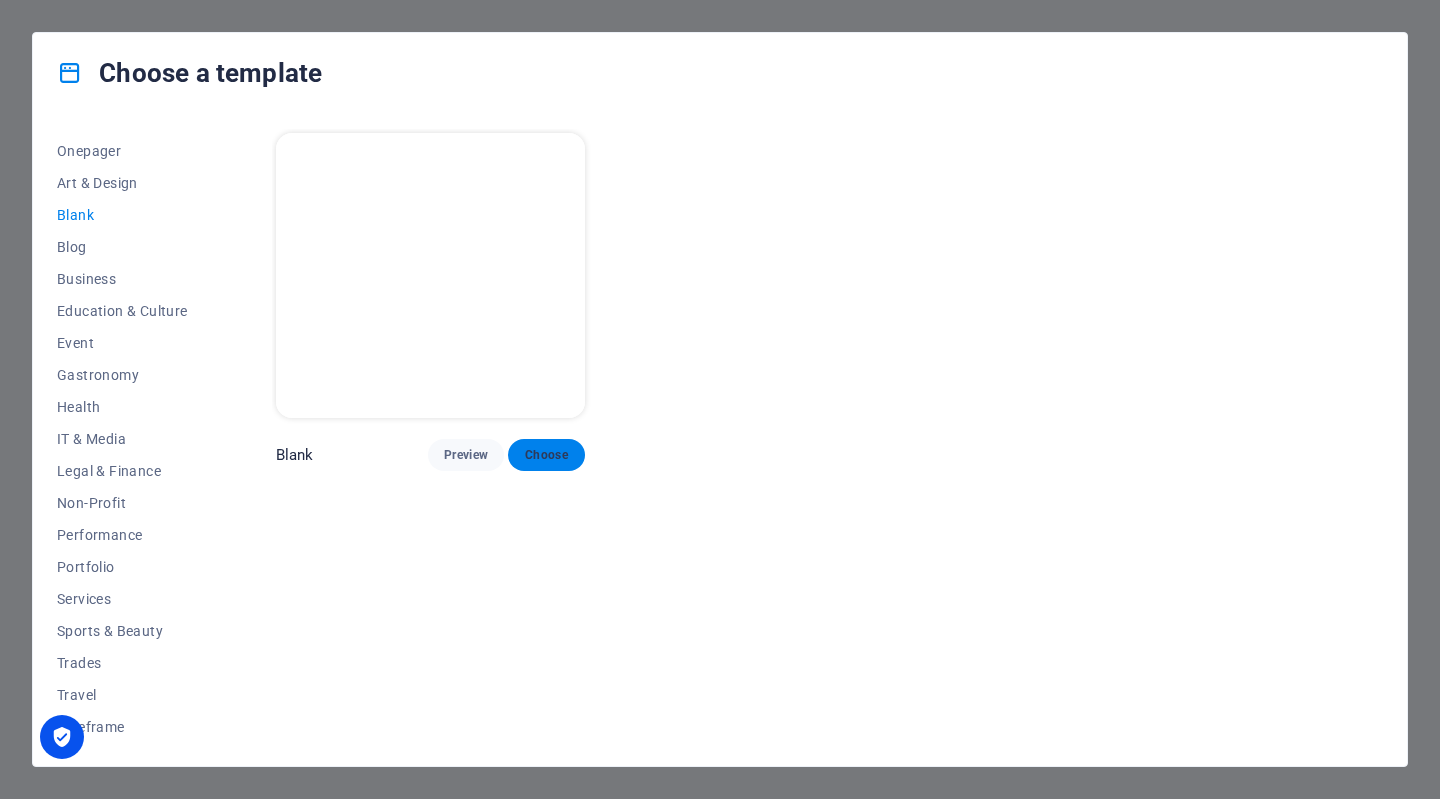 click on "Choose" at bounding box center [546, 455] 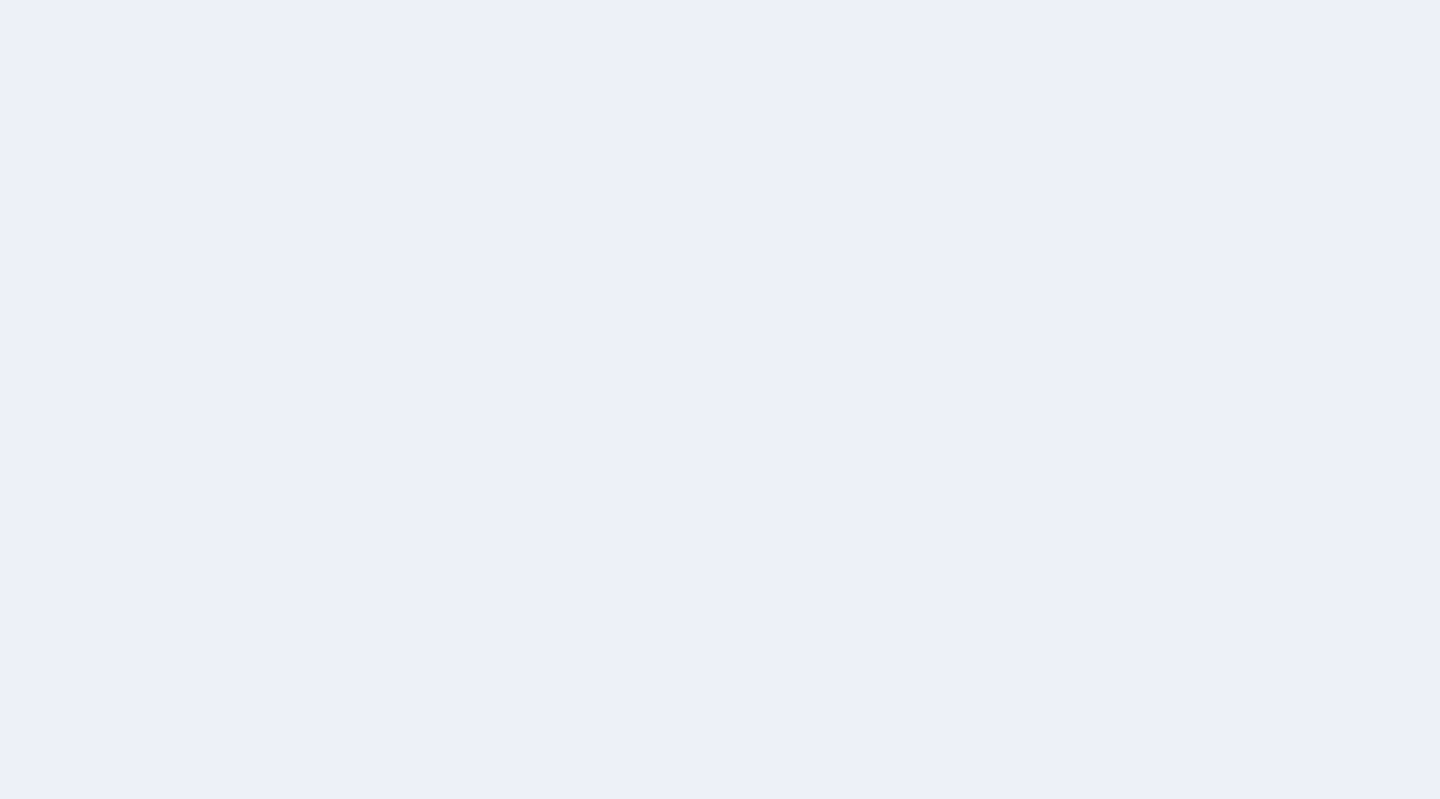 scroll, scrollTop: 0, scrollLeft: 0, axis: both 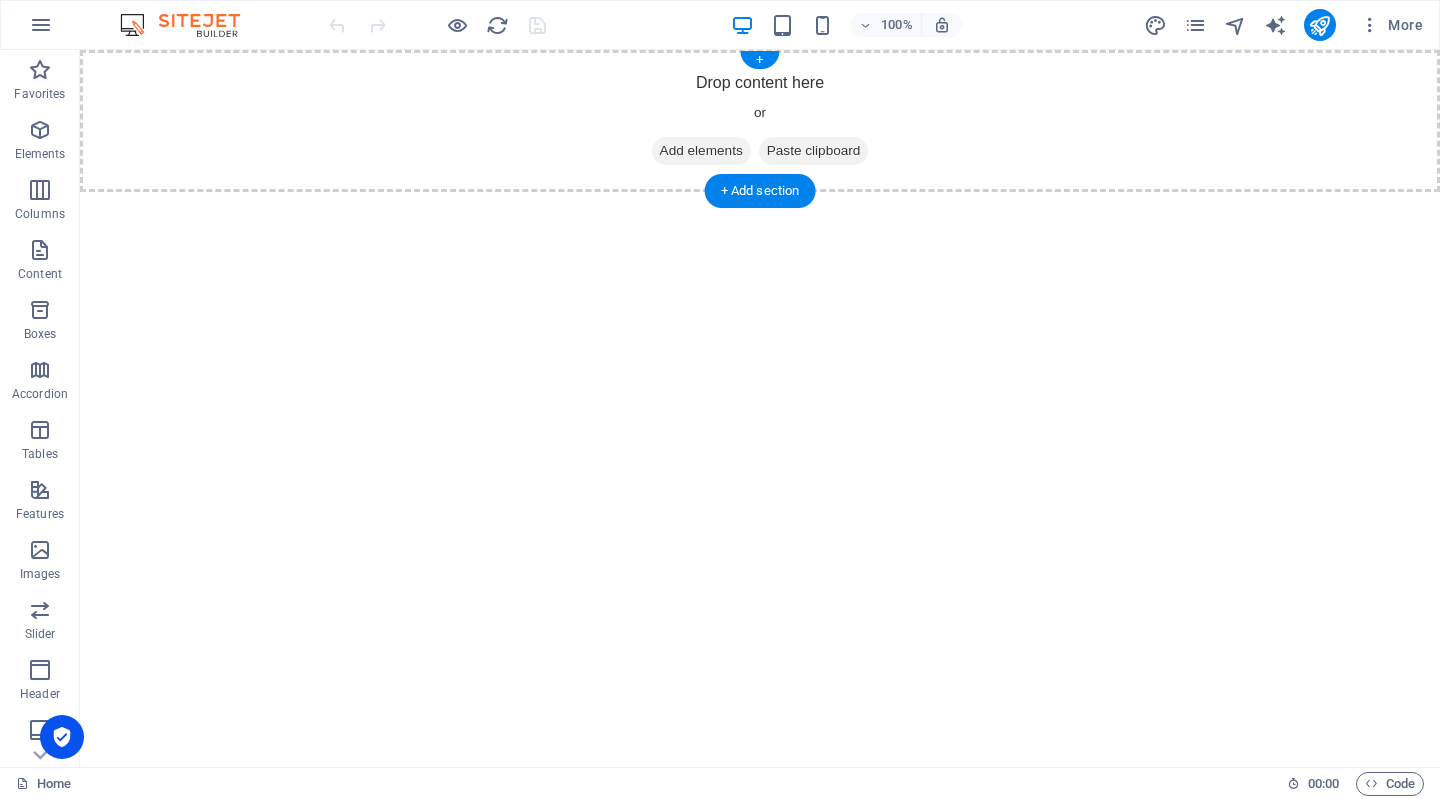 click on "Add elements" at bounding box center (701, 151) 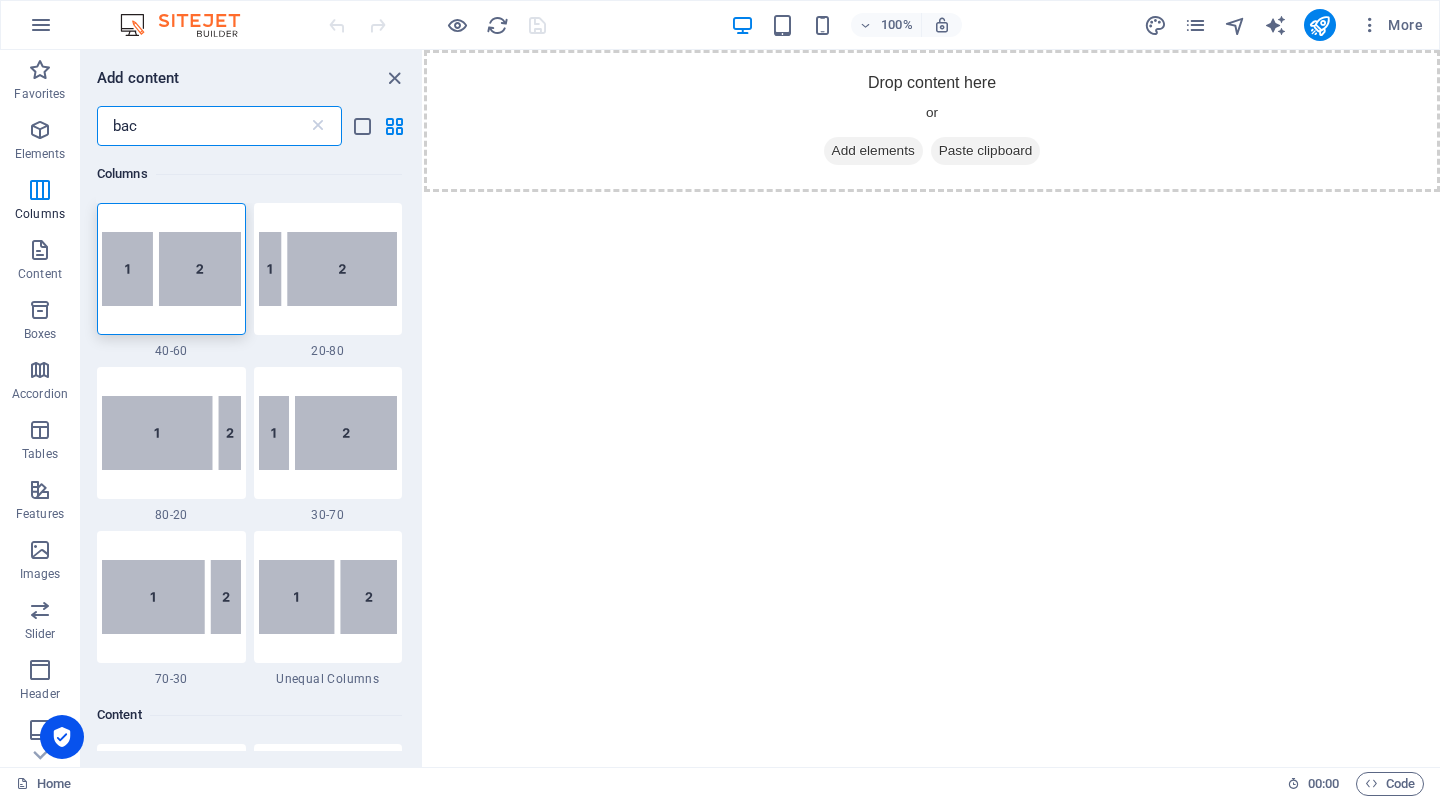 scroll, scrollTop: 0, scrollLeft: 0, axis: both 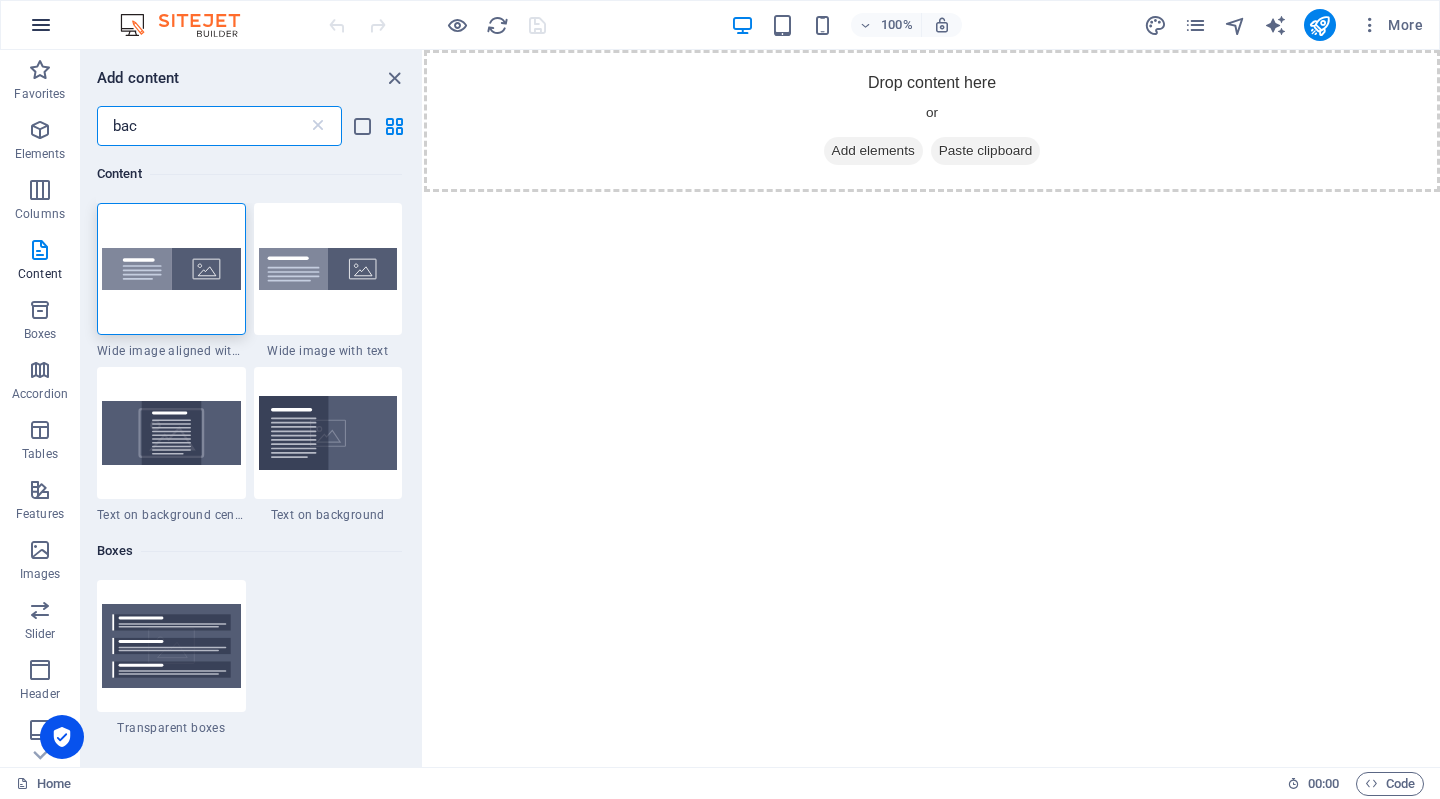 type on "bac" 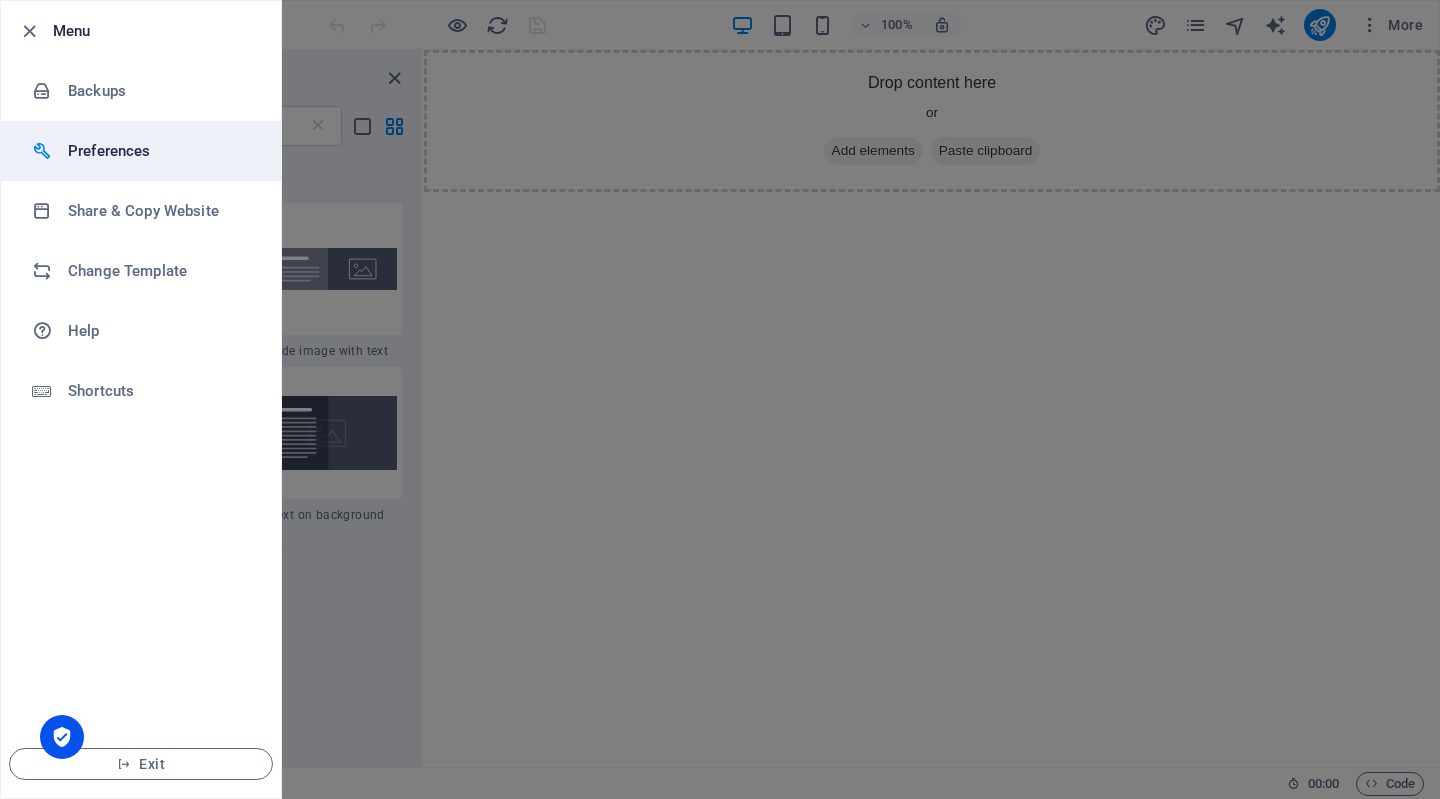 click at bounding box center (50, 151) 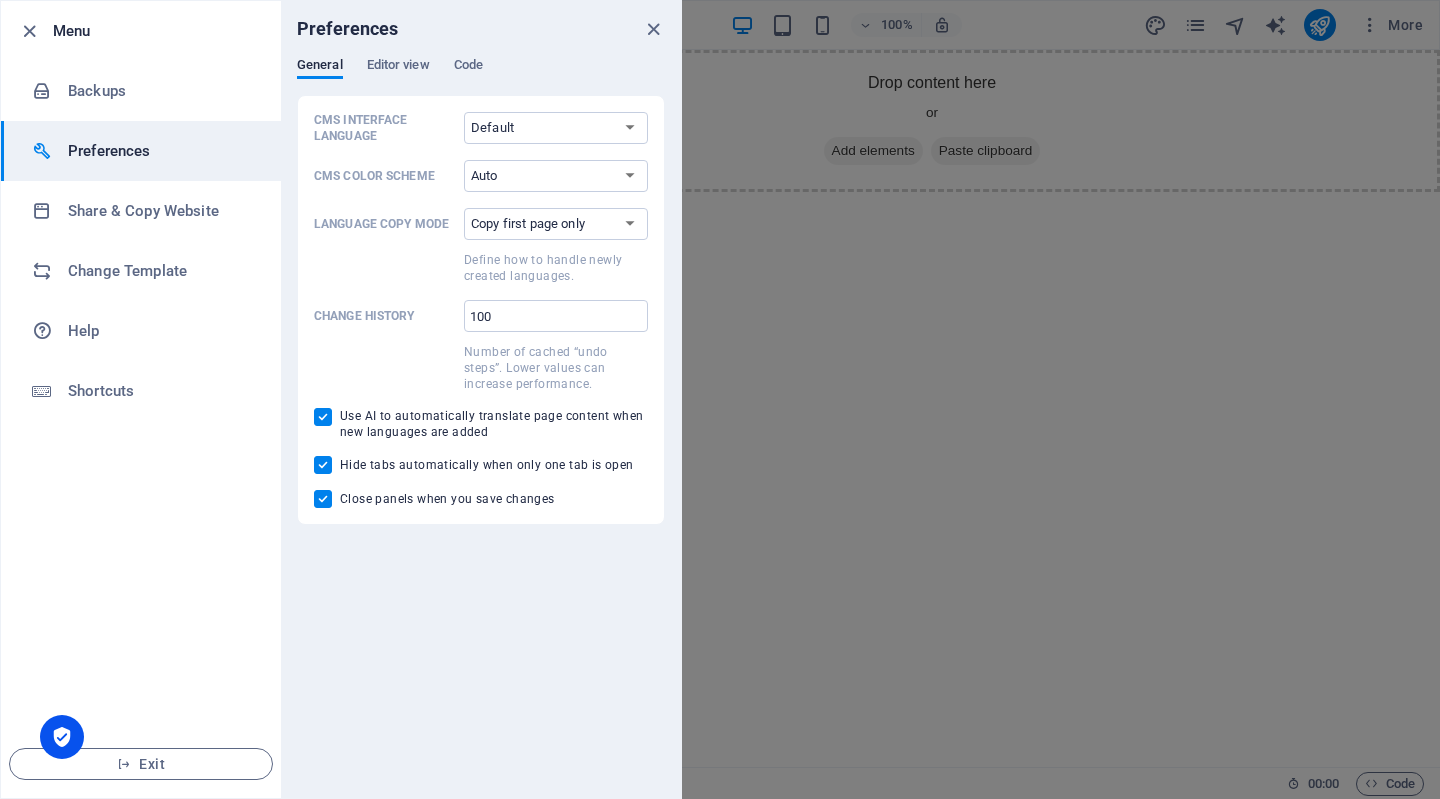 type 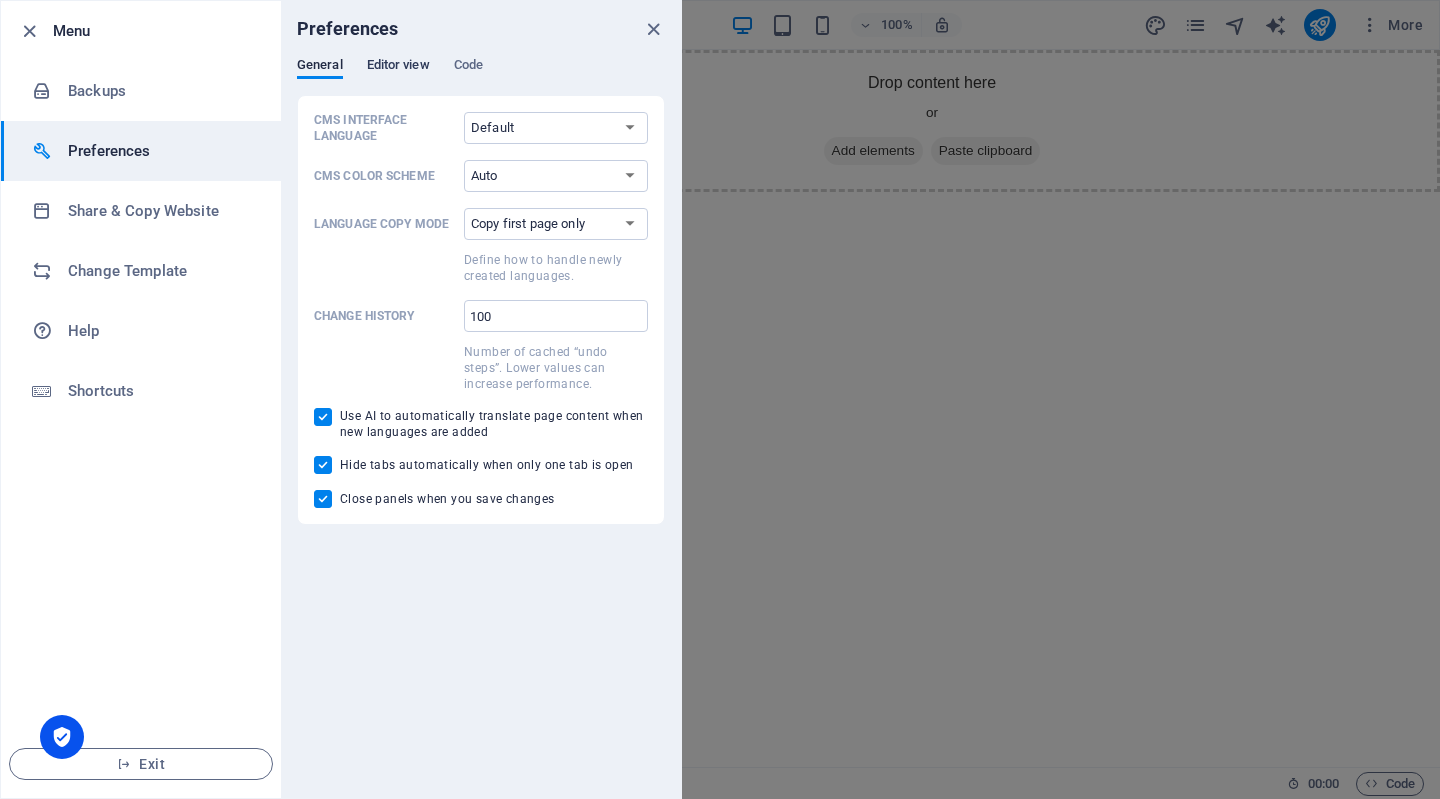 click on "Editor view" at bounding box center [398, 67] 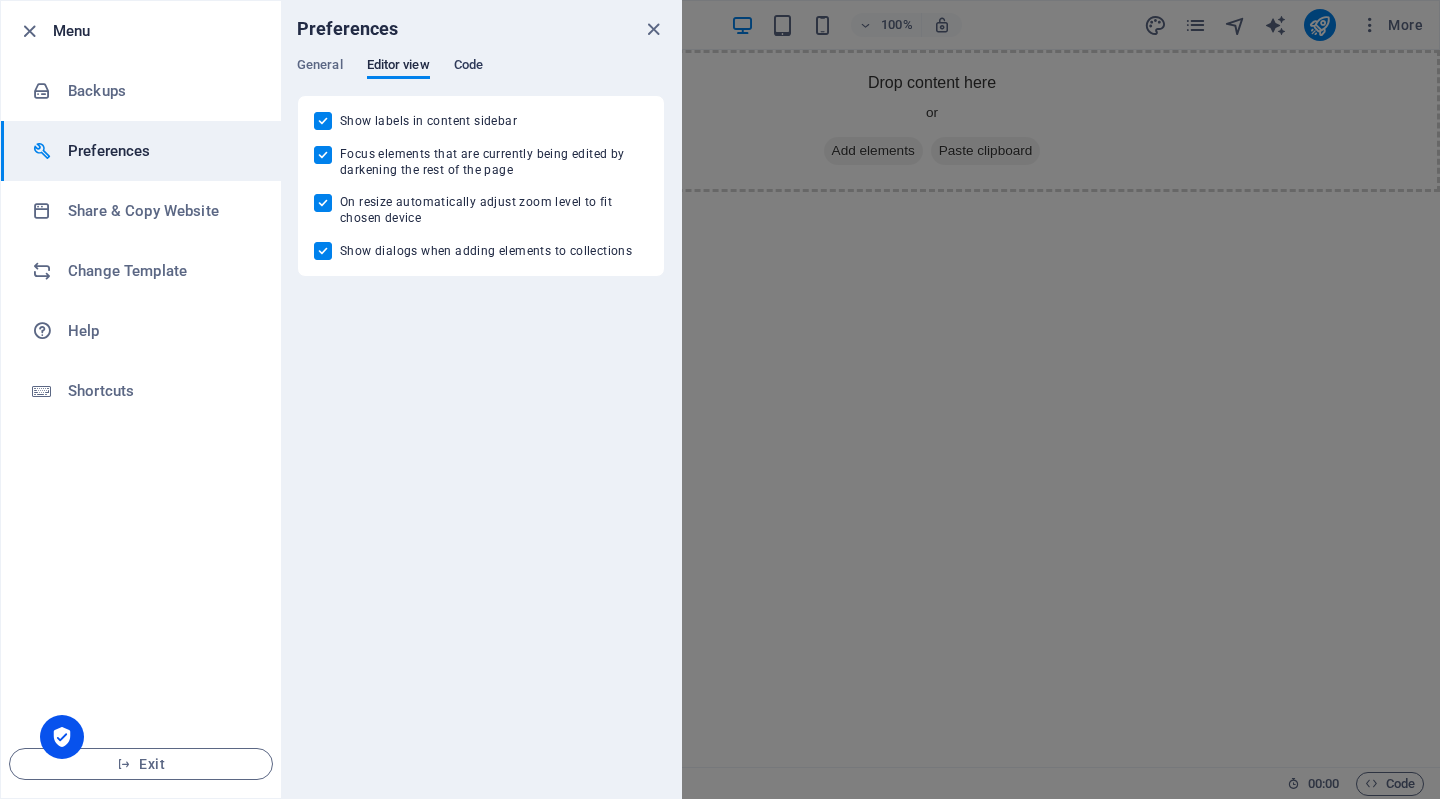 click on "Code" at bounding box center [468, 67] 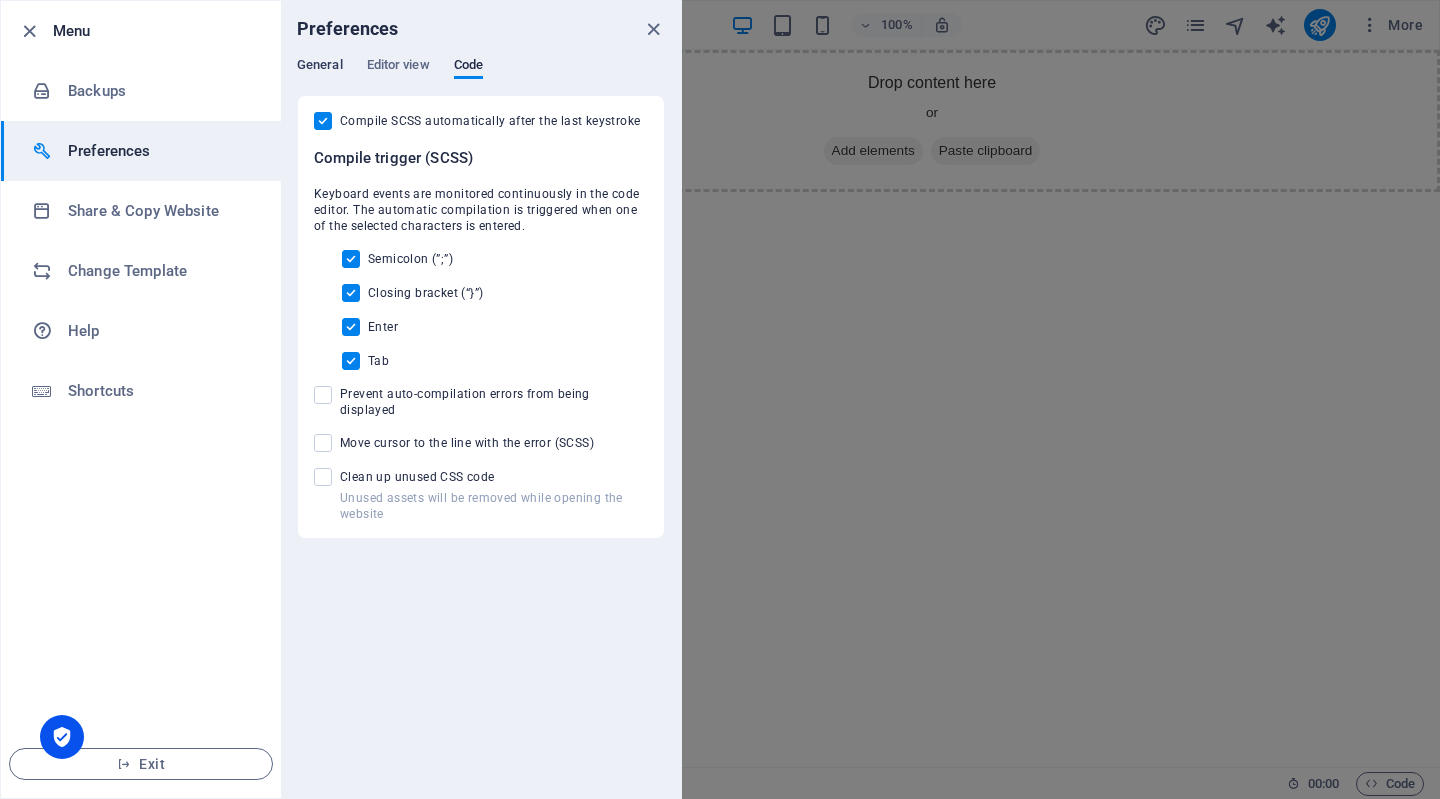 click on "General" at bounding box center (320, 67) 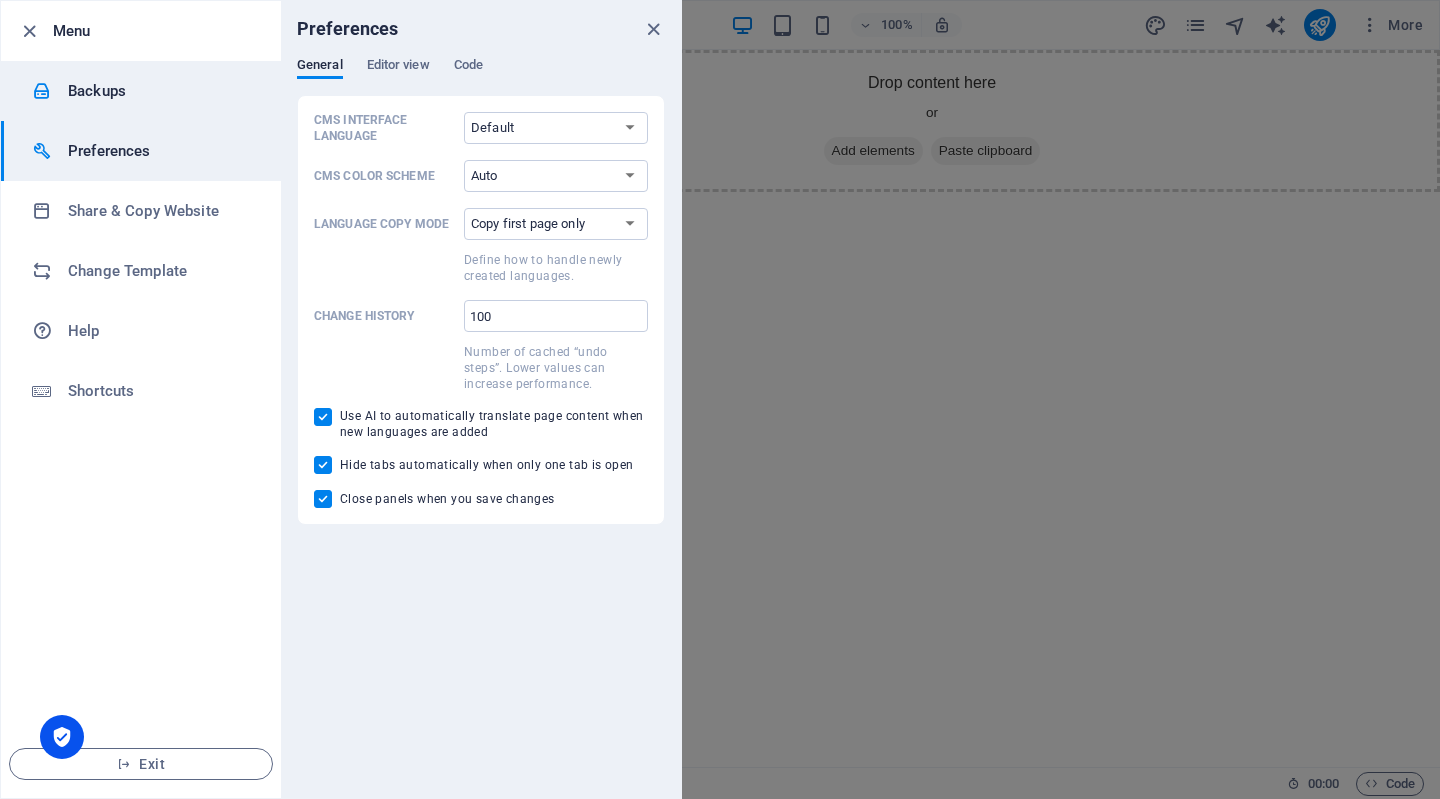click on "Backups" at bounding box center [160, 91] 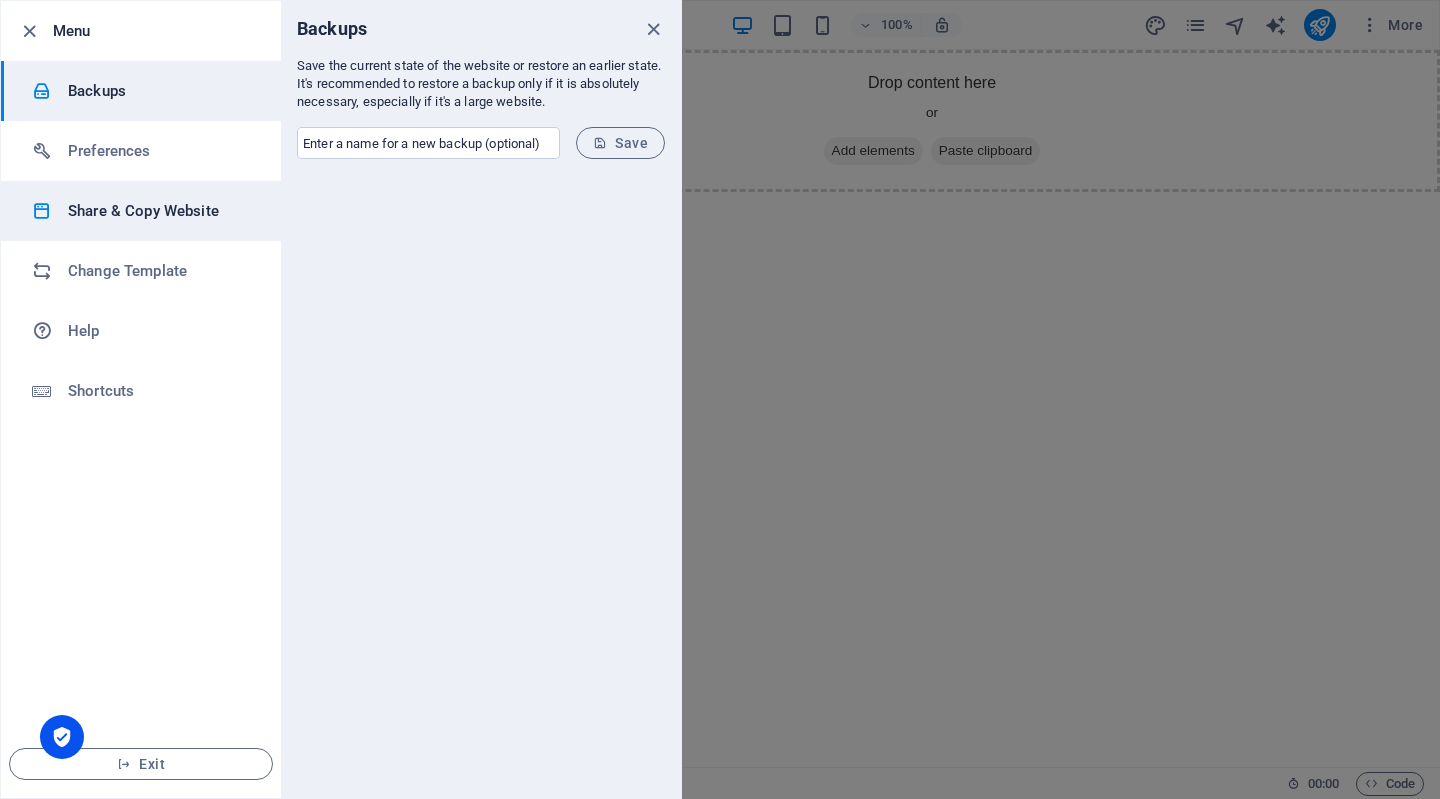 click on "Share & Copy Website" at bounding box center (160, 211) 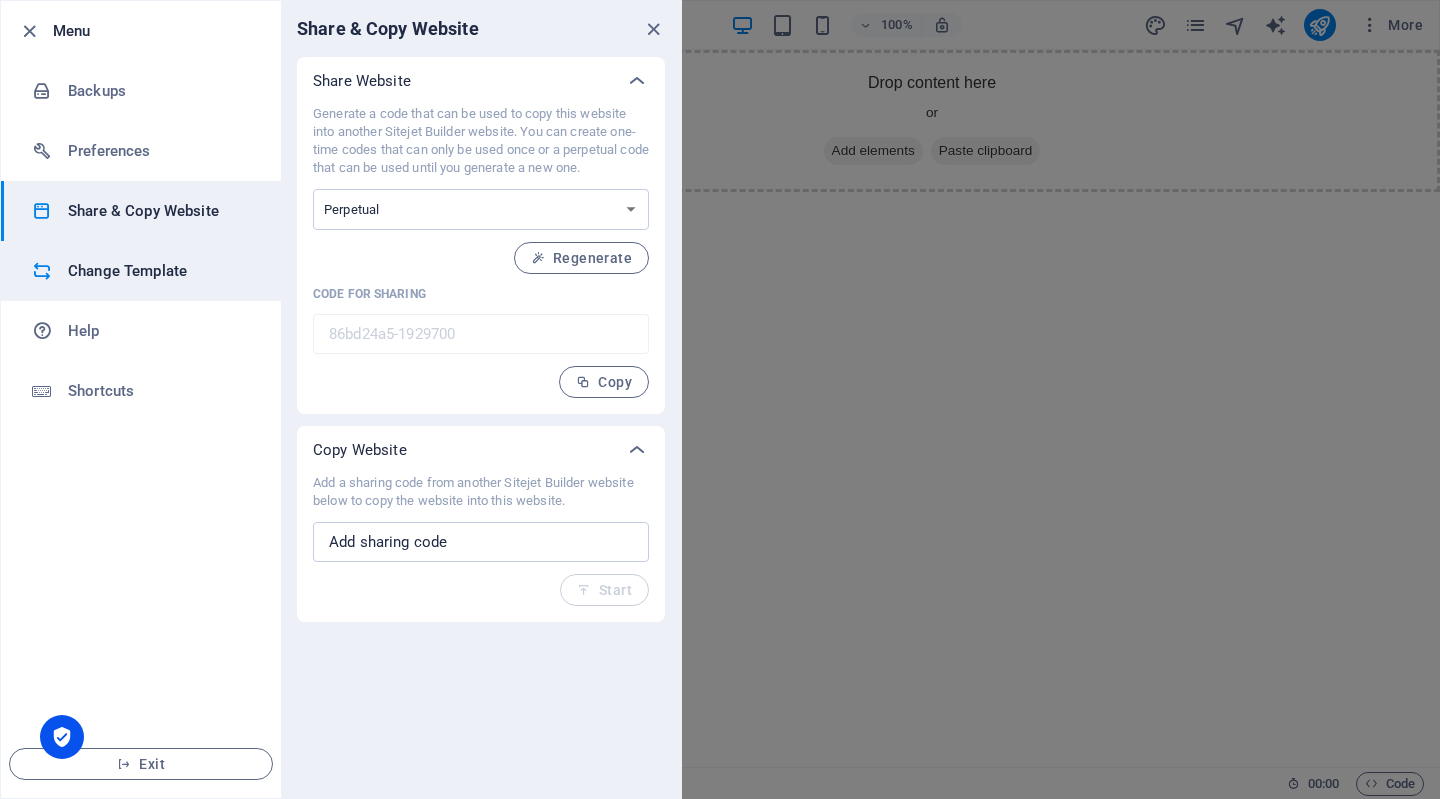 click on "Change Template" at bounding box center [160, 271] 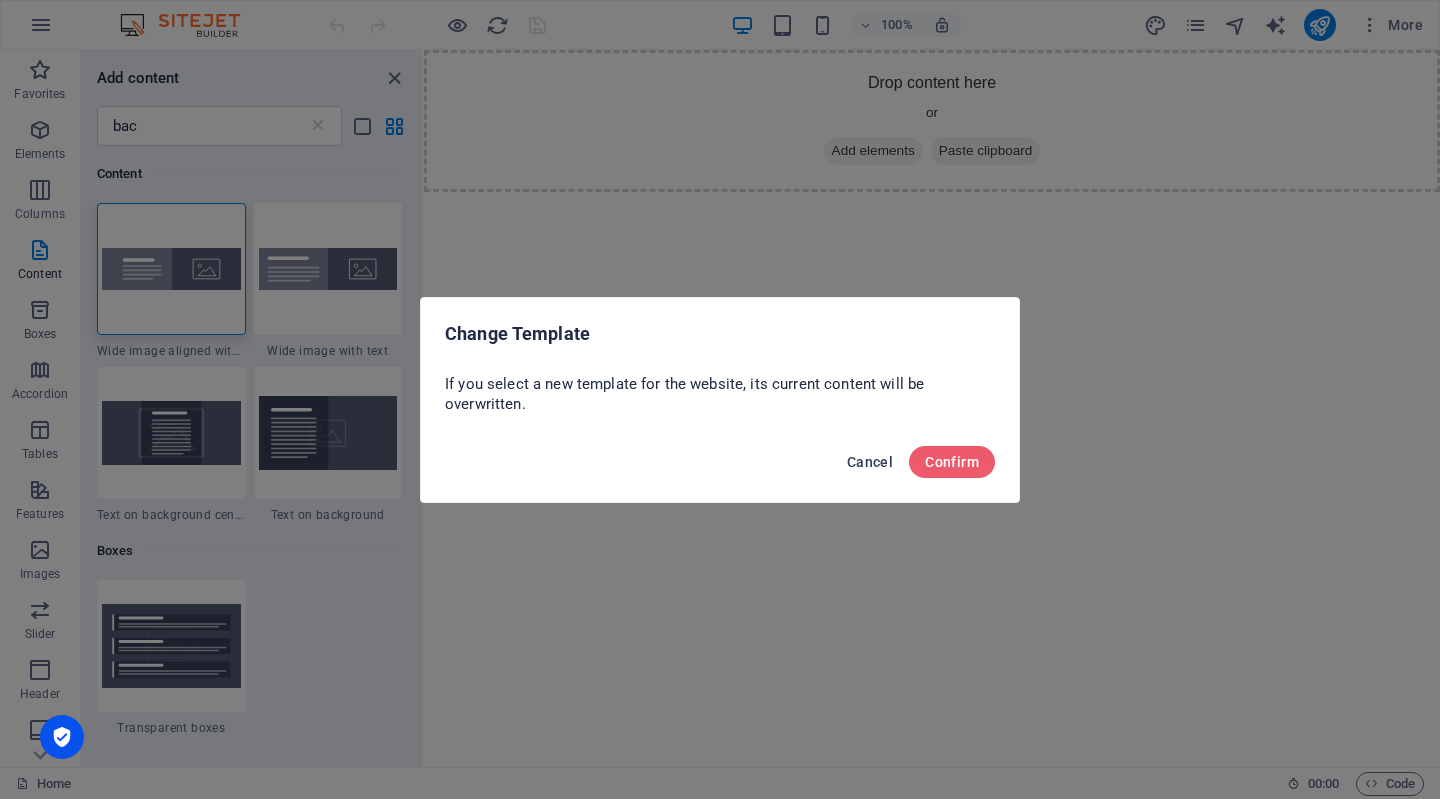 click on "Cancel" at bounding box center (870, 462) 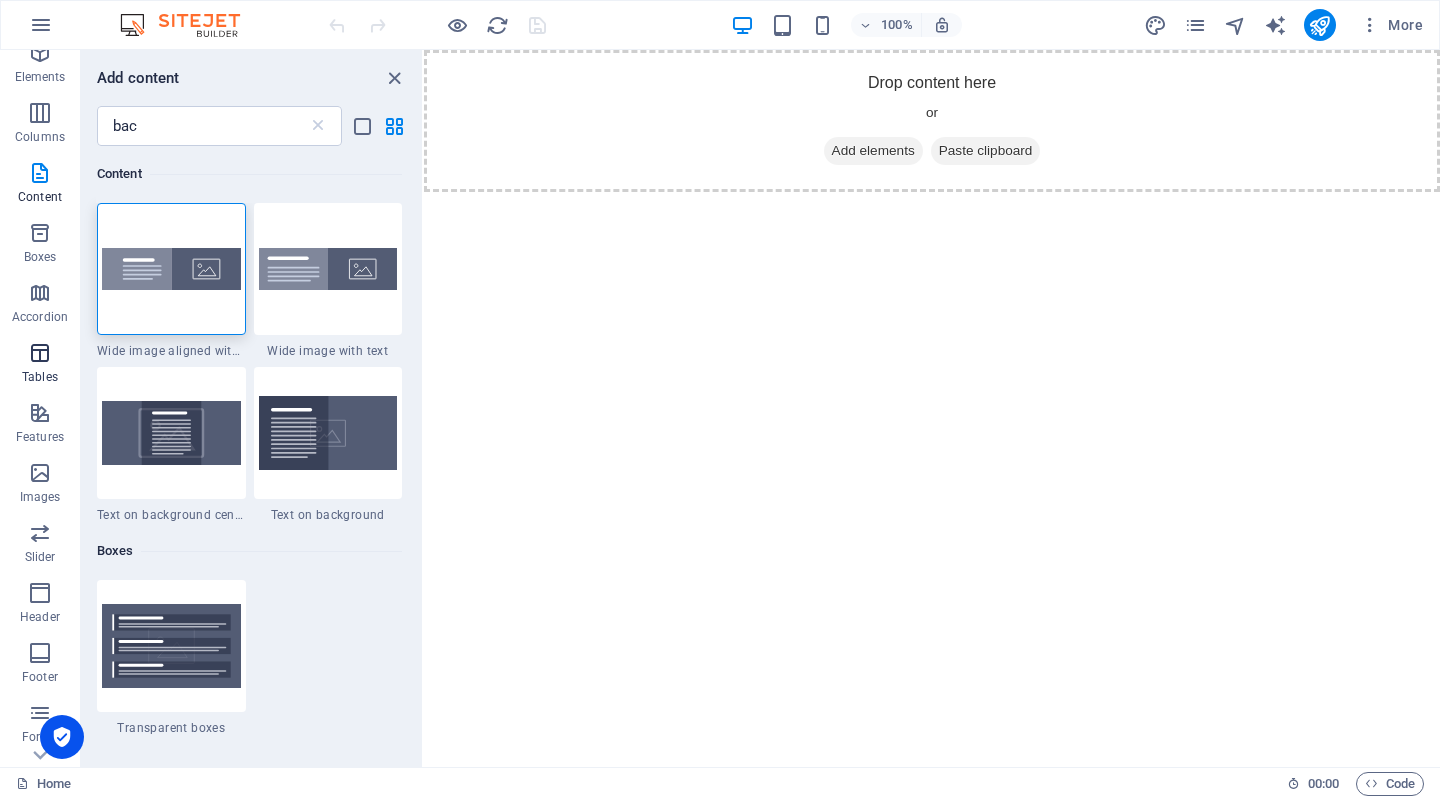 scroll, scrollTop: 84, scrollLeft: 0, axis: vertical 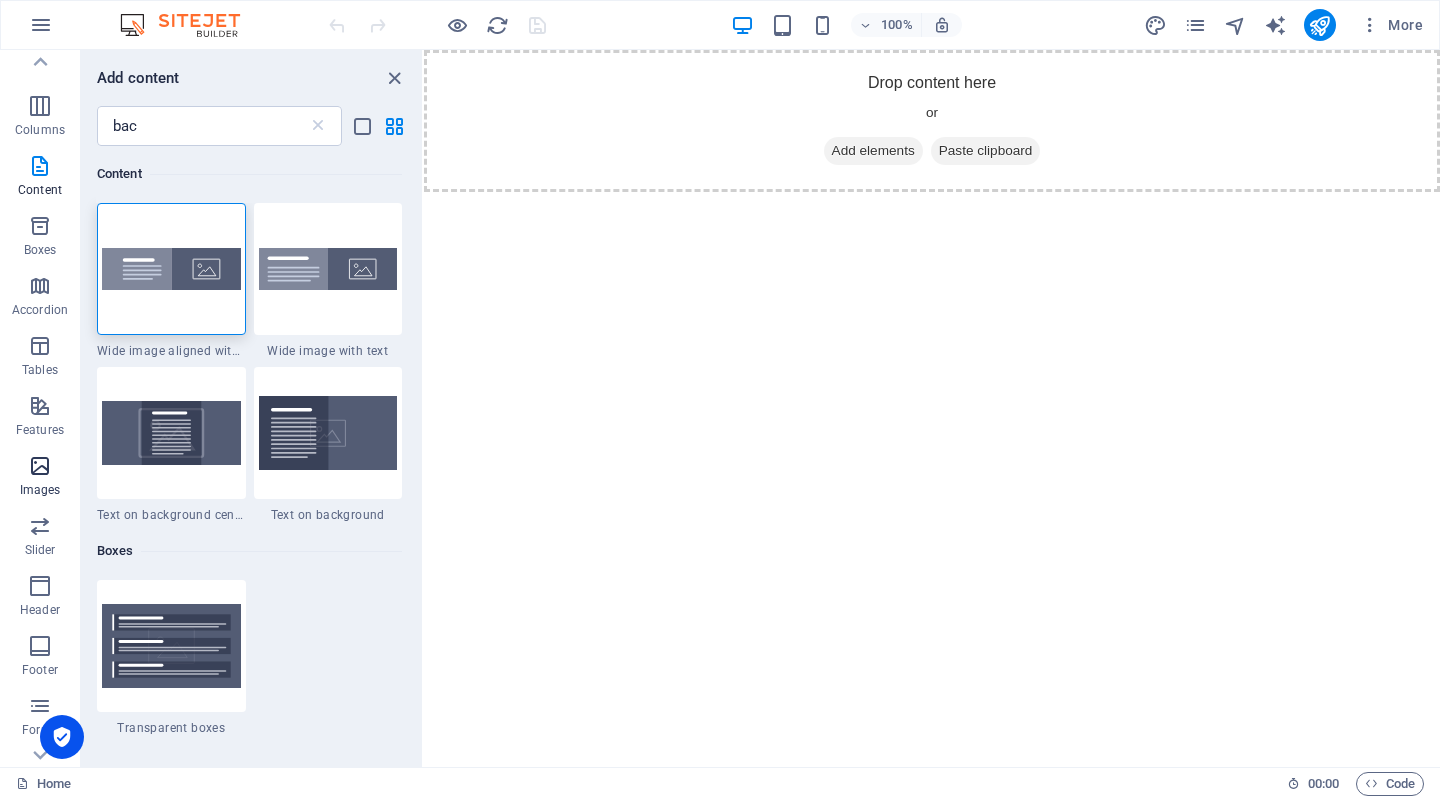 click at bounding box center (40, 466) 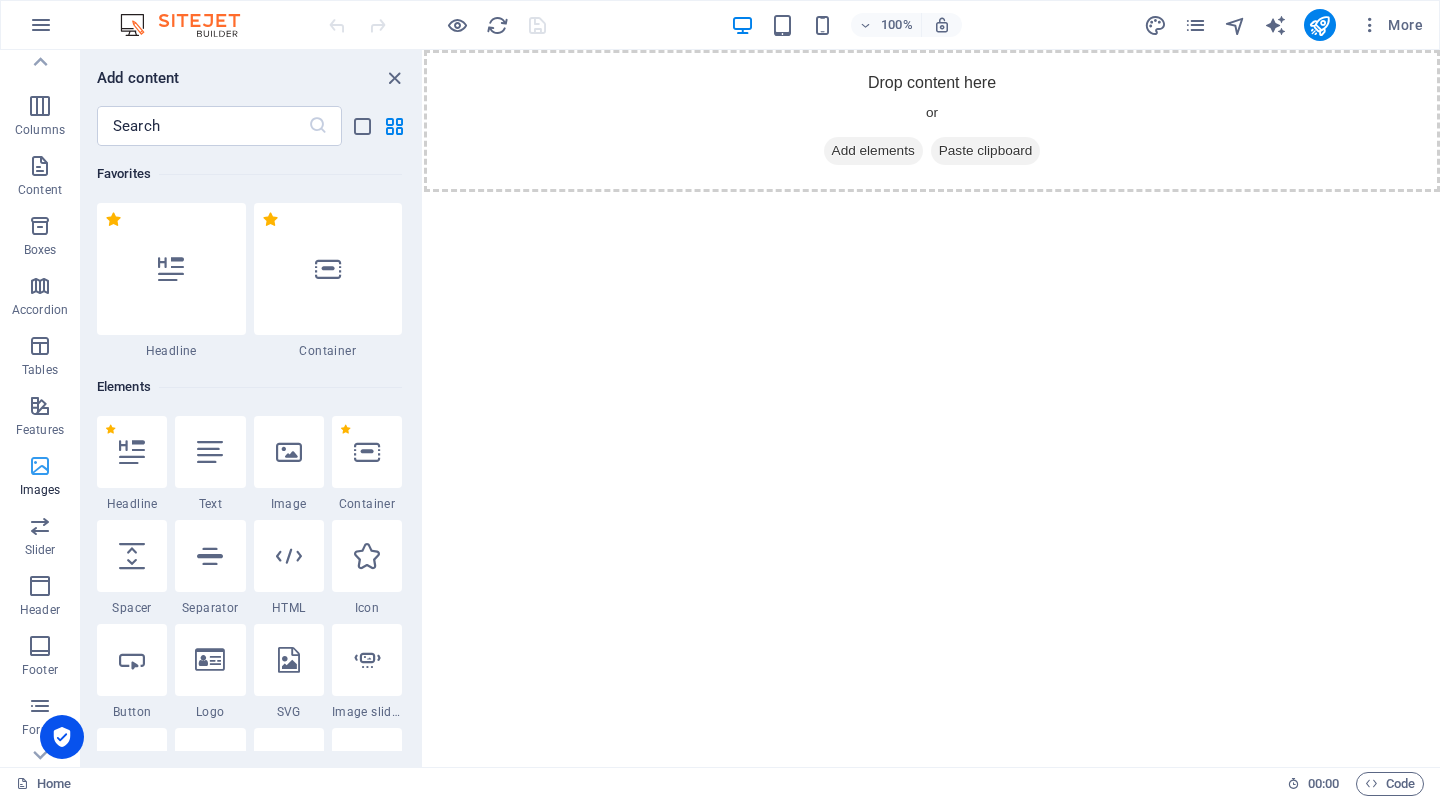 scroll, scrollTop: 3499, scrollLeft: 0, axis: vertical 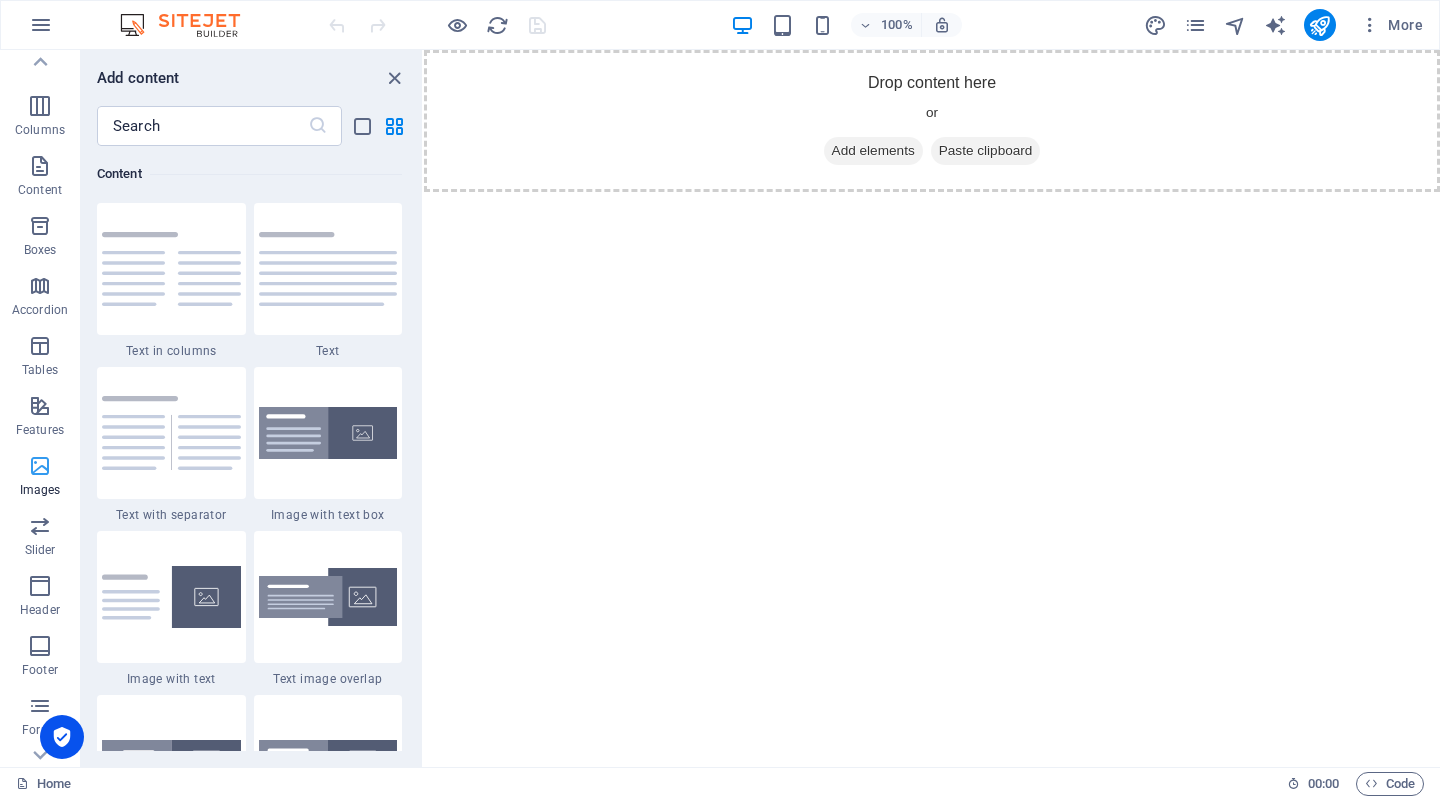 click at bounding box center [40, 466] 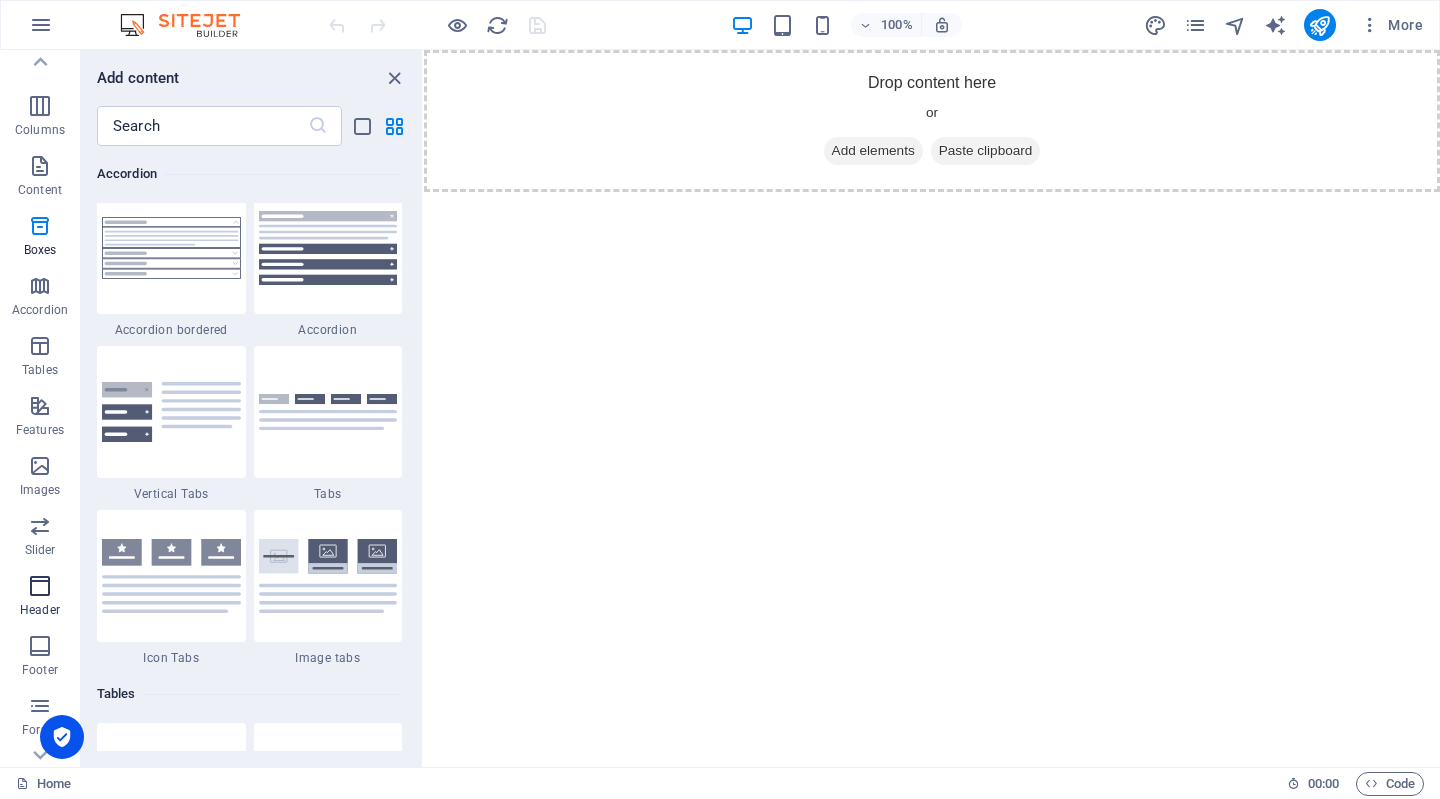scroll, scrollTop: 6252, scrollLeft: 0, axis: vertical 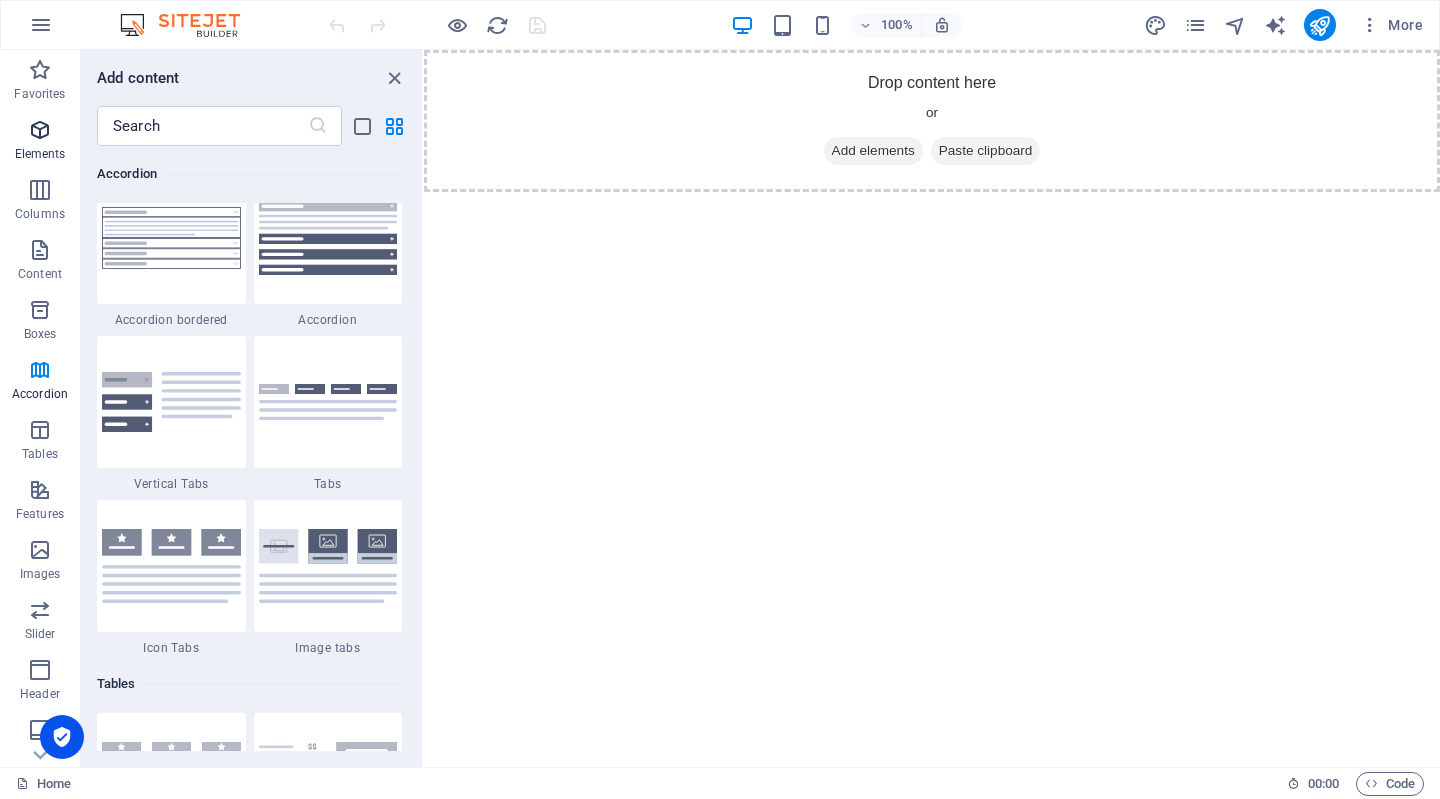 click on "Elements" at bounding box center [40, 142] 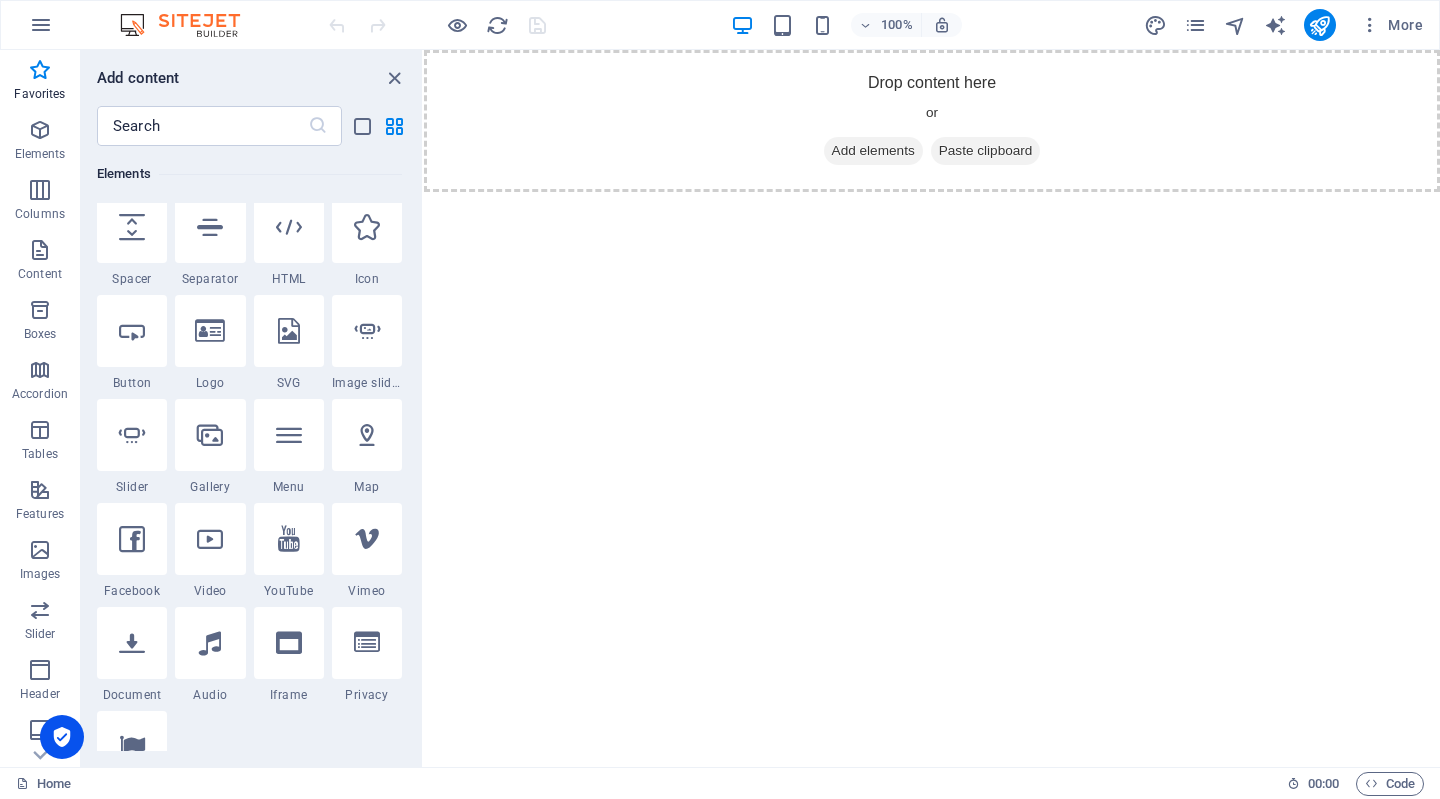 scroll, scrollTop: 0, scrollLeft: 0, axis: both 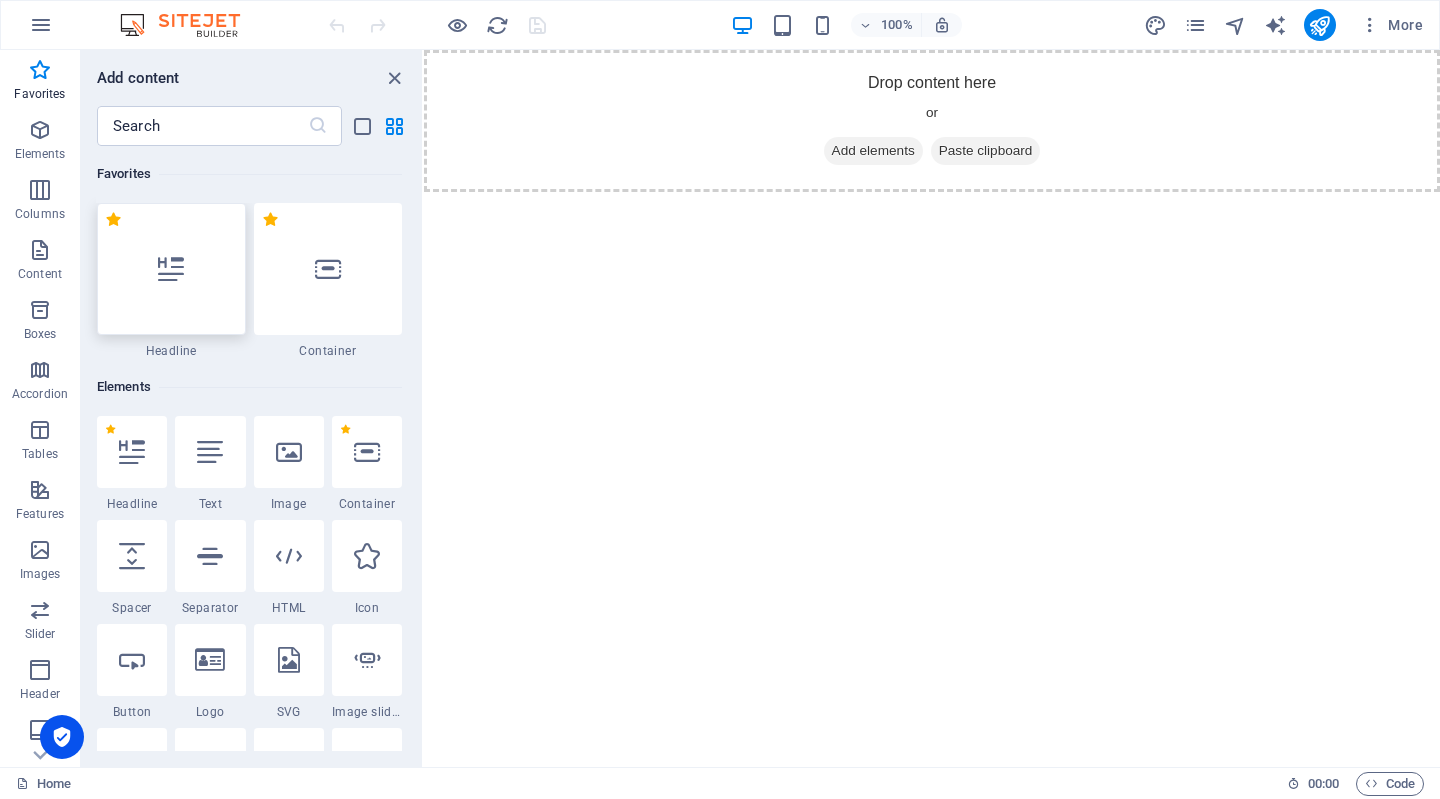 type 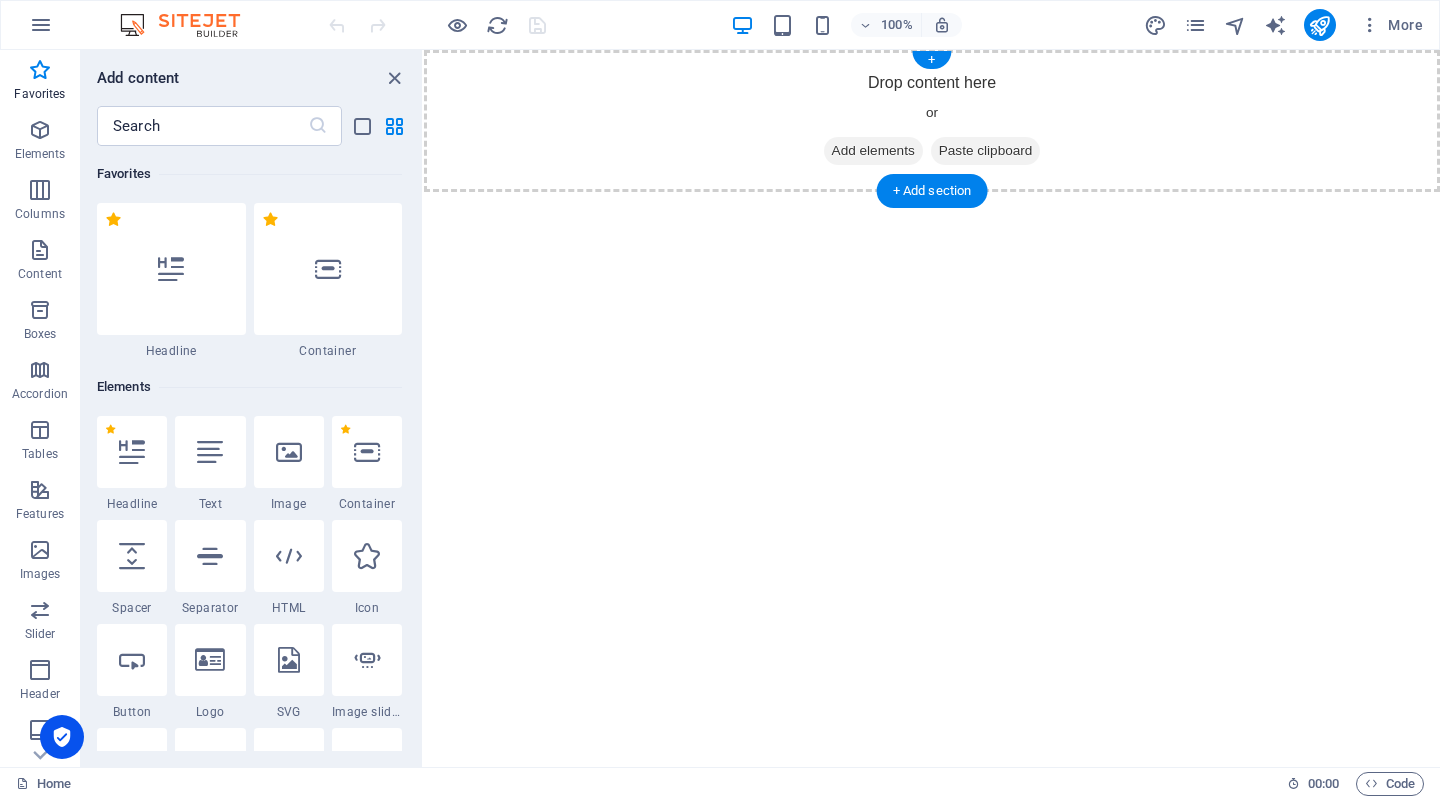 click on "Add elements" at bounding box center [873, 151] 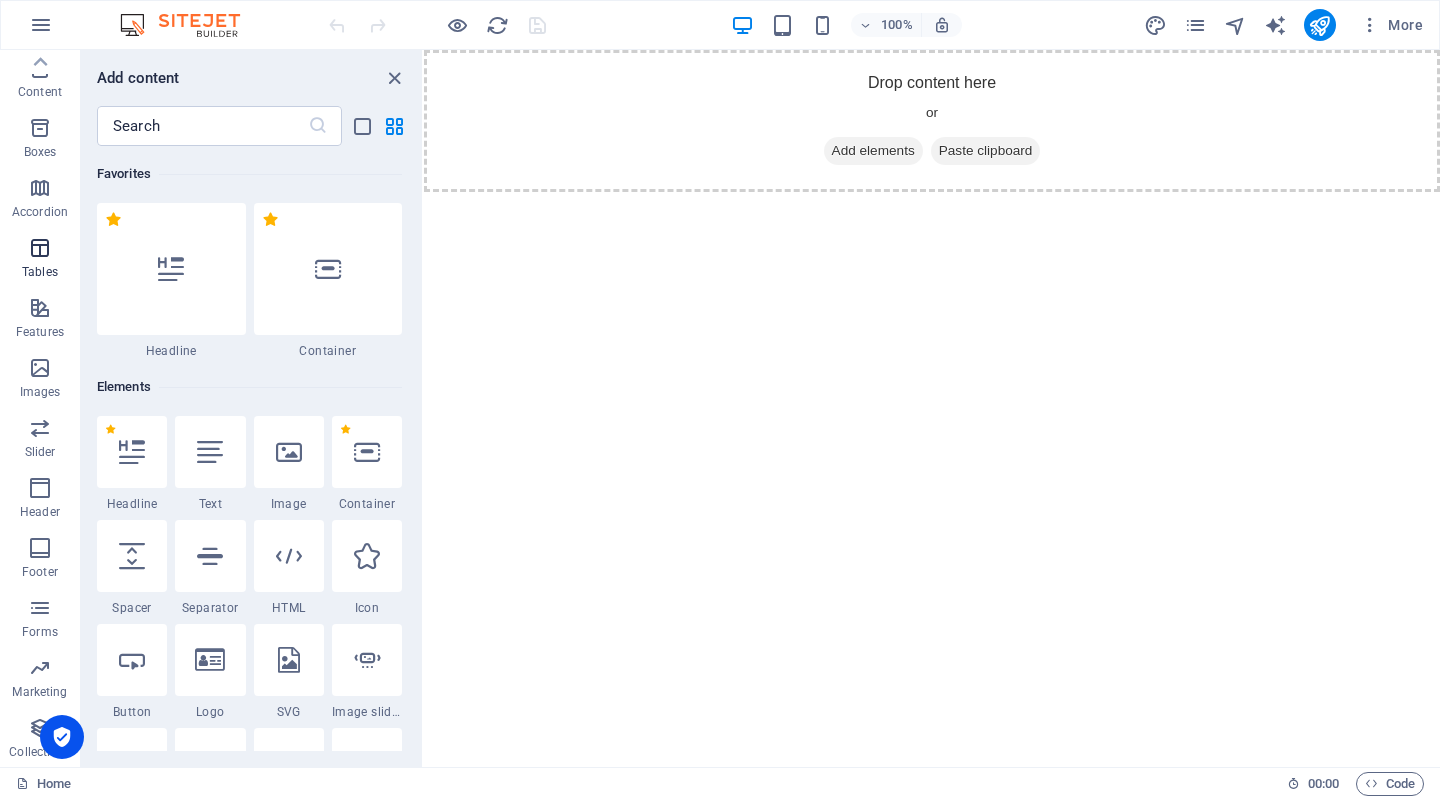 scroll, scrollTop: 0, scrollLeft: 0, axis: both 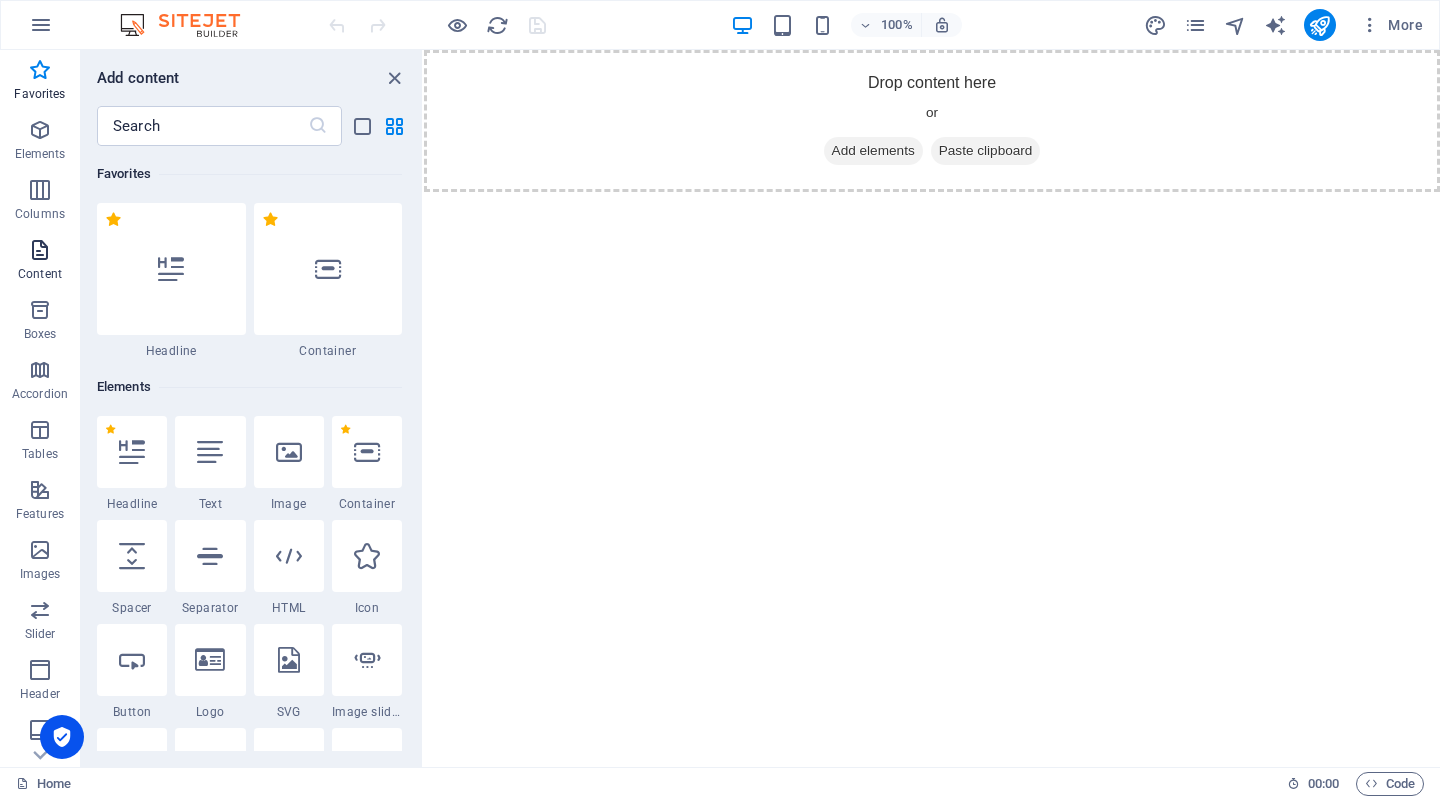 click at bounding box center [40, 250] 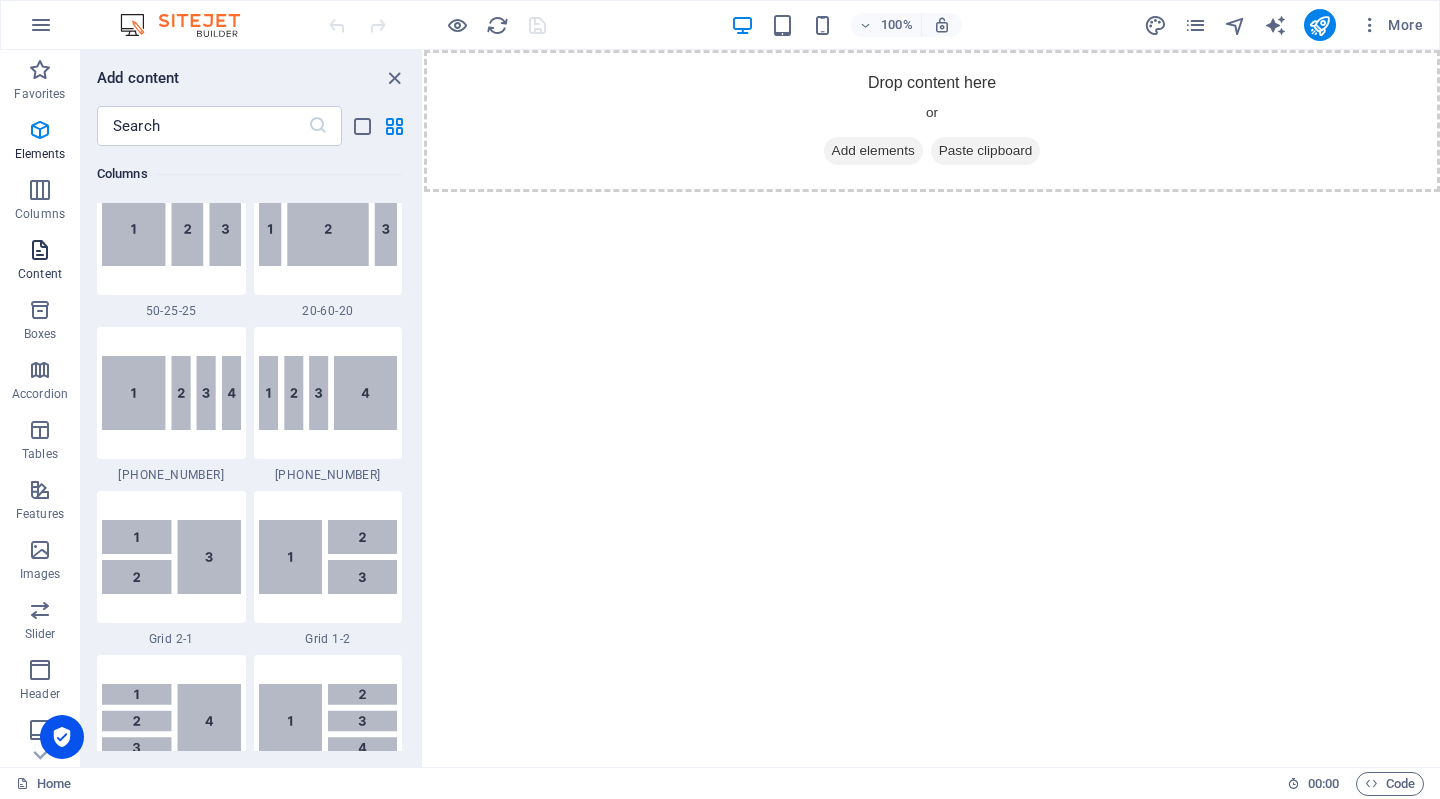scroll, scrollTop: 3499, scrollLeft: 0, axis: vertical 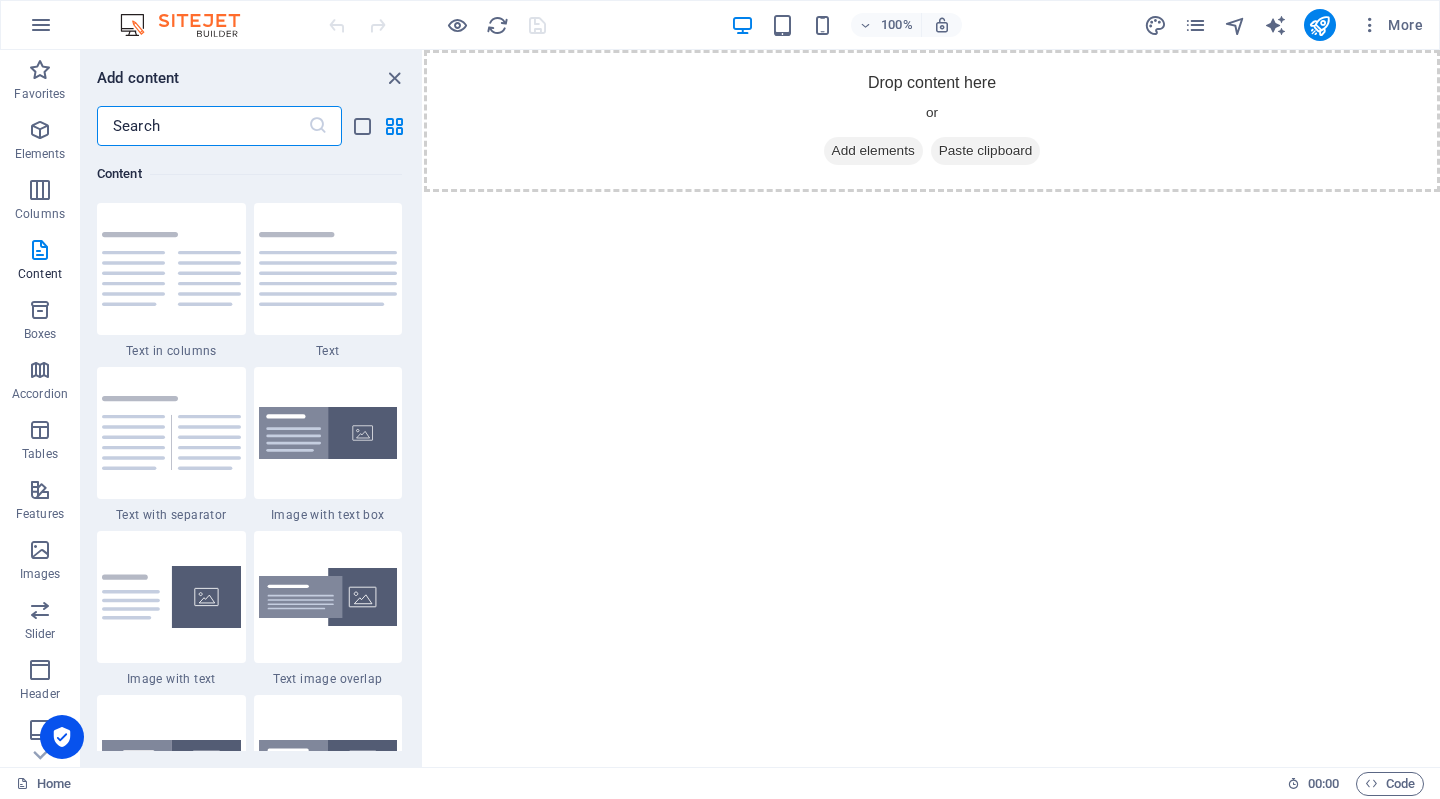 click at bounding box center (202, 126) 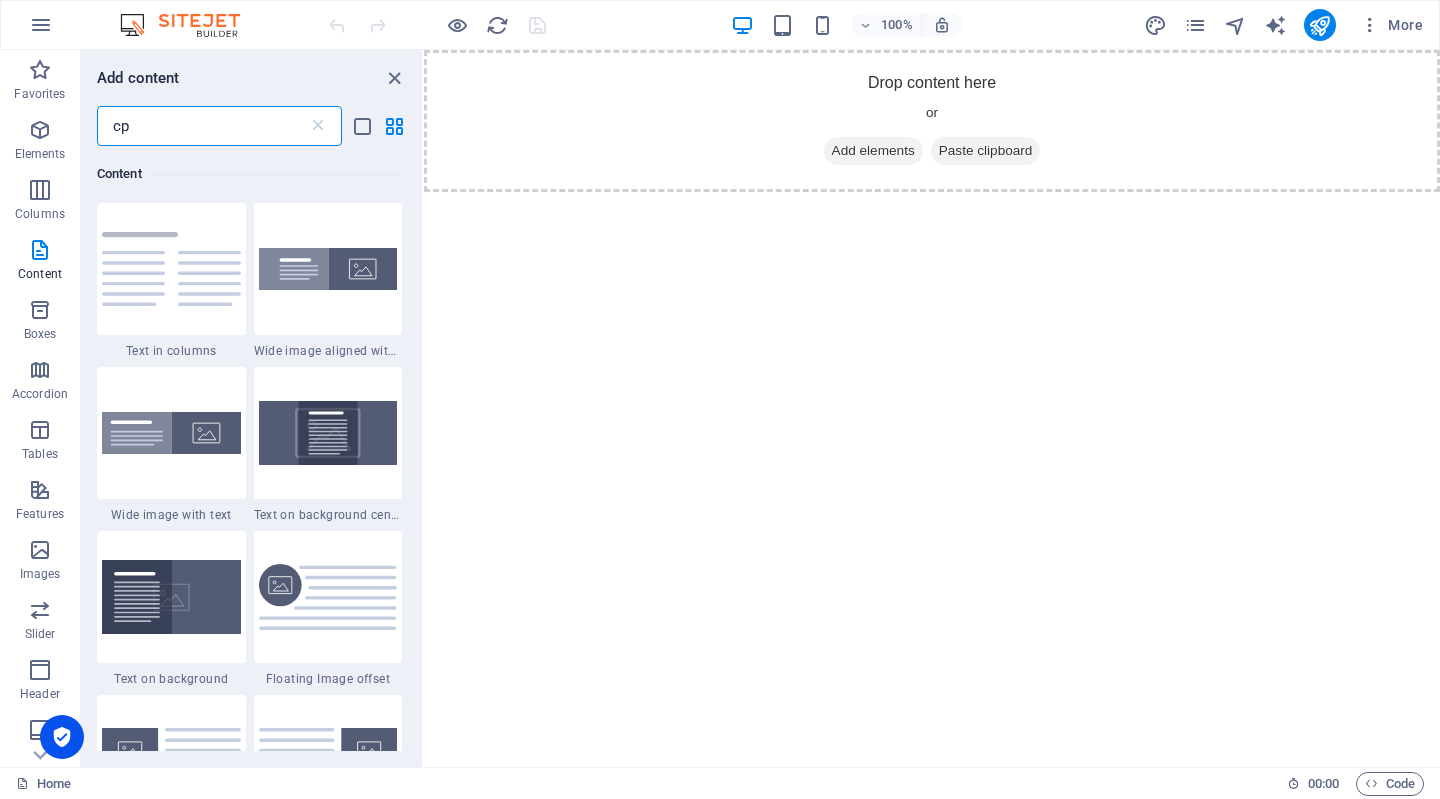 scroll, scrollTop: 0, scrollLeft: 0, axis: both 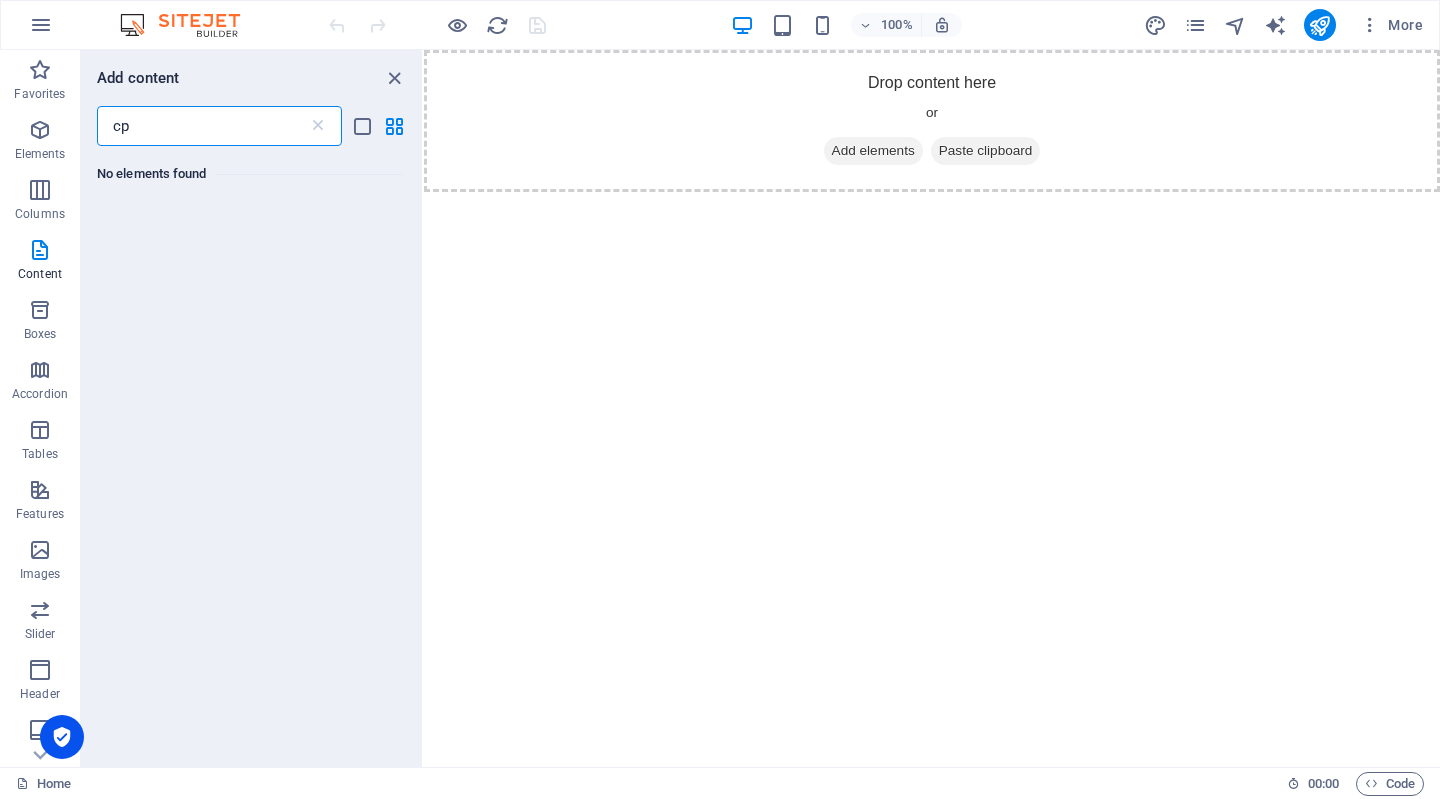 type on "c" 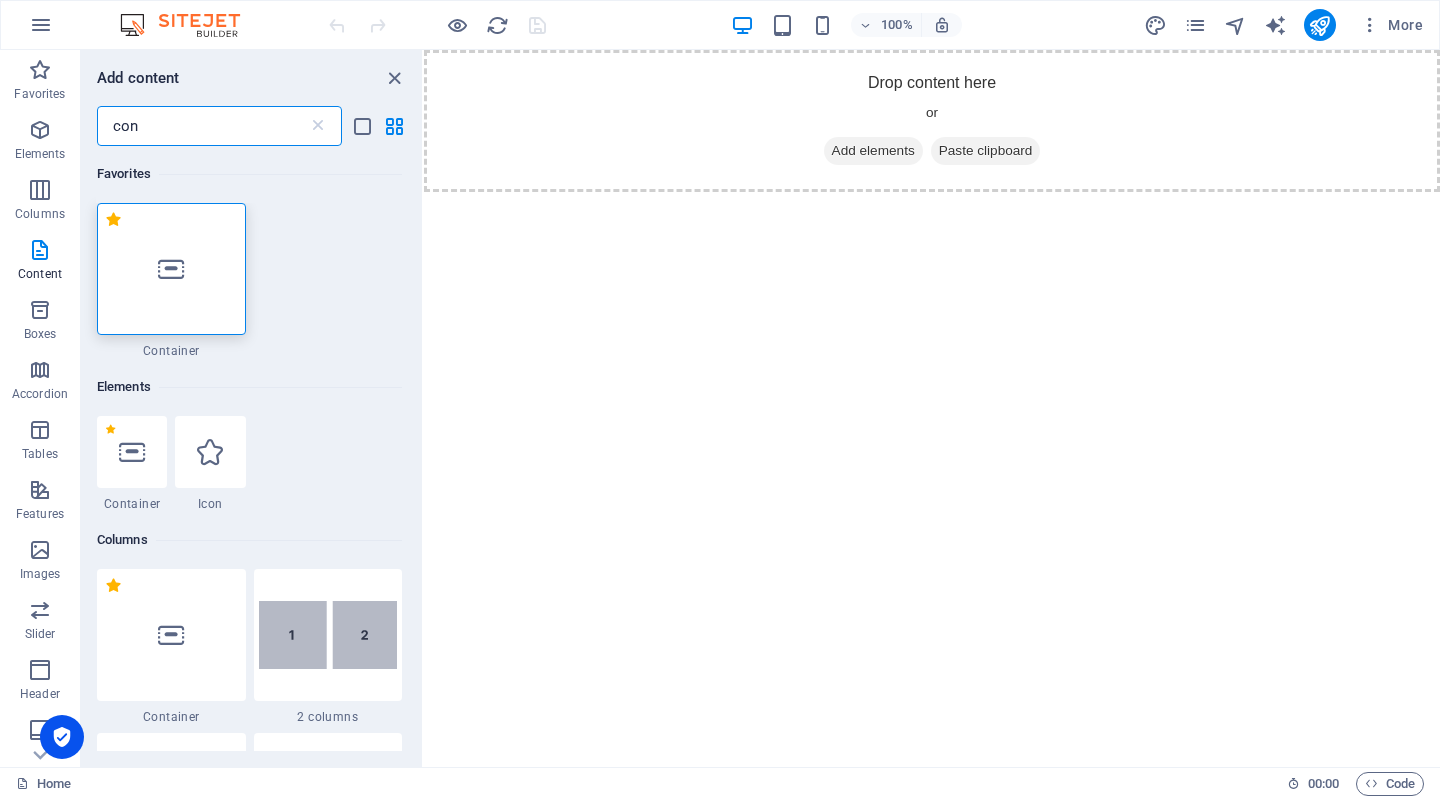 type on "con" 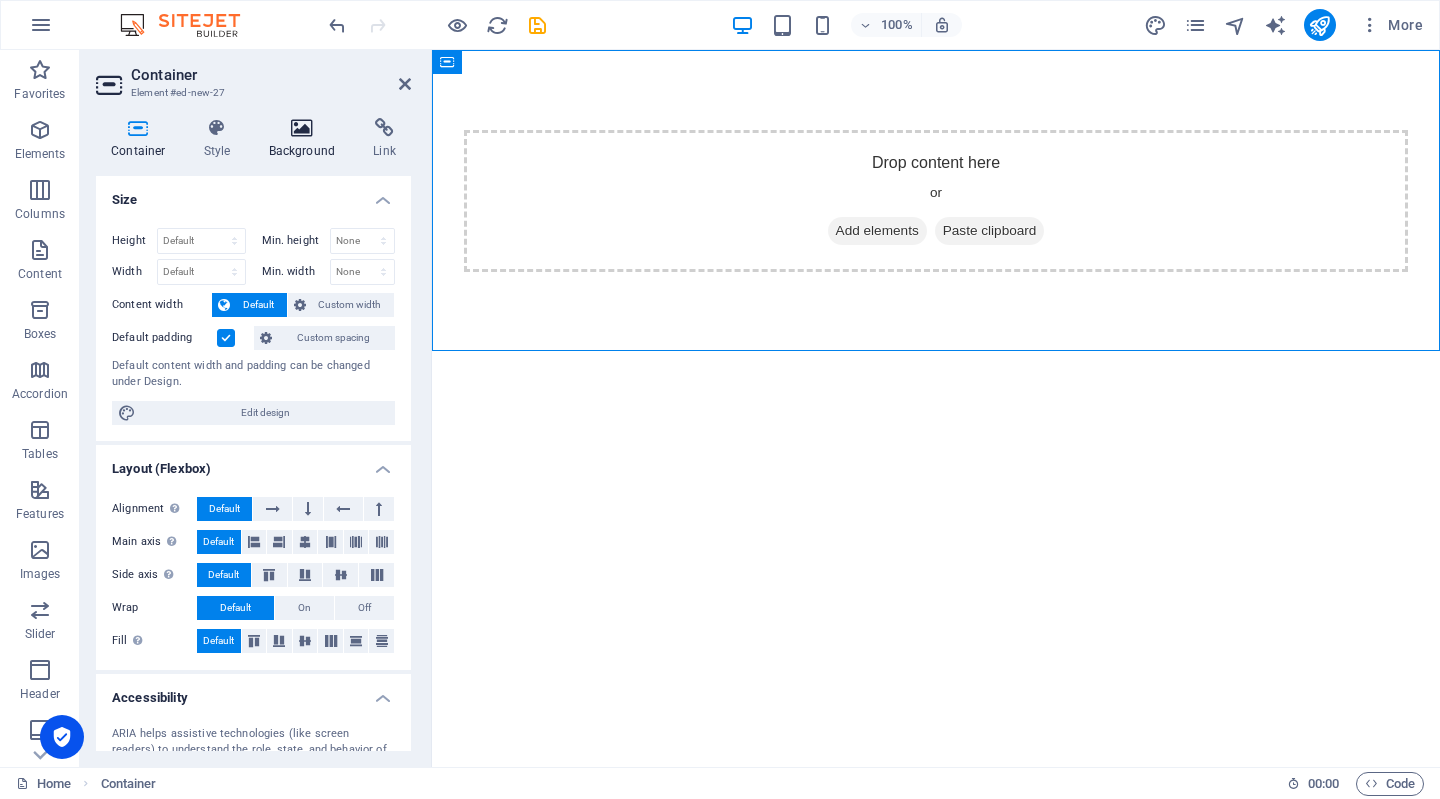 click on "Background" at bounding box center (306, 139) 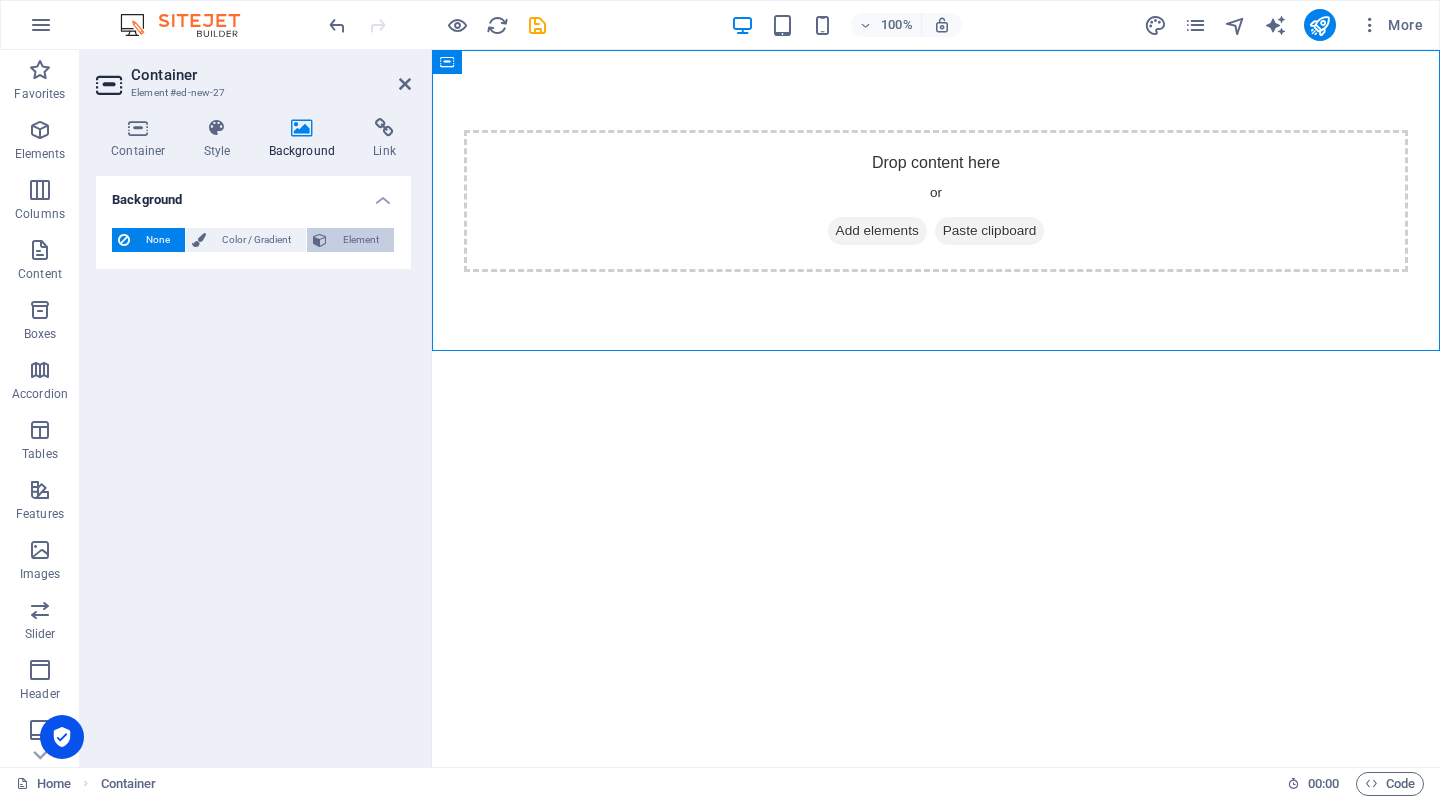 click on "Element" at bounding box center [360, 240] 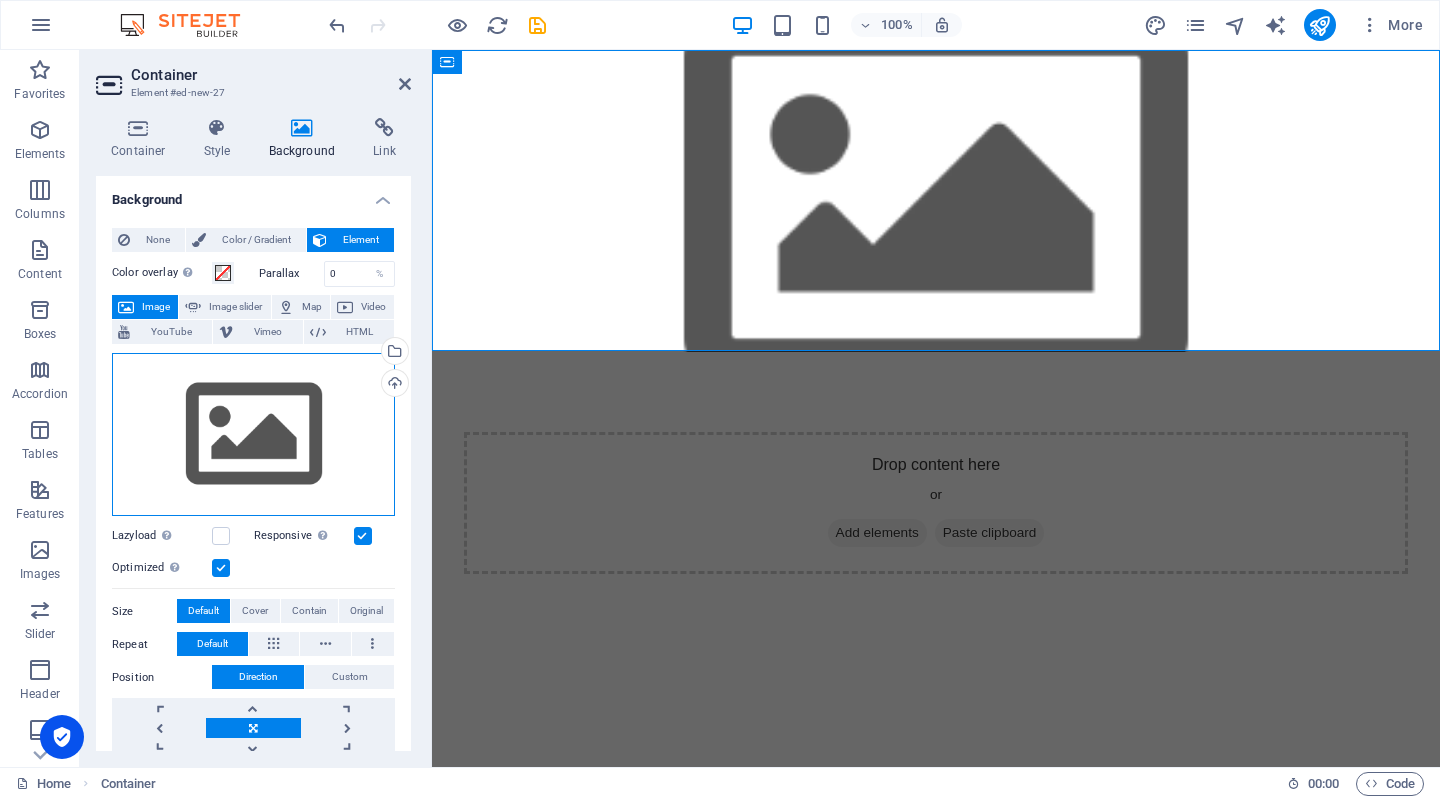 click on "Drag files here, click to choose files or select files from Files or our free stock photos & videos" at bounding box center [253, 435] 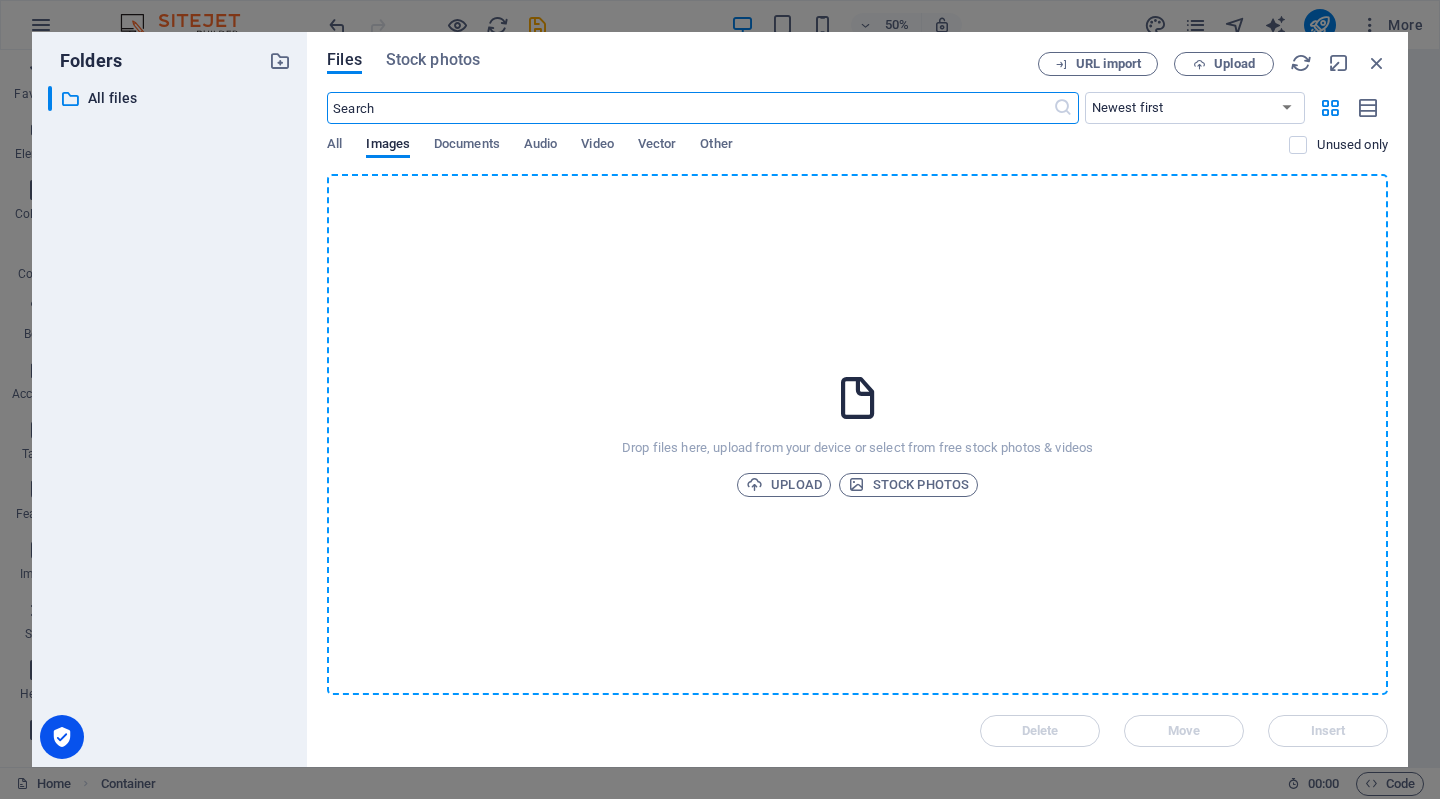 click on "Drop files here, upload from your device or select from free stock photos & videos Upload Stock photos" at bounding box center (857, 434) 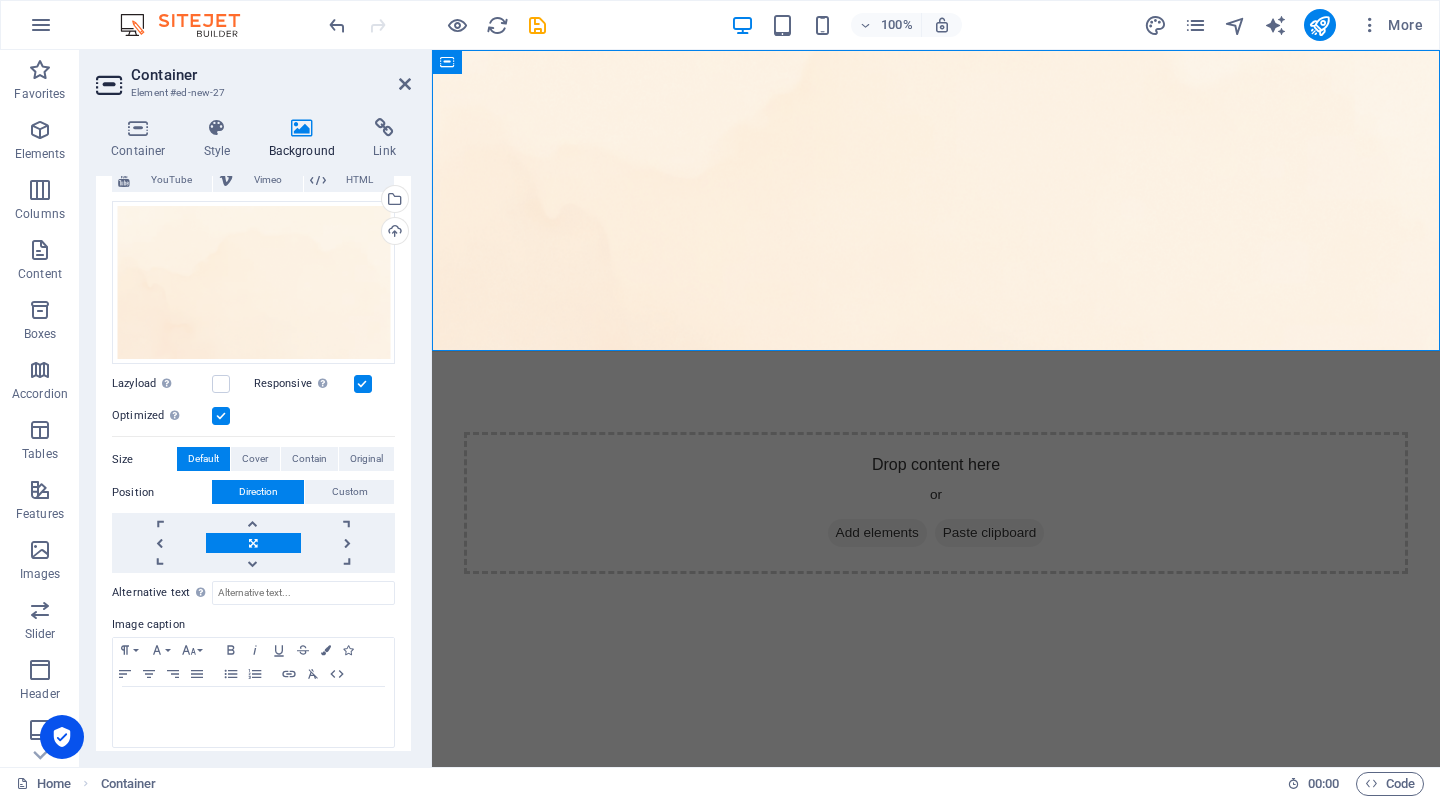 scroll, scrollTop: 156, scrollLeft: 0, axis: vertical 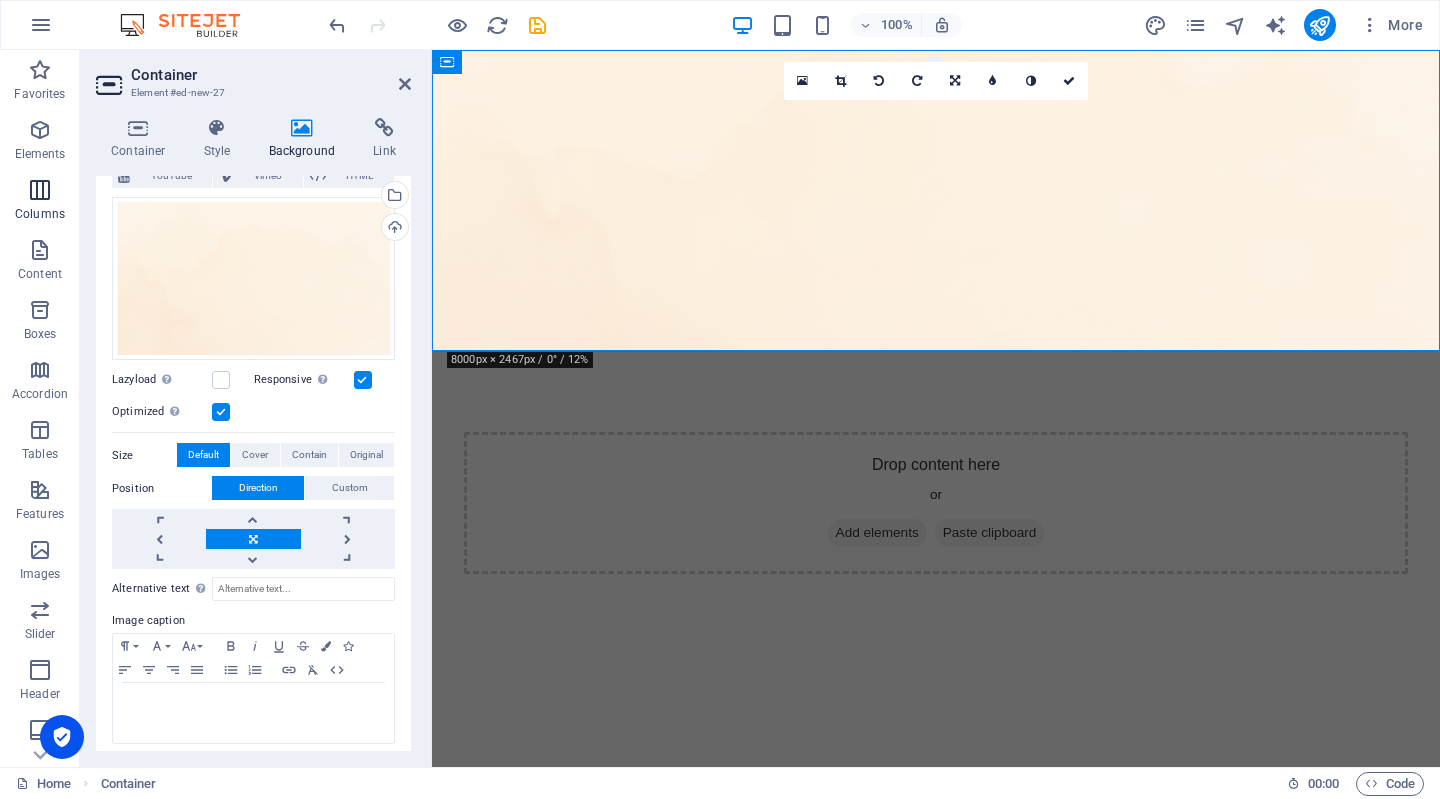 click at bounding box center [40, 190] 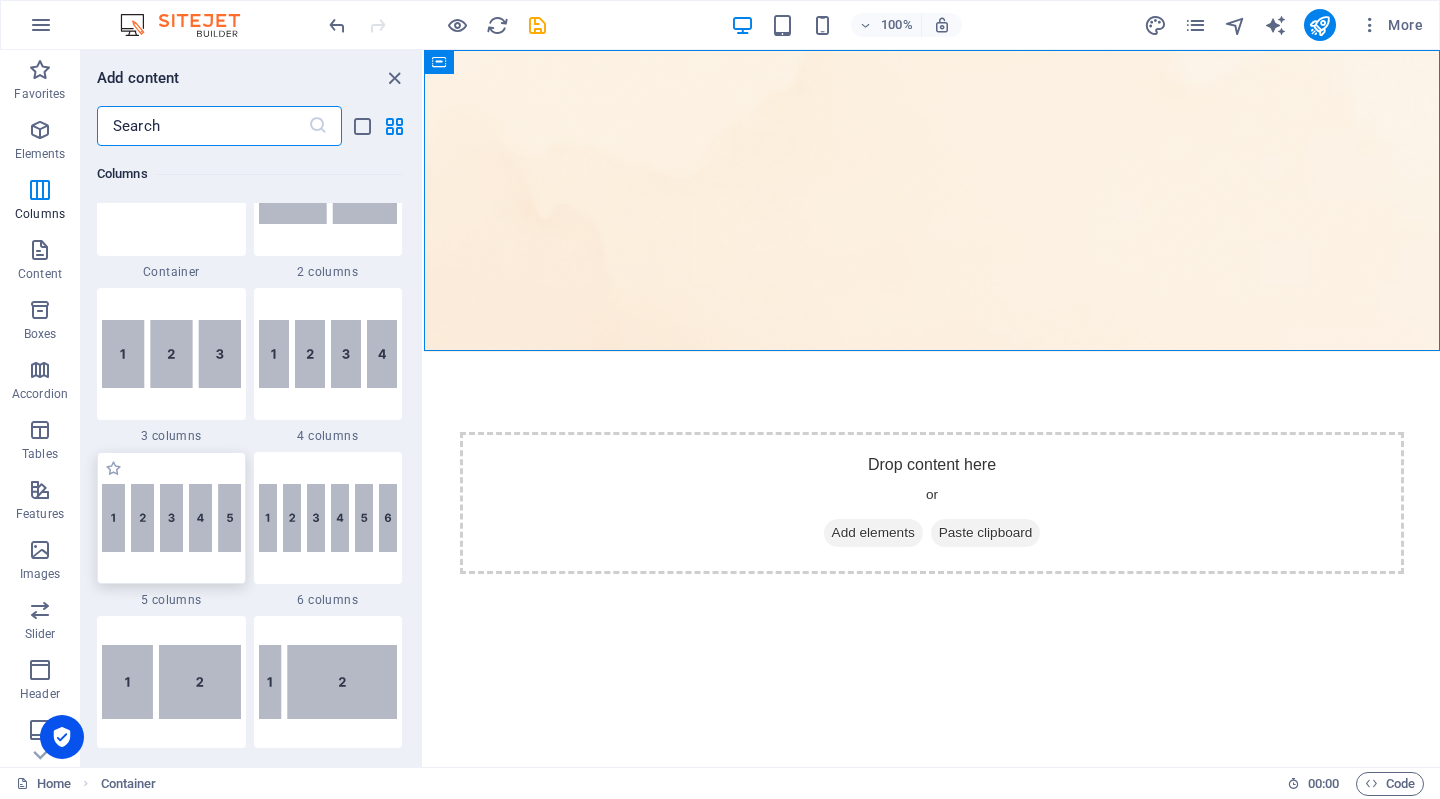 scroll, scrollTop: 1071, scrollLeft: 0, axis: vertical 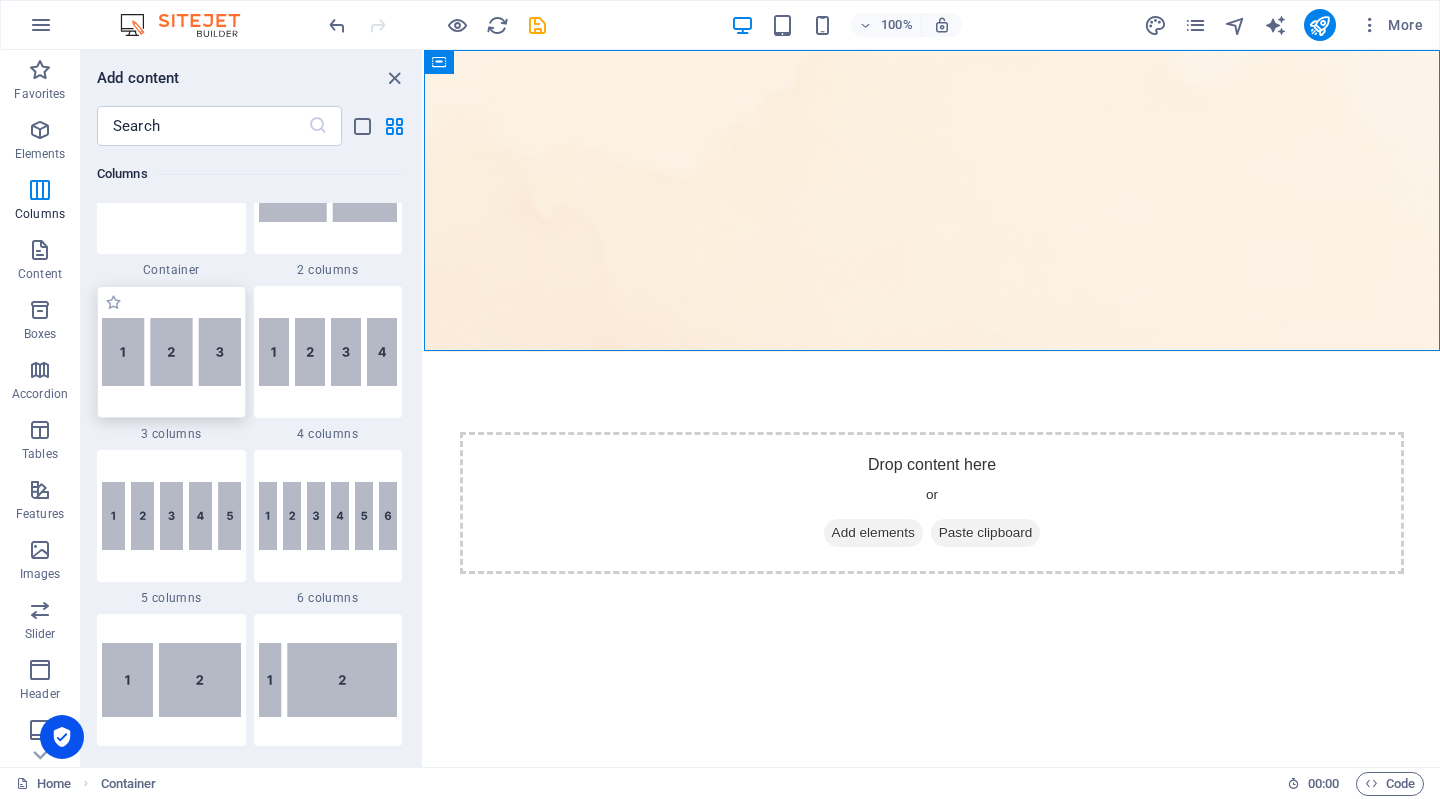 click at bounding box center [171, 352] 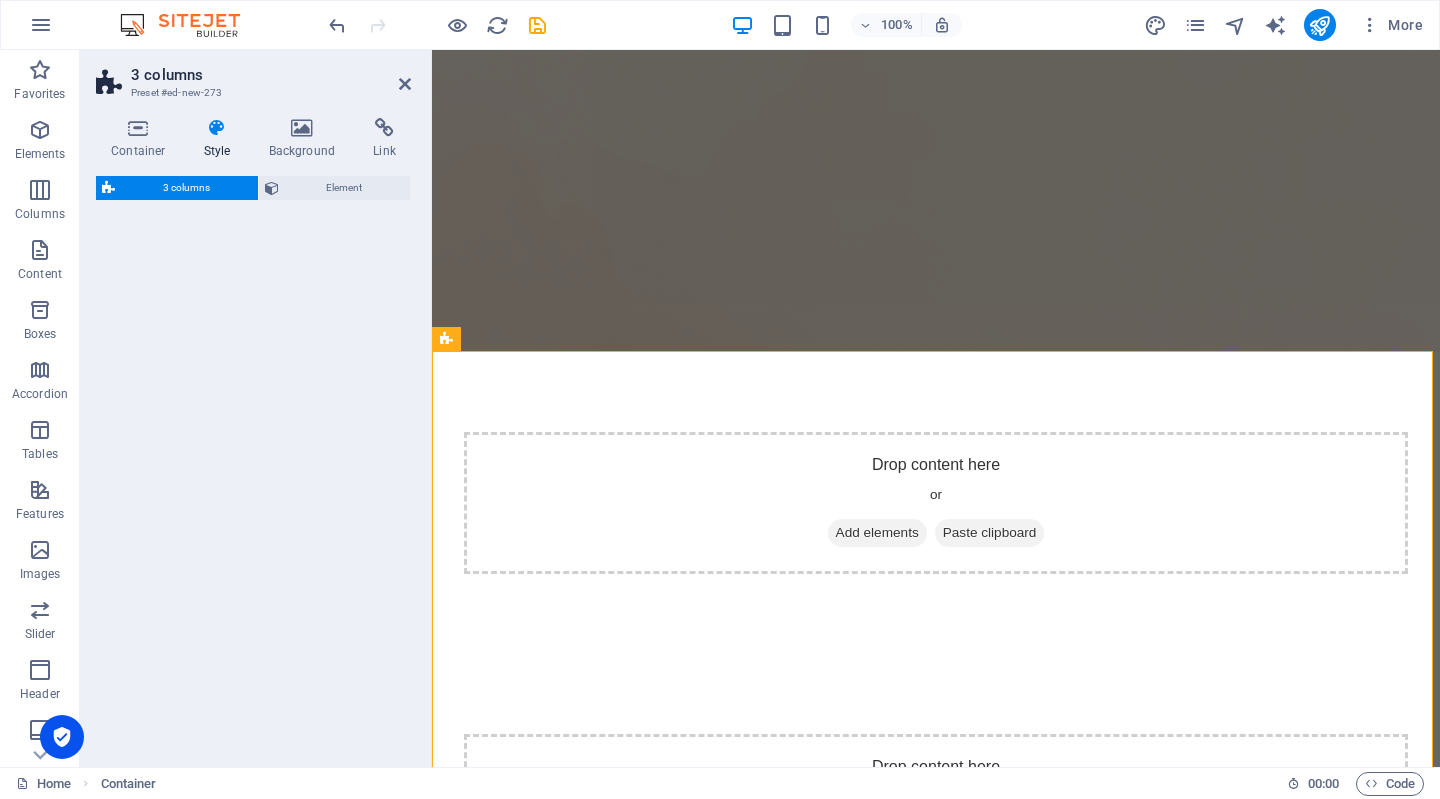 select on "rem" 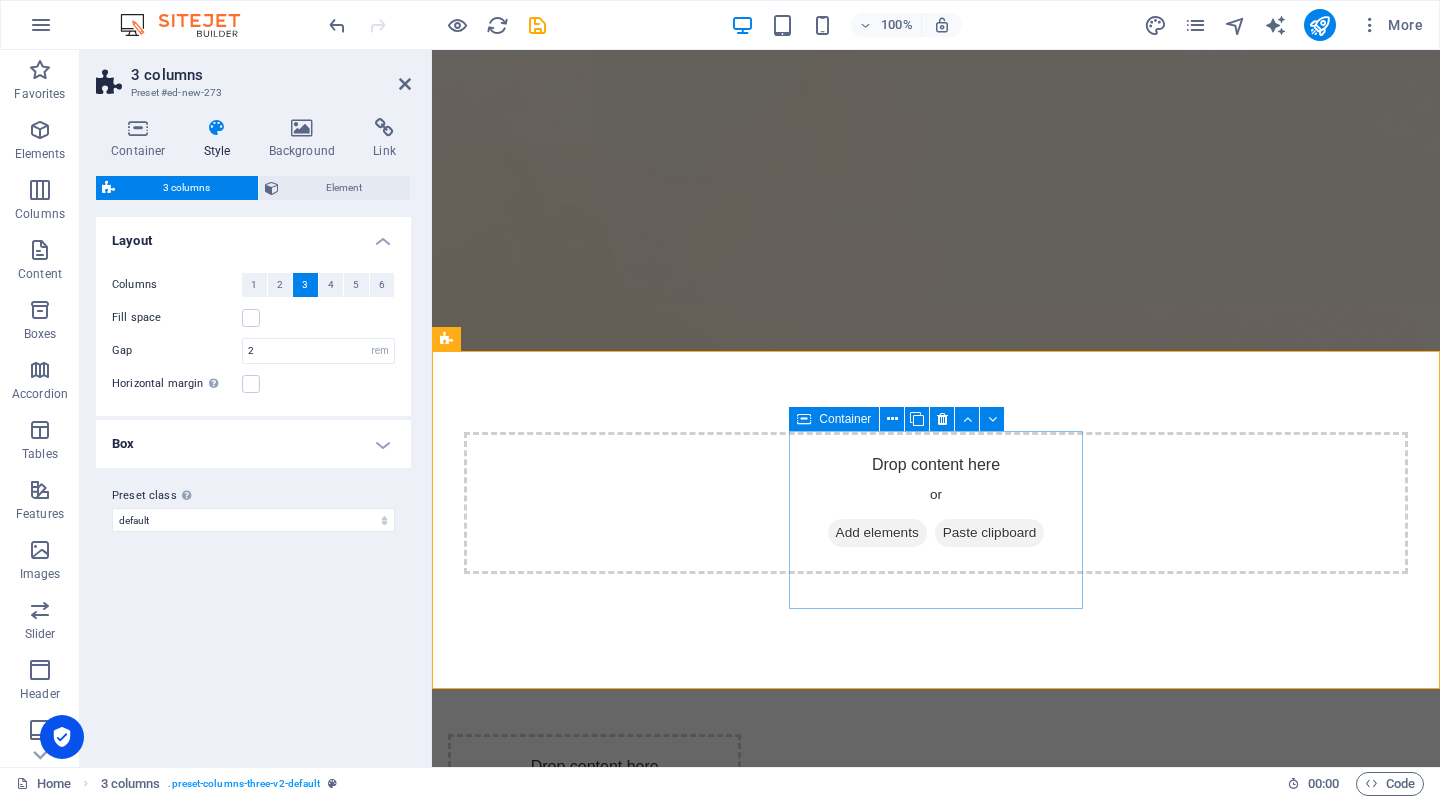 click on "Add elements" at bounding box center (535, 993) 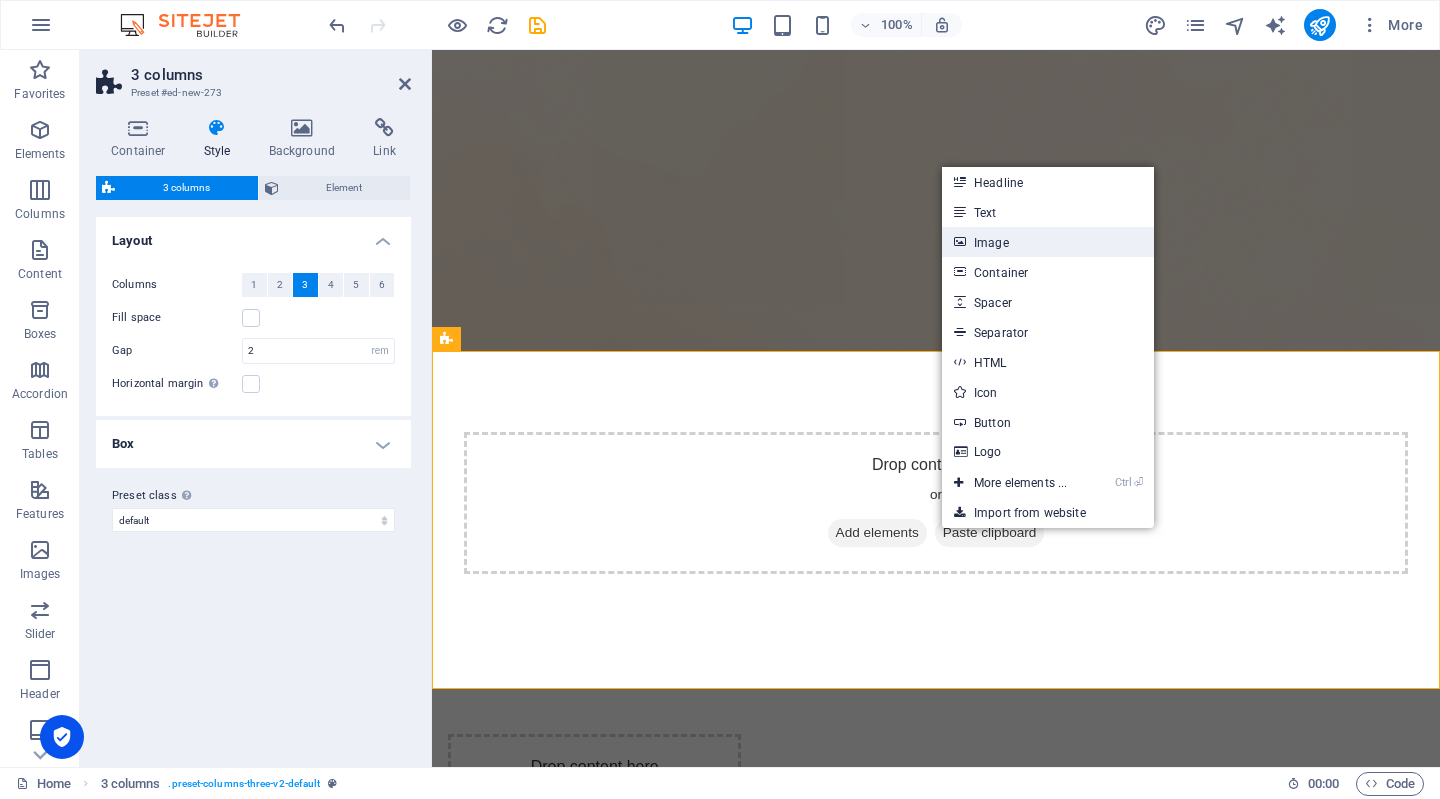 click on "Image" at bounding box center (1048, 242) 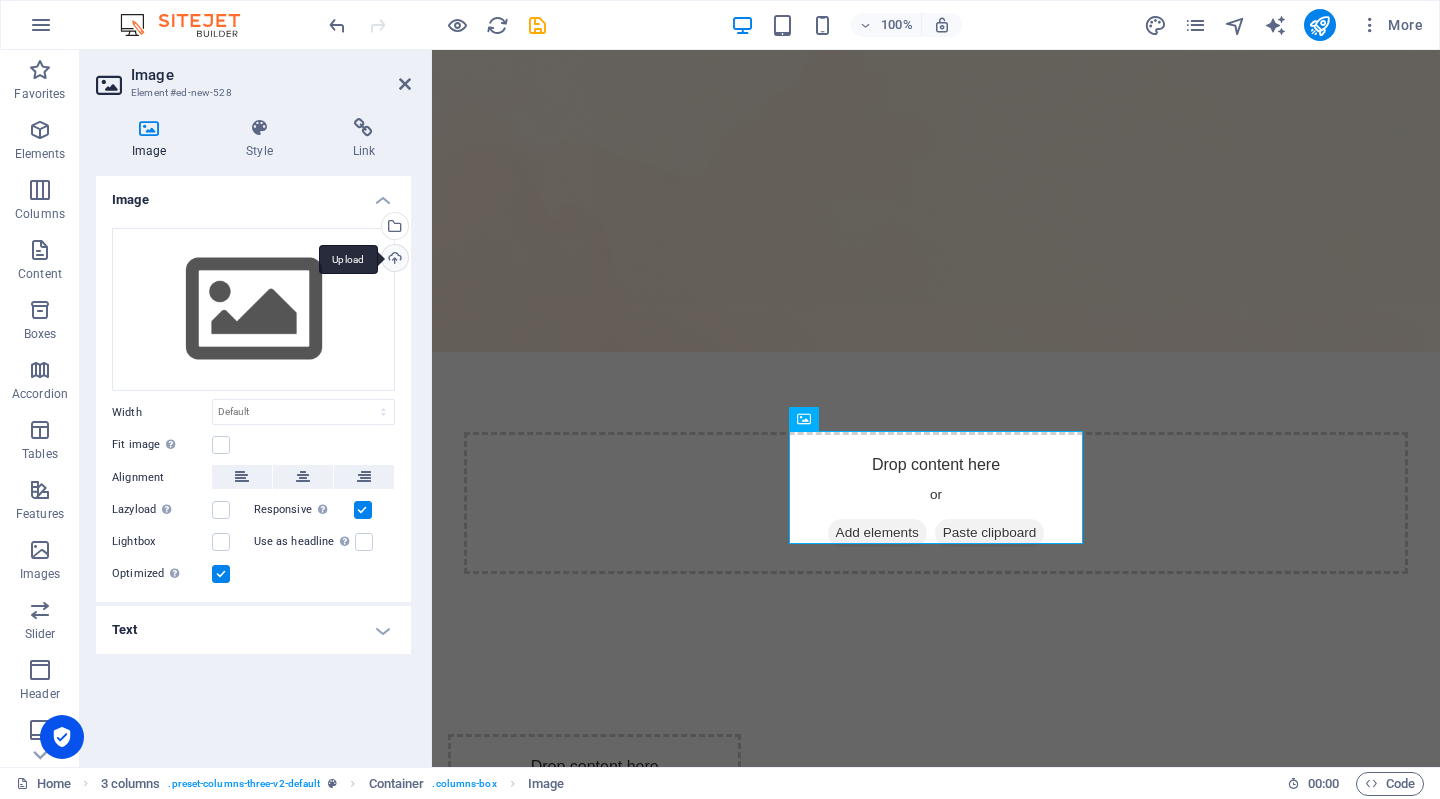 click on "Upload" at bounding box center (393, 260) 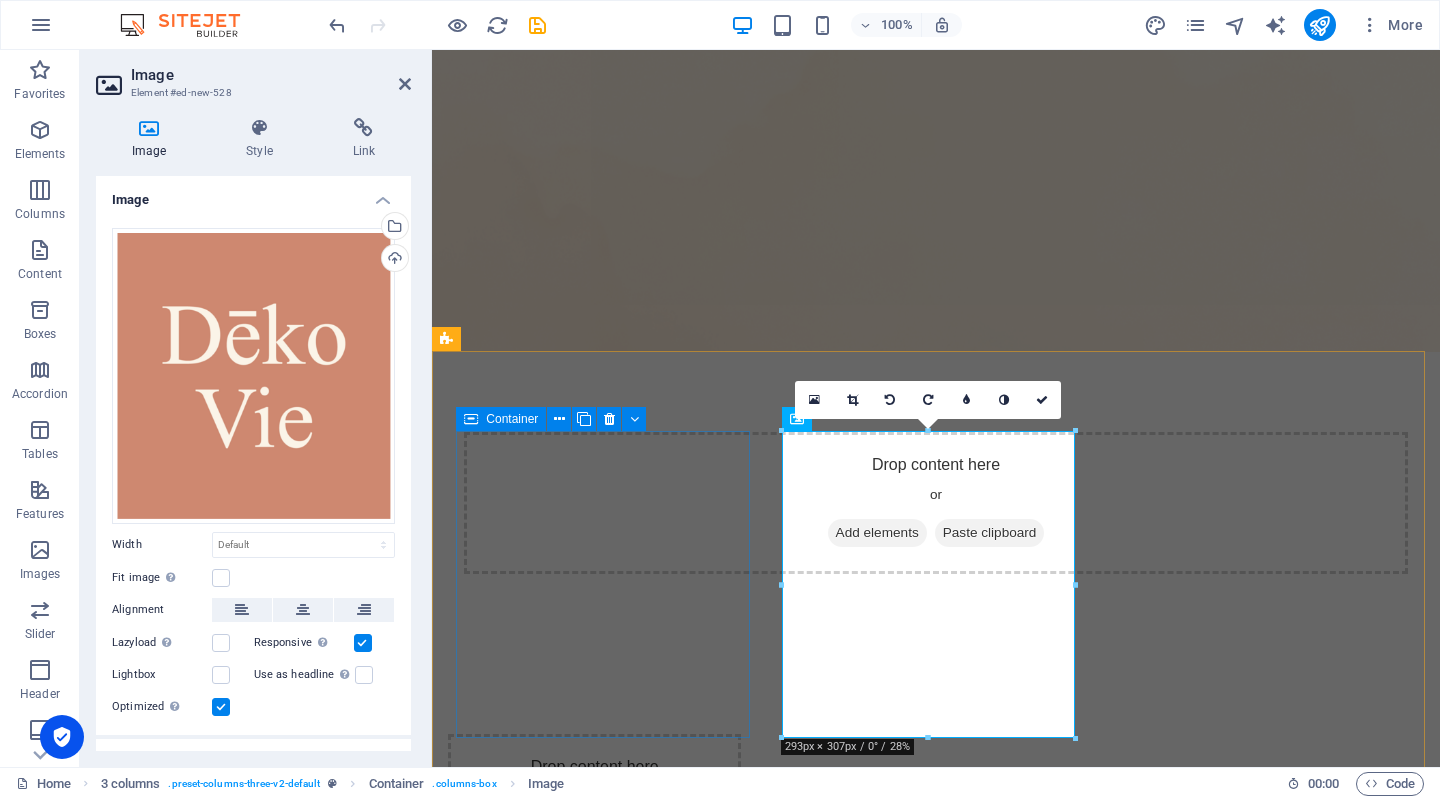 click on "Drop content here or  Add elements  Paste clipboard" at bounding box center (594, 805) 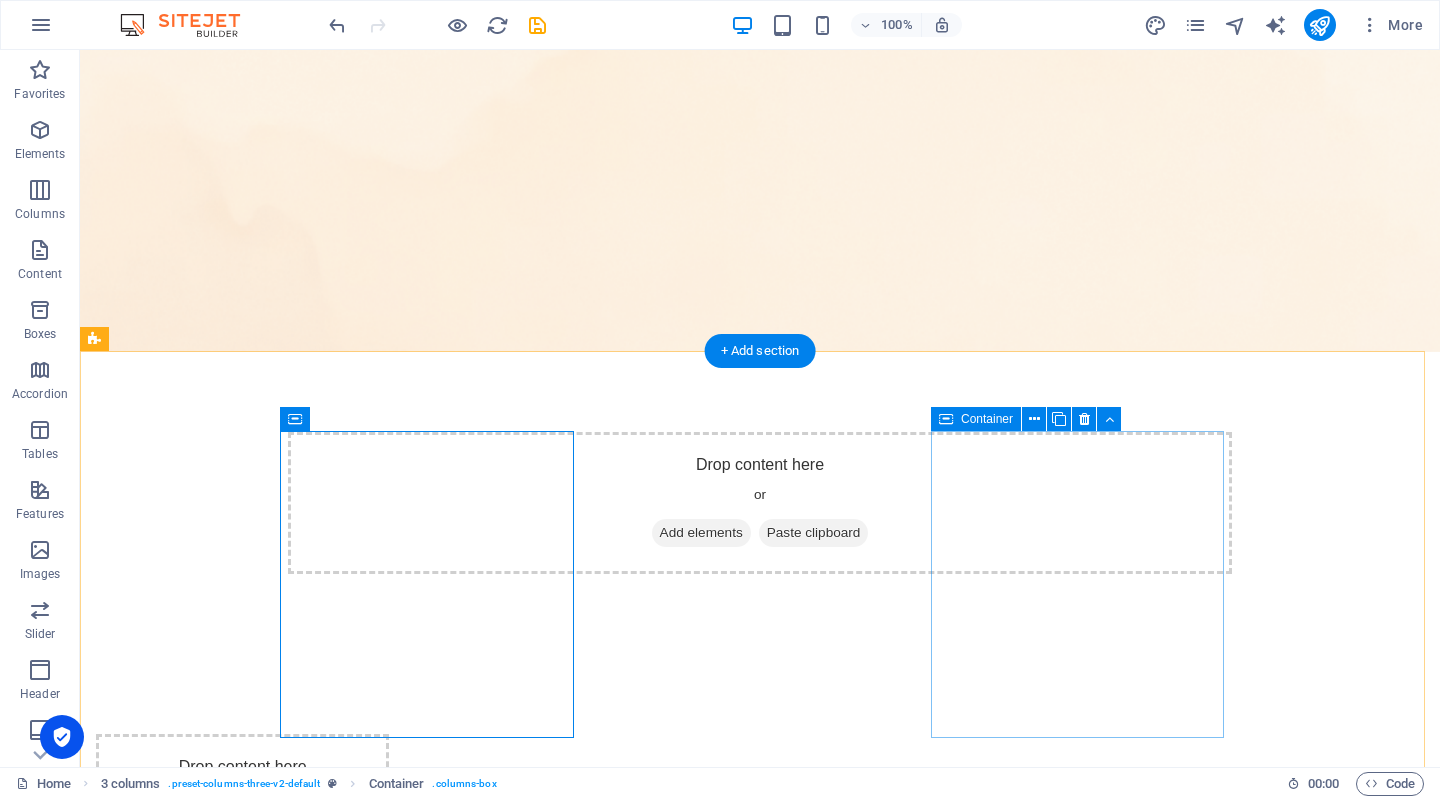 scroll, scrollTop: 51, scrollLeft: 0, axis: vertical 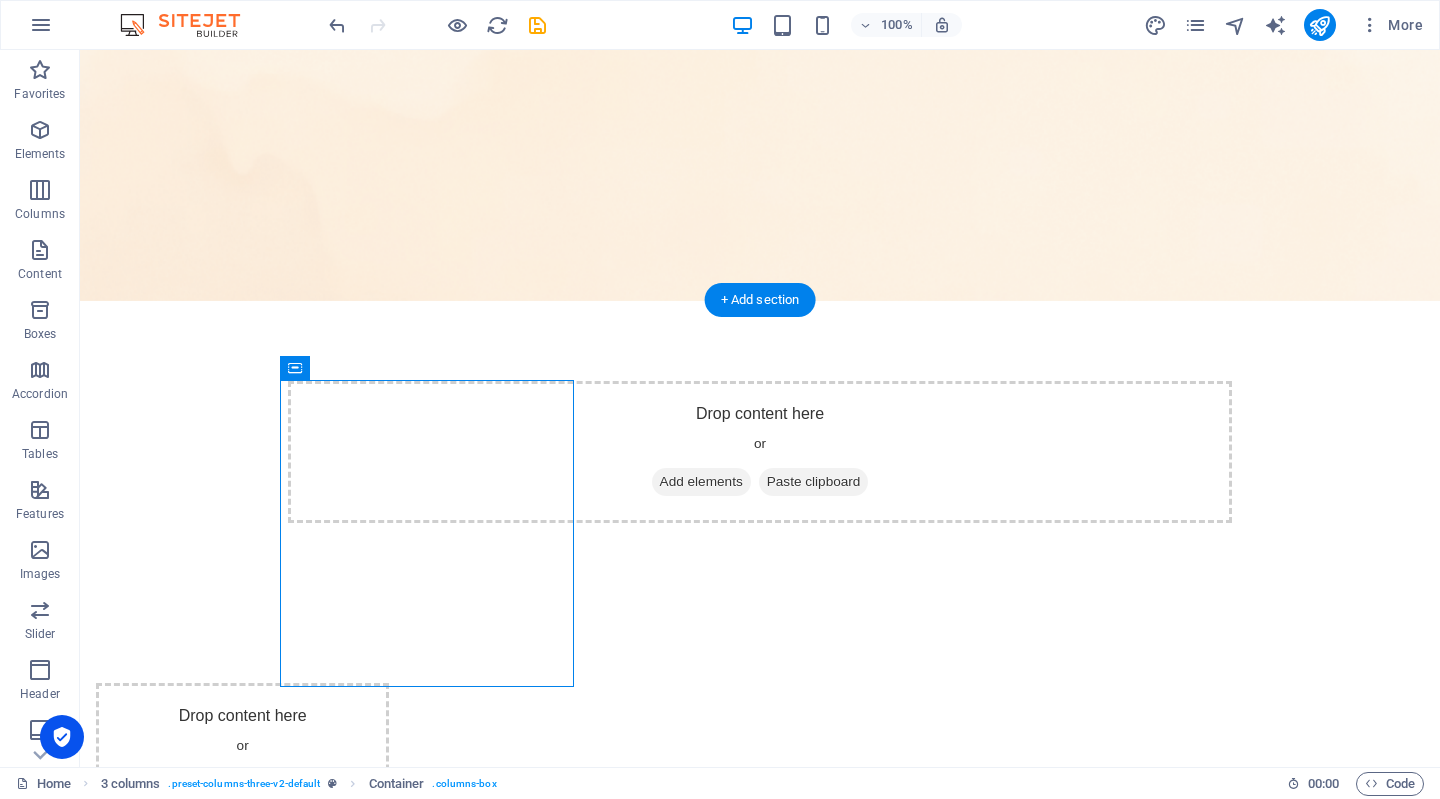 click at bounding box center [760, 150] 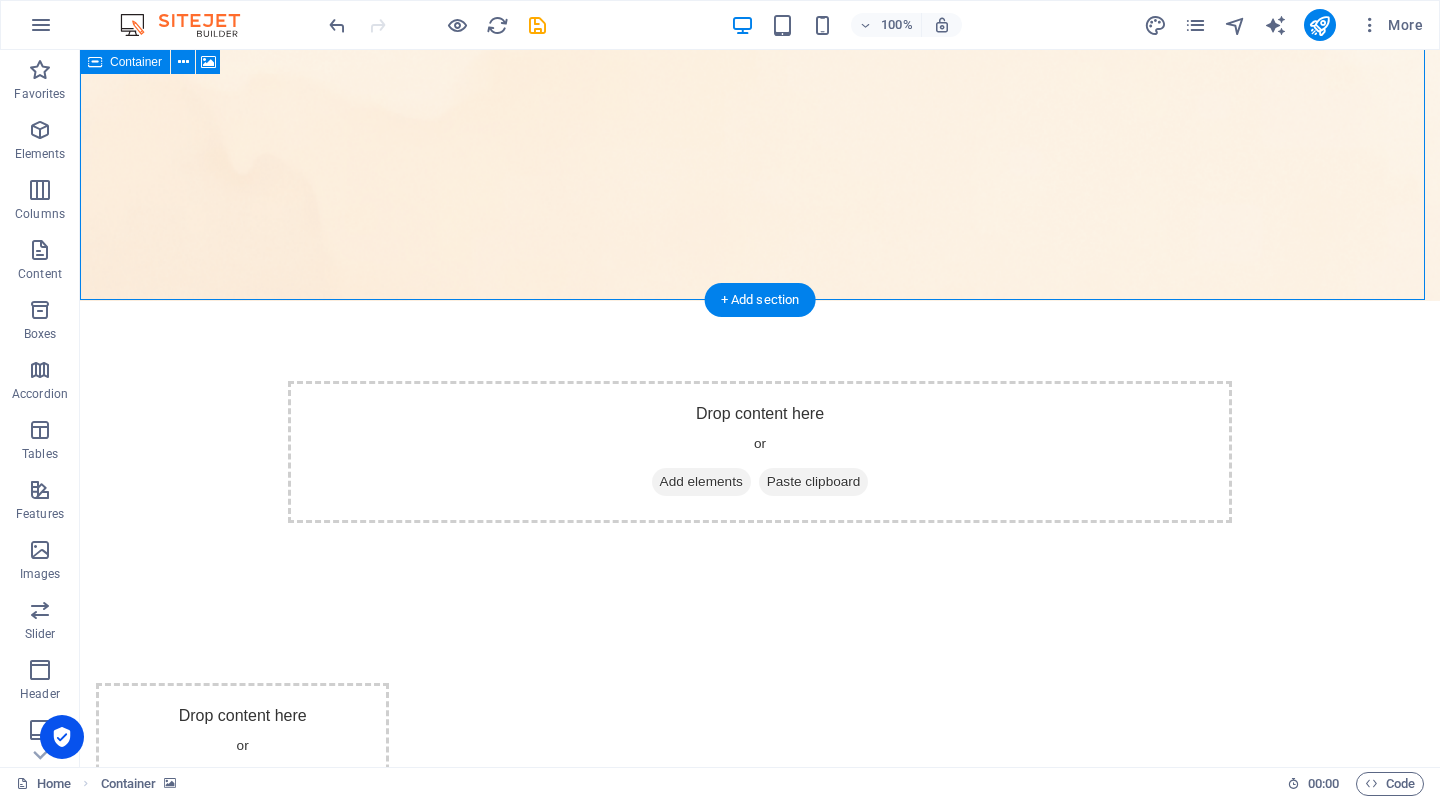 click on "Drop content here or  Add elements  Paste clipboard" at bounding box center [760, 452] 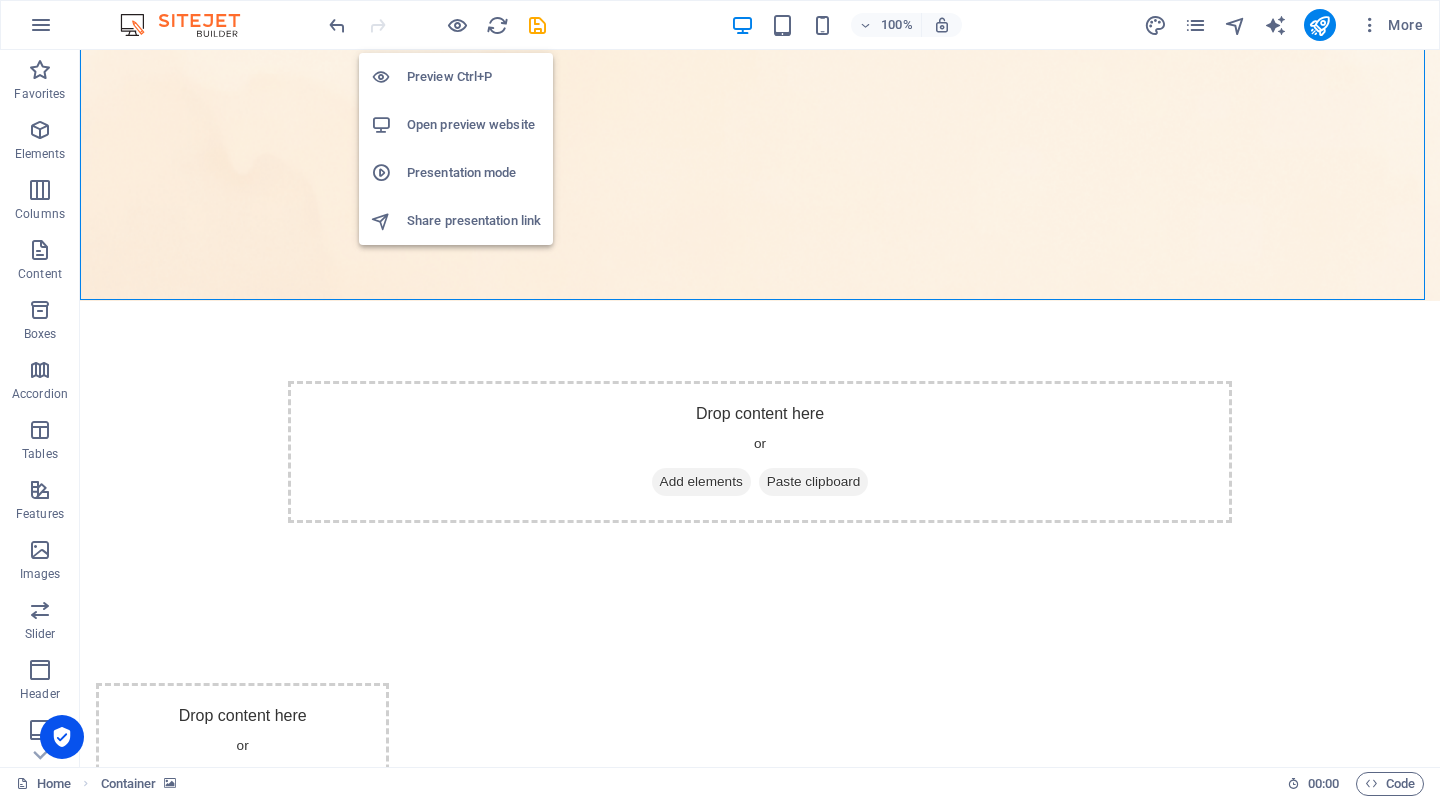 click on "Preview Ctrl+P" at bounding box center [474, 77] 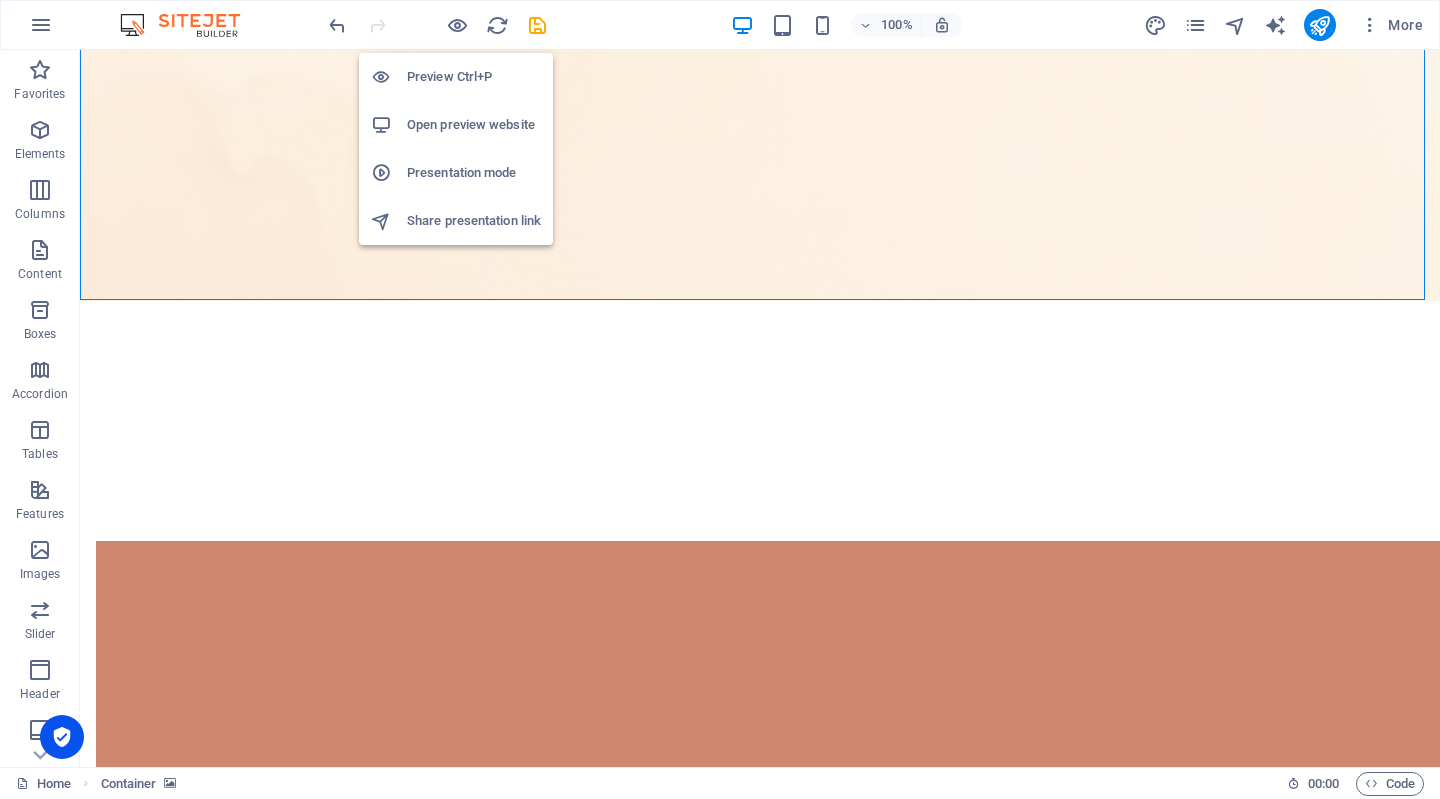 scroll, scrollTop: 0, scrollLeft: 0, axis: both 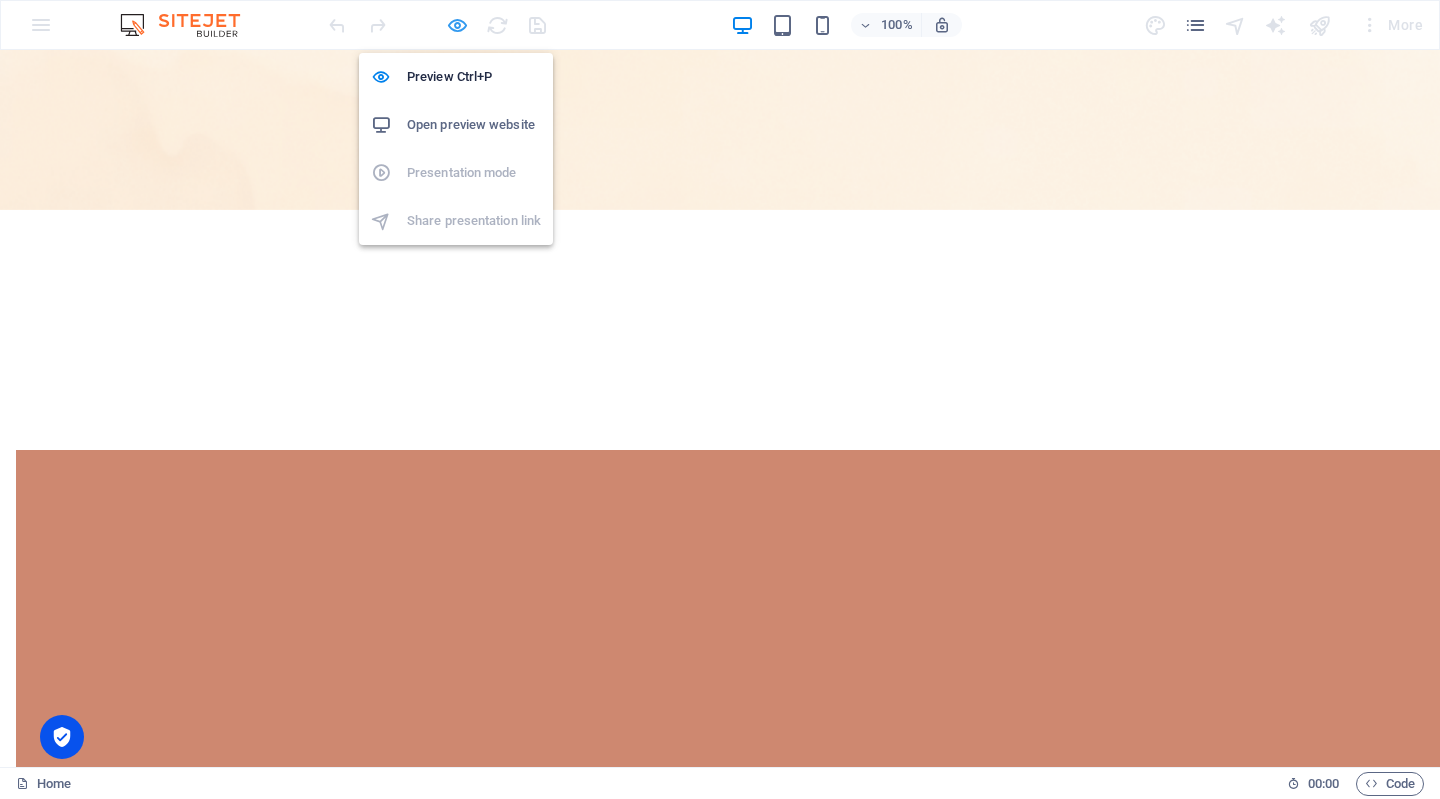 click at bounding box center [457, 25] 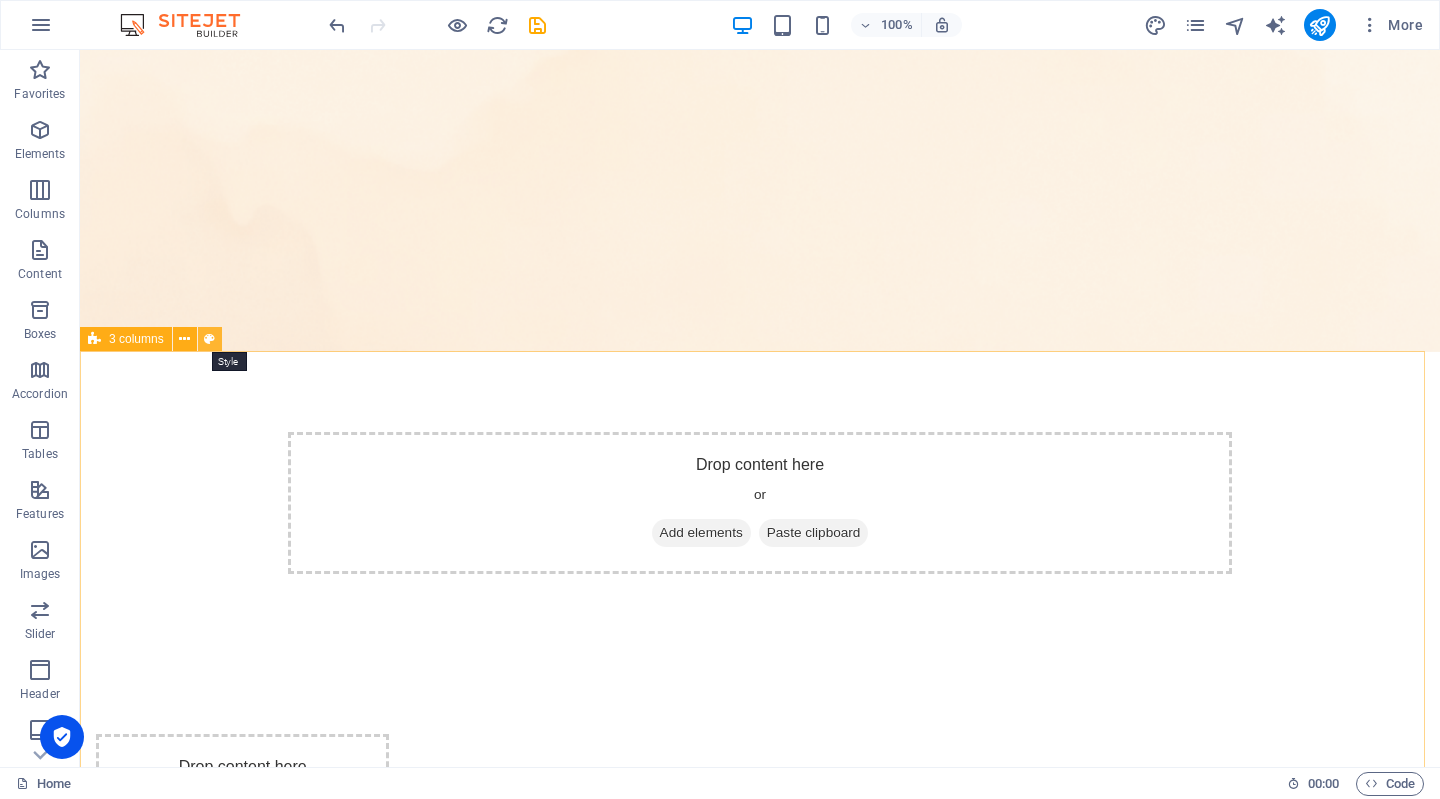 click at bounding box center [209, 339] 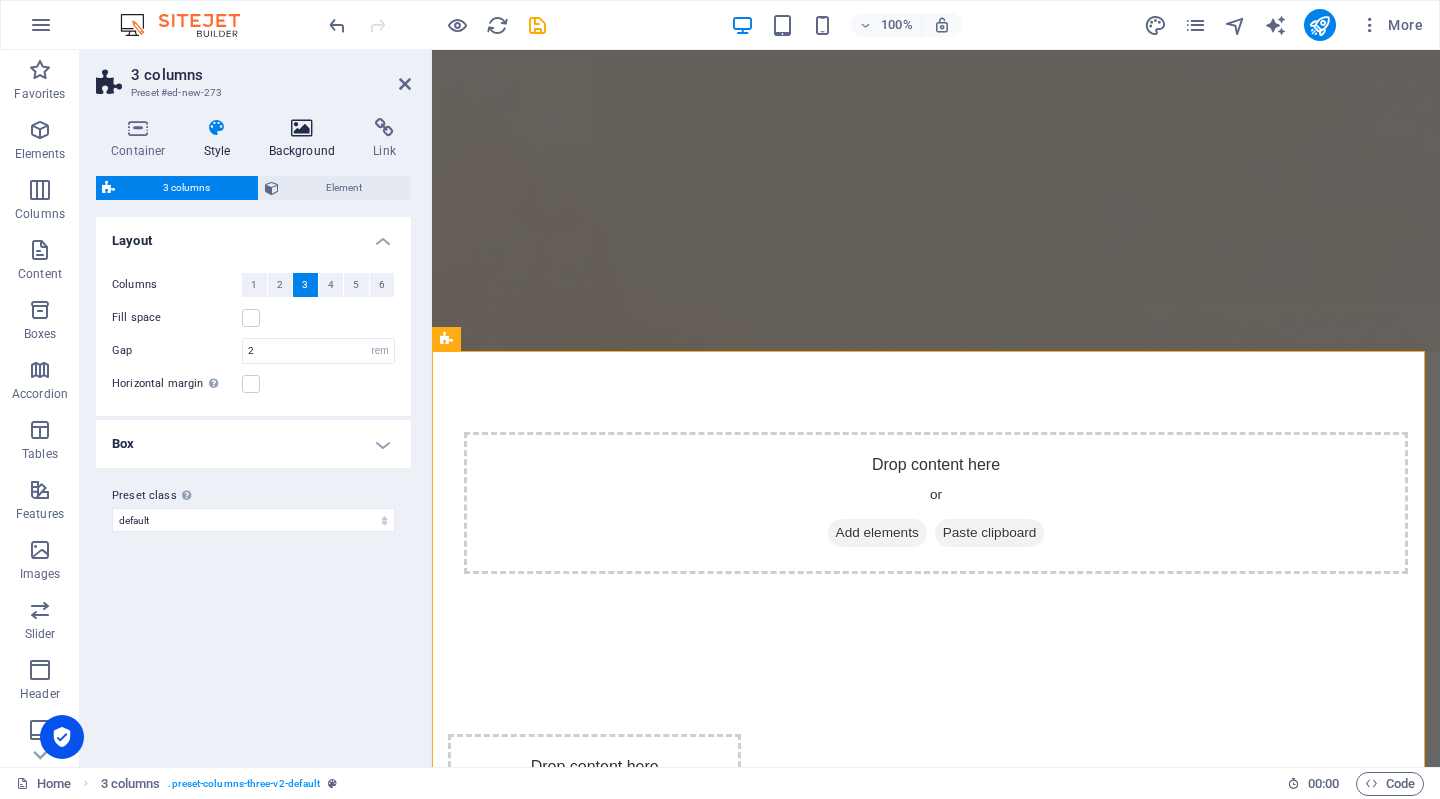 click on "Background" at bounding box center (306, 139) 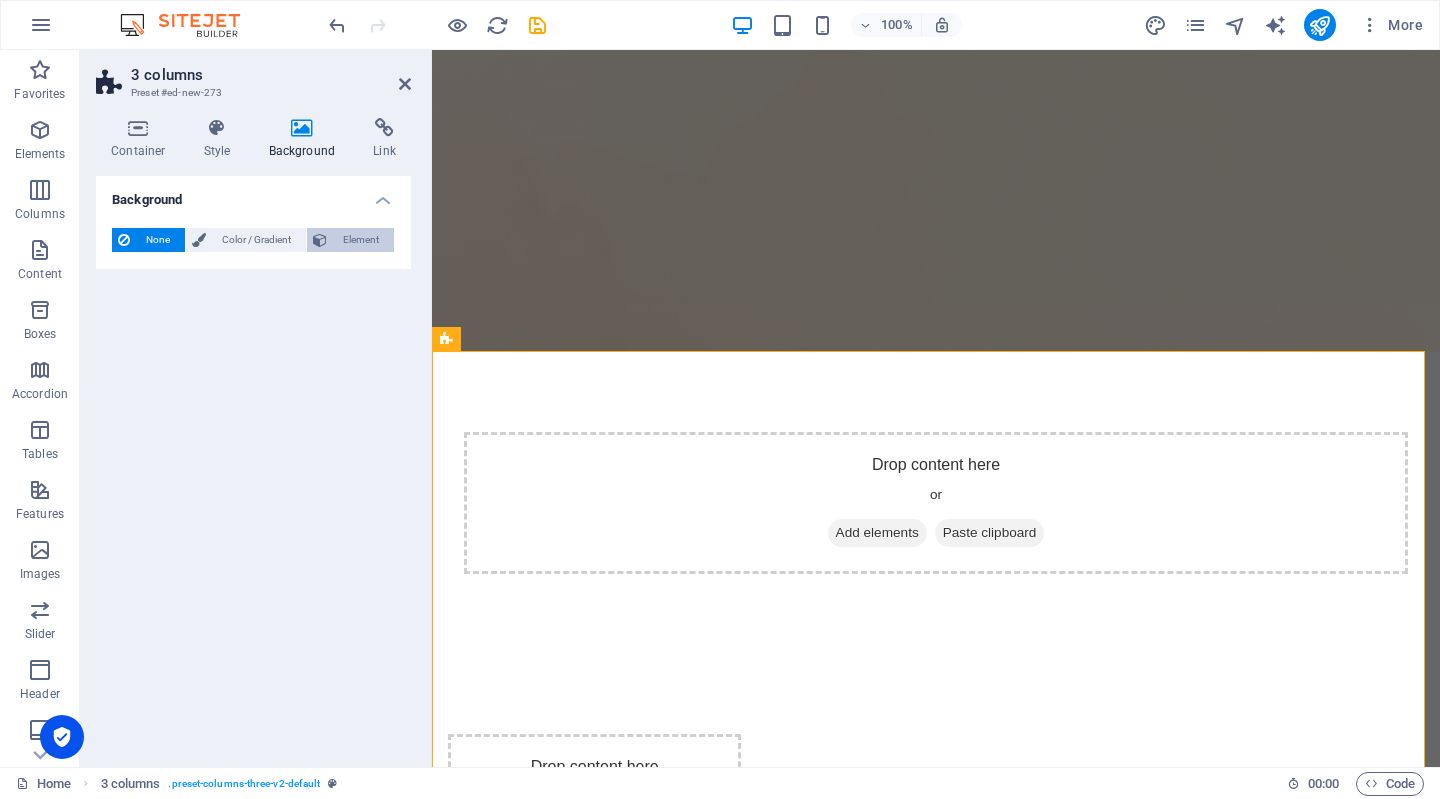 click on "Element" at bounding box center [360, 240] 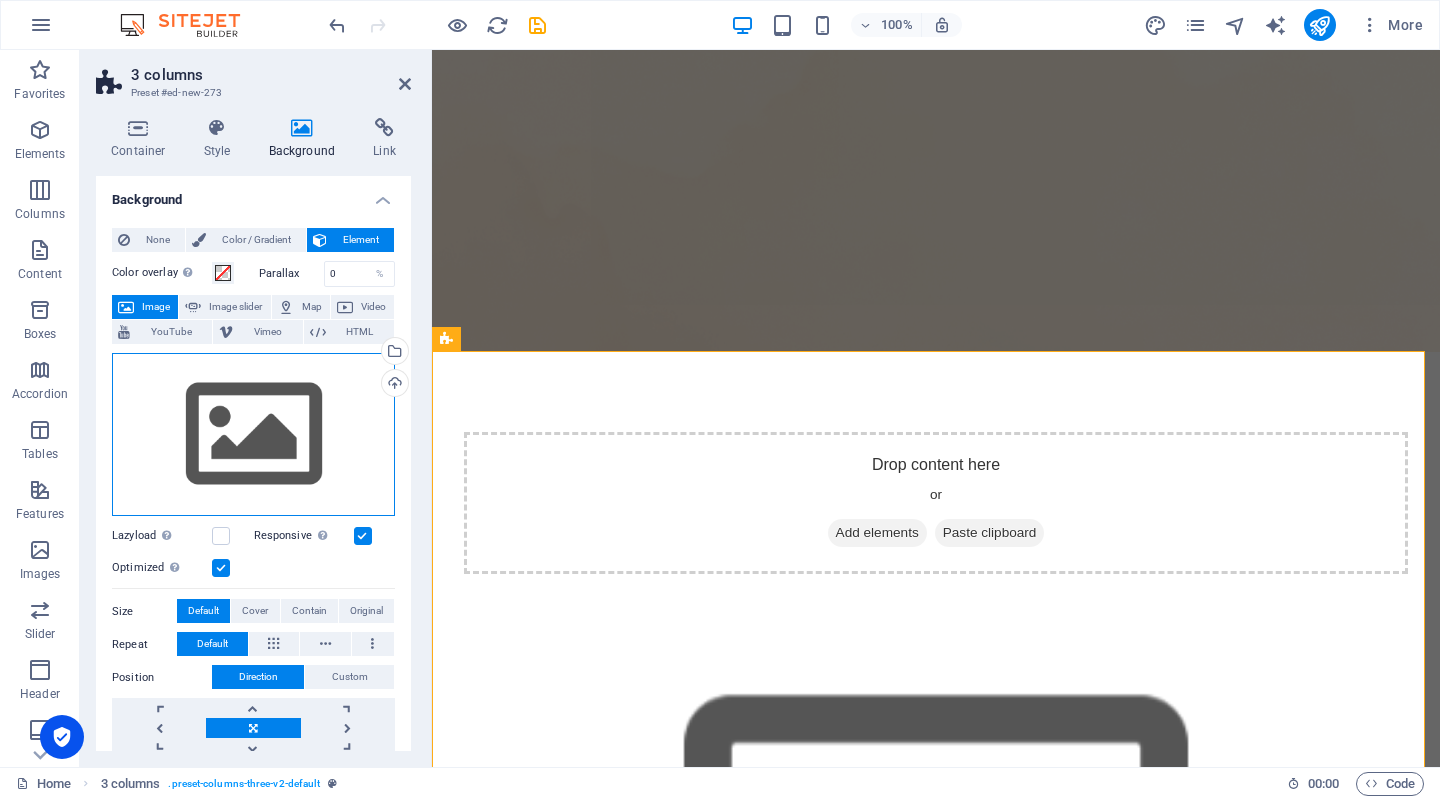 click on "Drag files here, click to choose files or select files from Files or our free stock photos & videos" at bounding box center (253, 435) 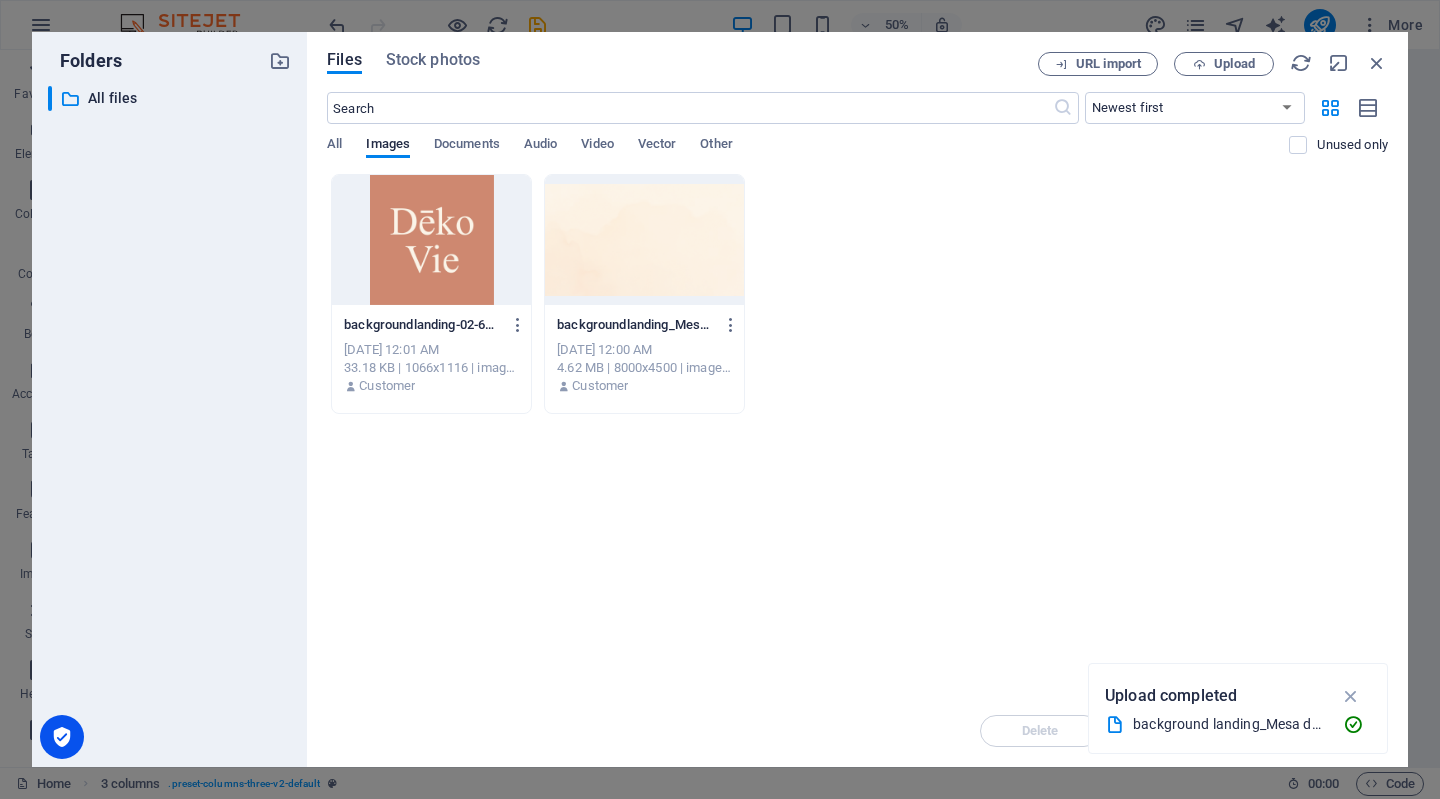 click at bounding box center (644, 240) 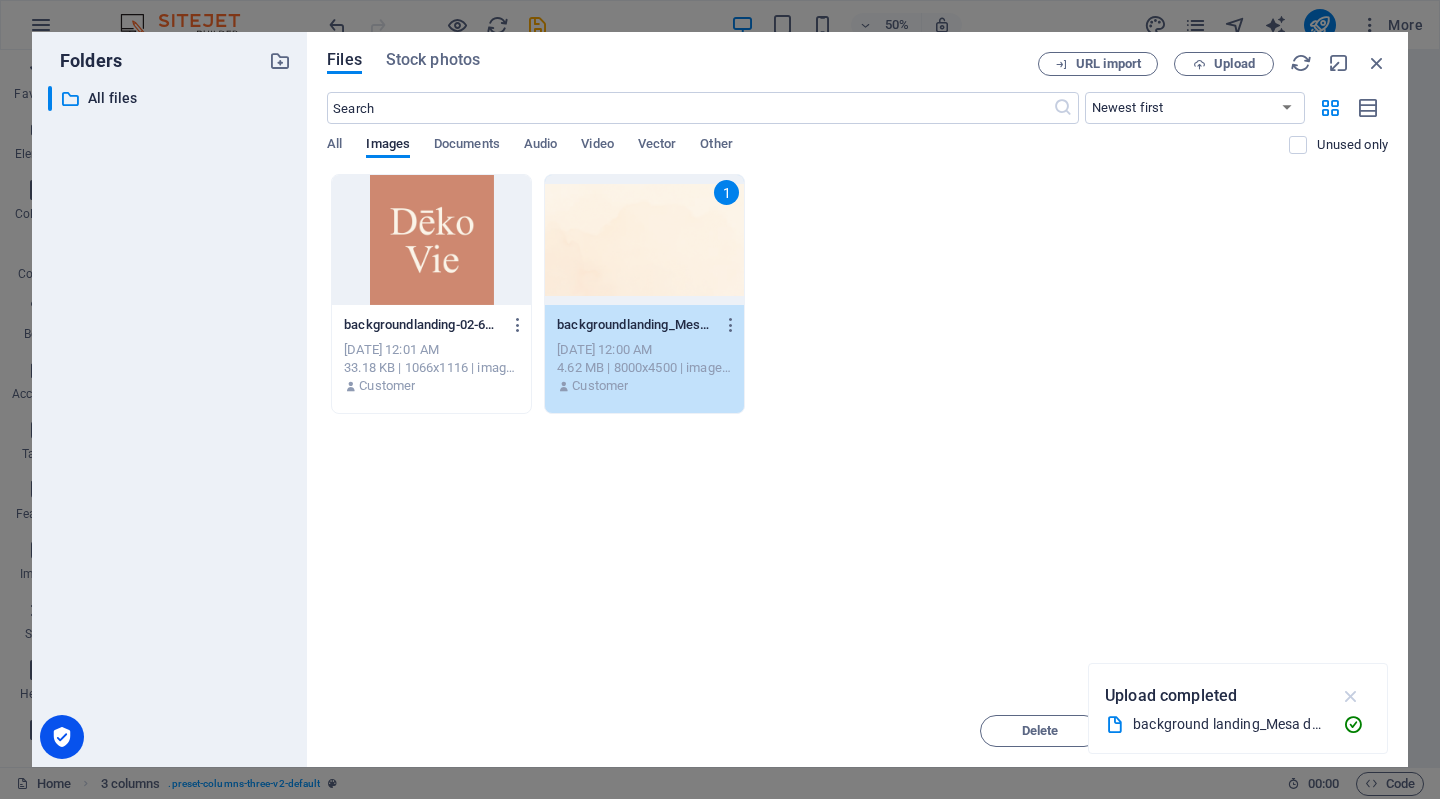 click at bounding box center (1351, 696) 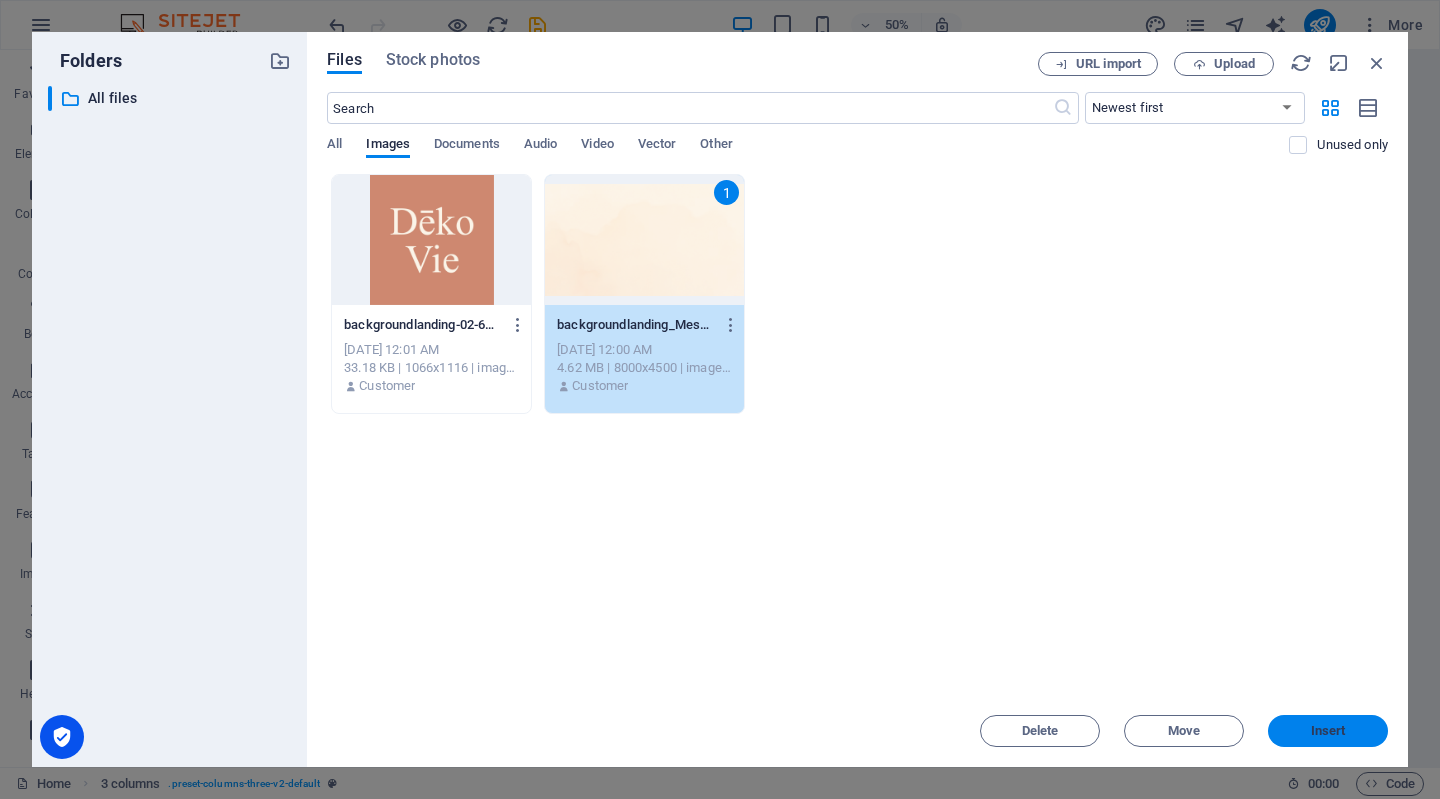 click on "Insert" at bounding box center [1328, 731] 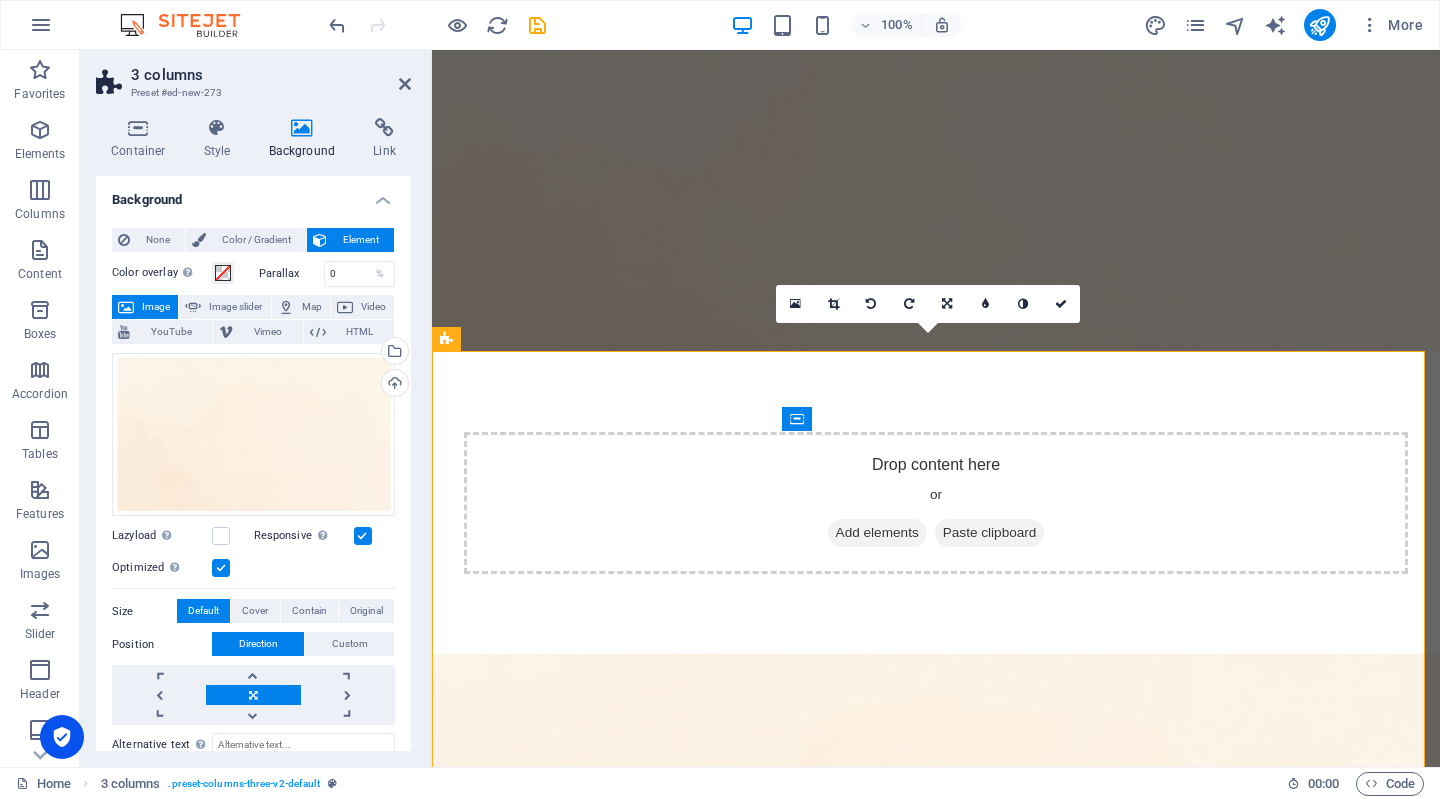 click at bounding box center [936, 201] 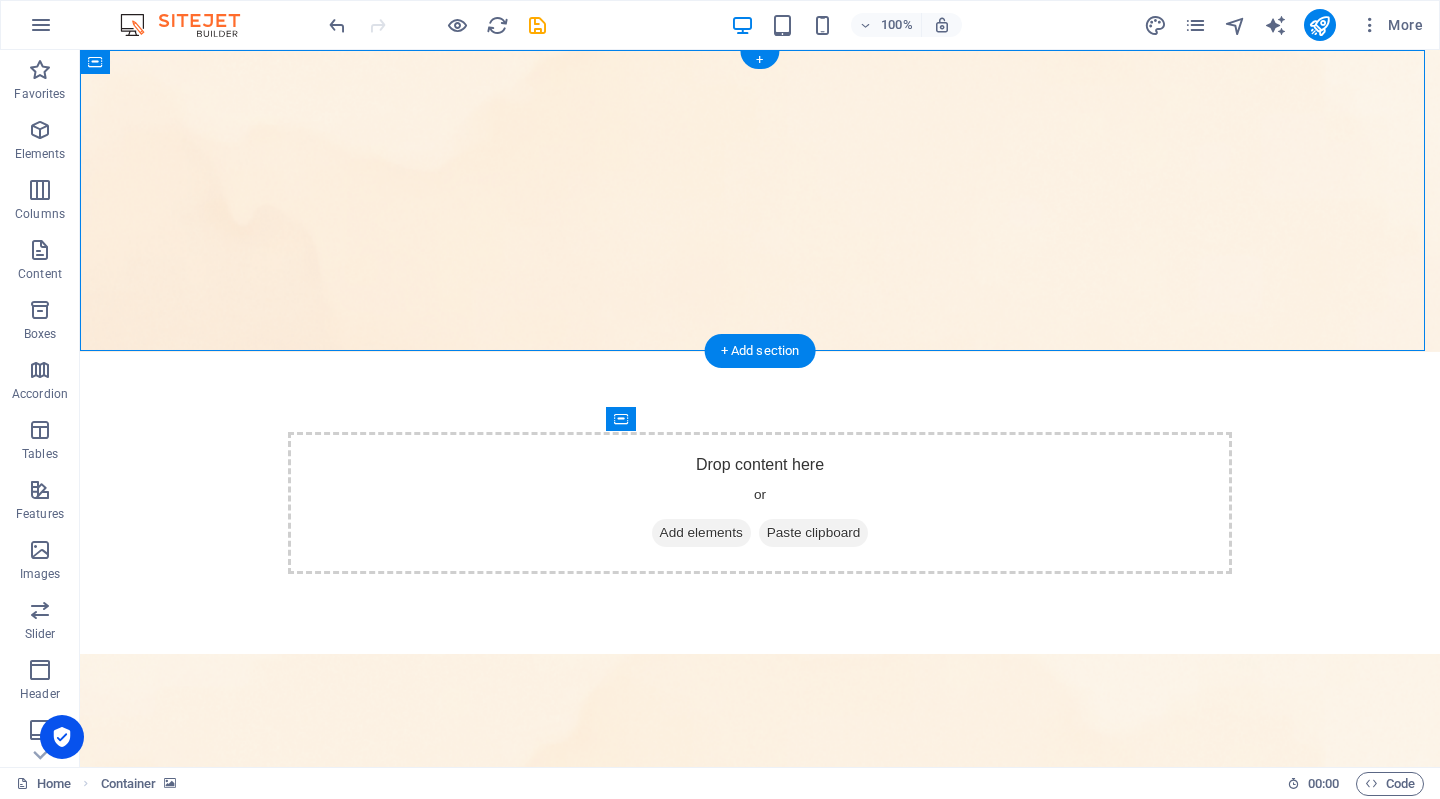click at bounding box center [760, 201] 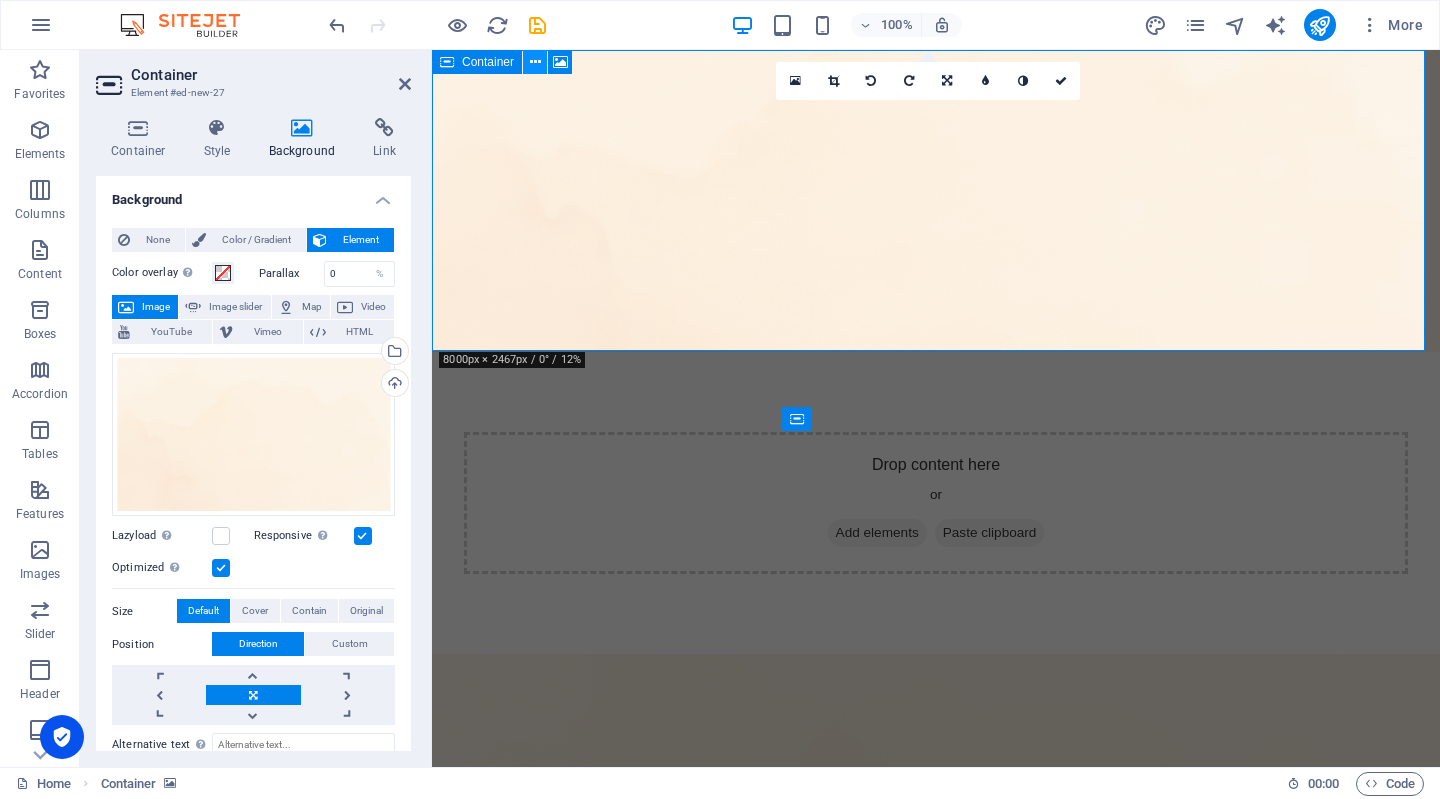 click at bounding box center (535, 62) 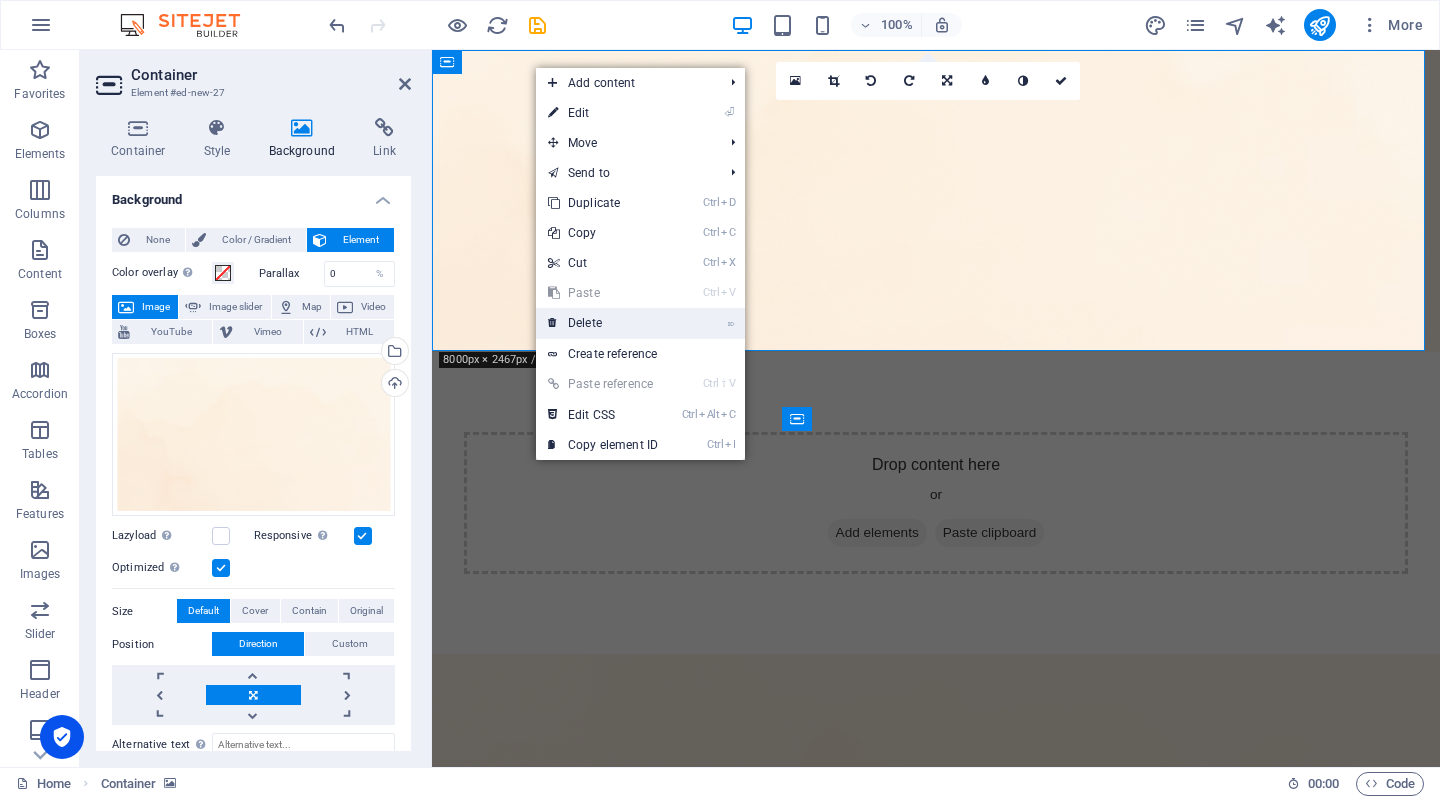 click on "⌦  Delete" at bounding box center [603, 323] 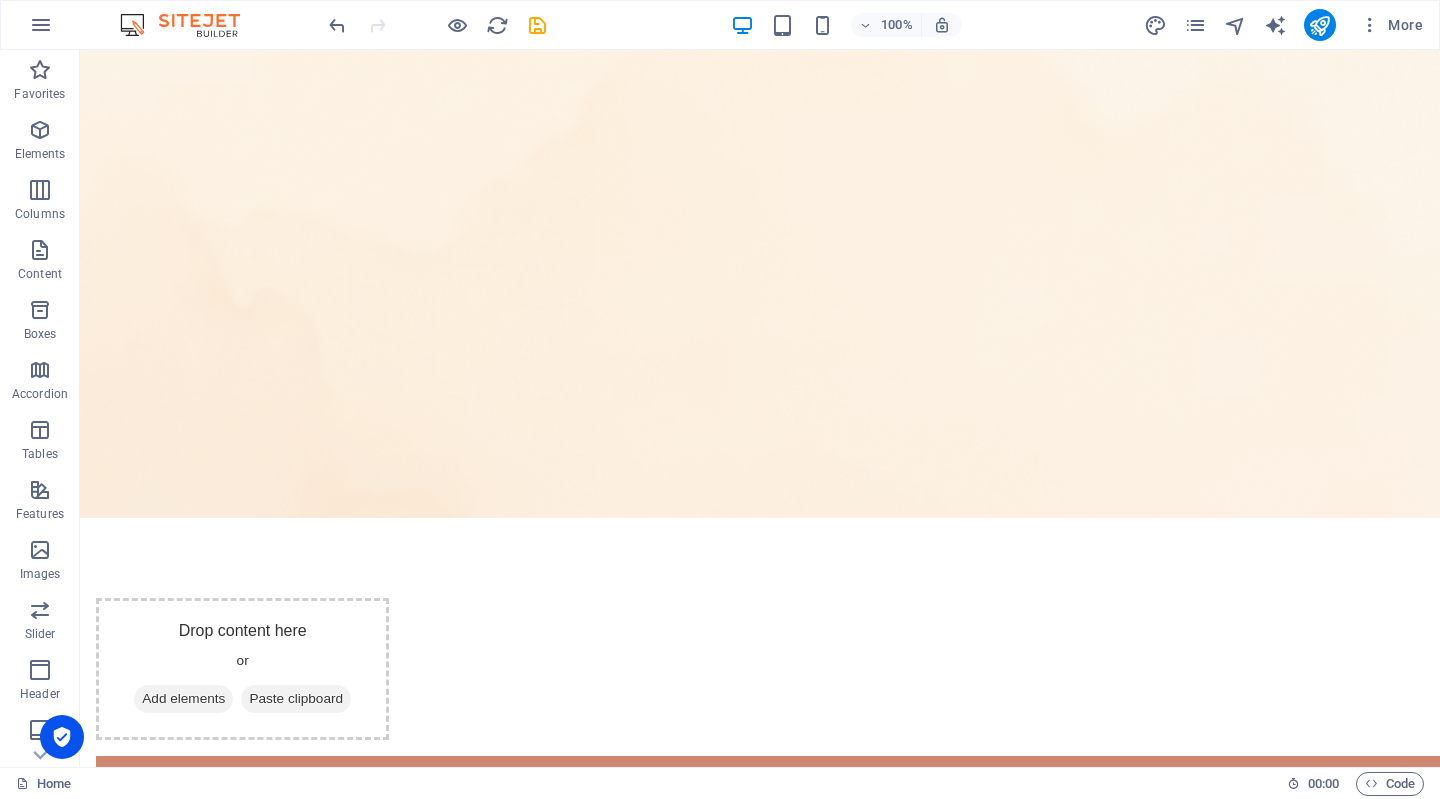 click on "Skip to main content
Drop content here or  Add elements  Paste clipboard Drop content here or  Add elements  Paste clipboard" at bounding box center [760, 1234] 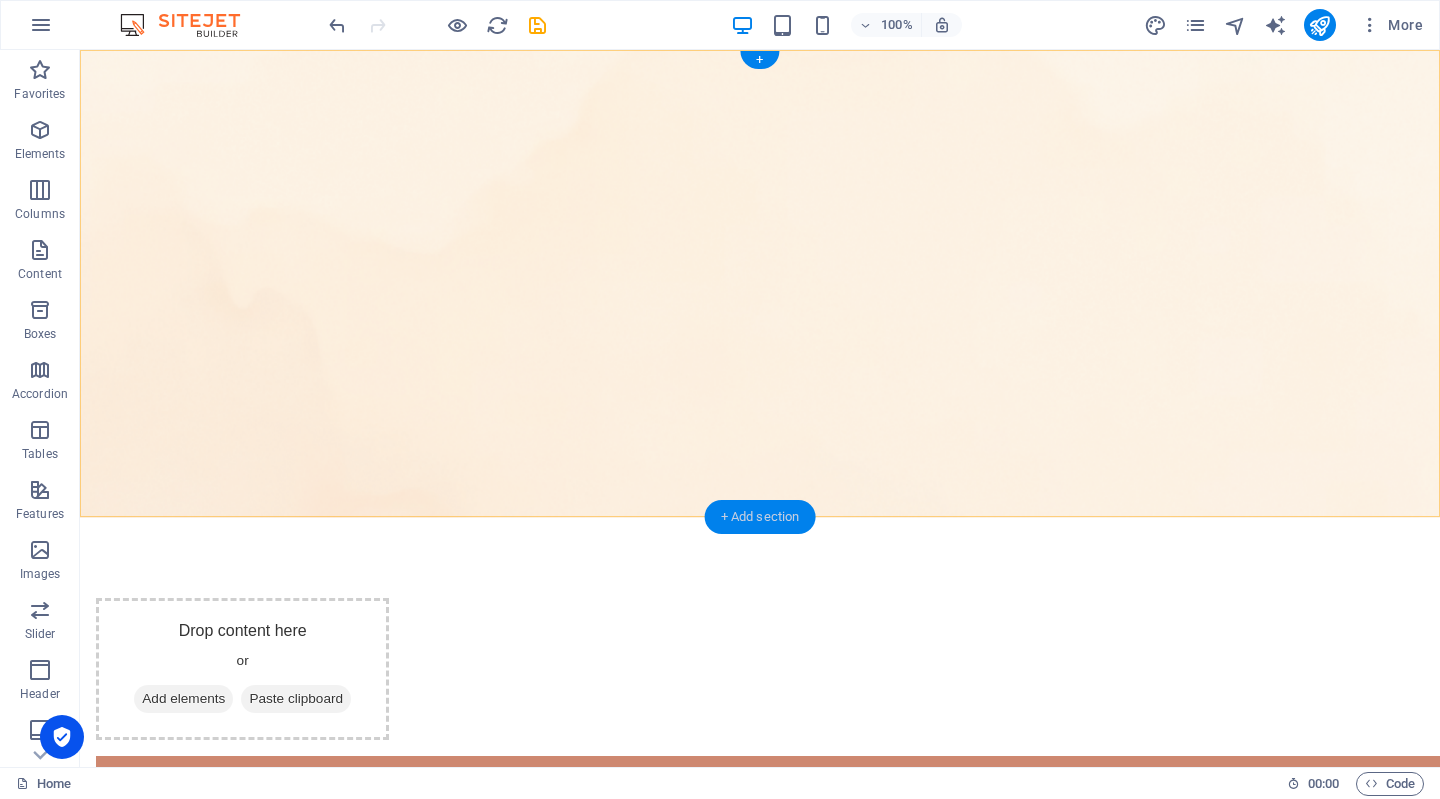 click on "+ Add section" at bounding box center [760, 517] 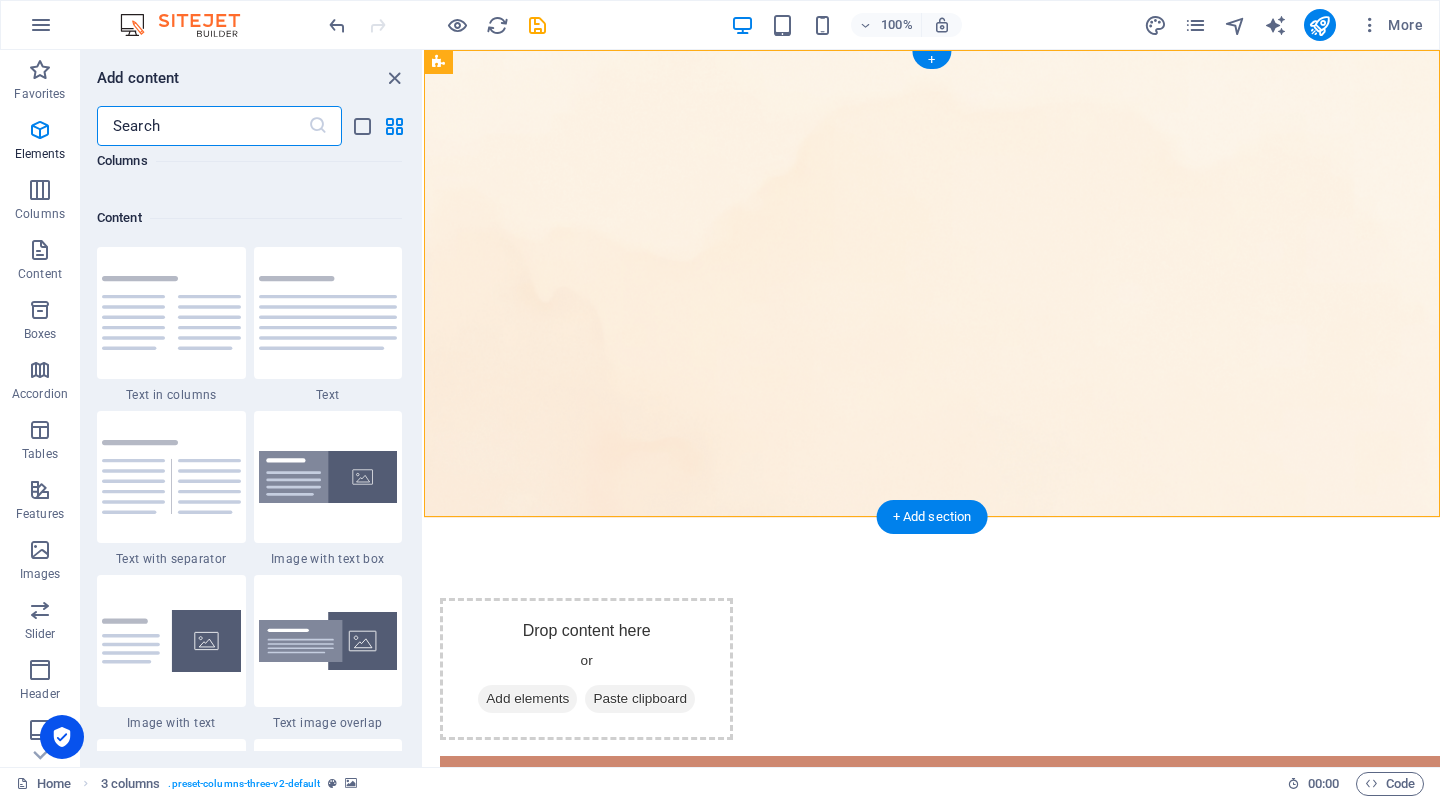 scroll, scrollTop: 3499, scrollLeft: 0, axis: vertical 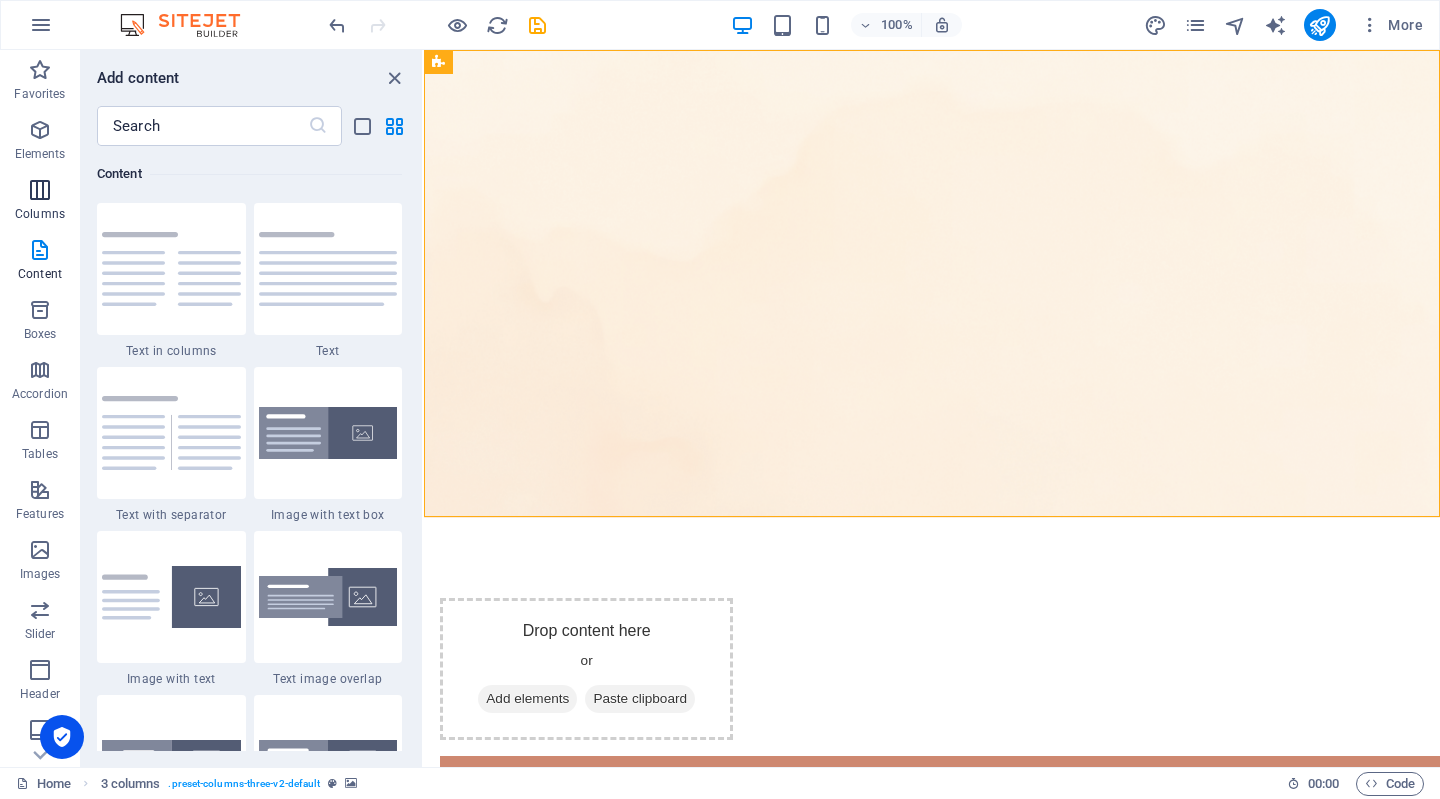 click at bounding box center (40, 190) 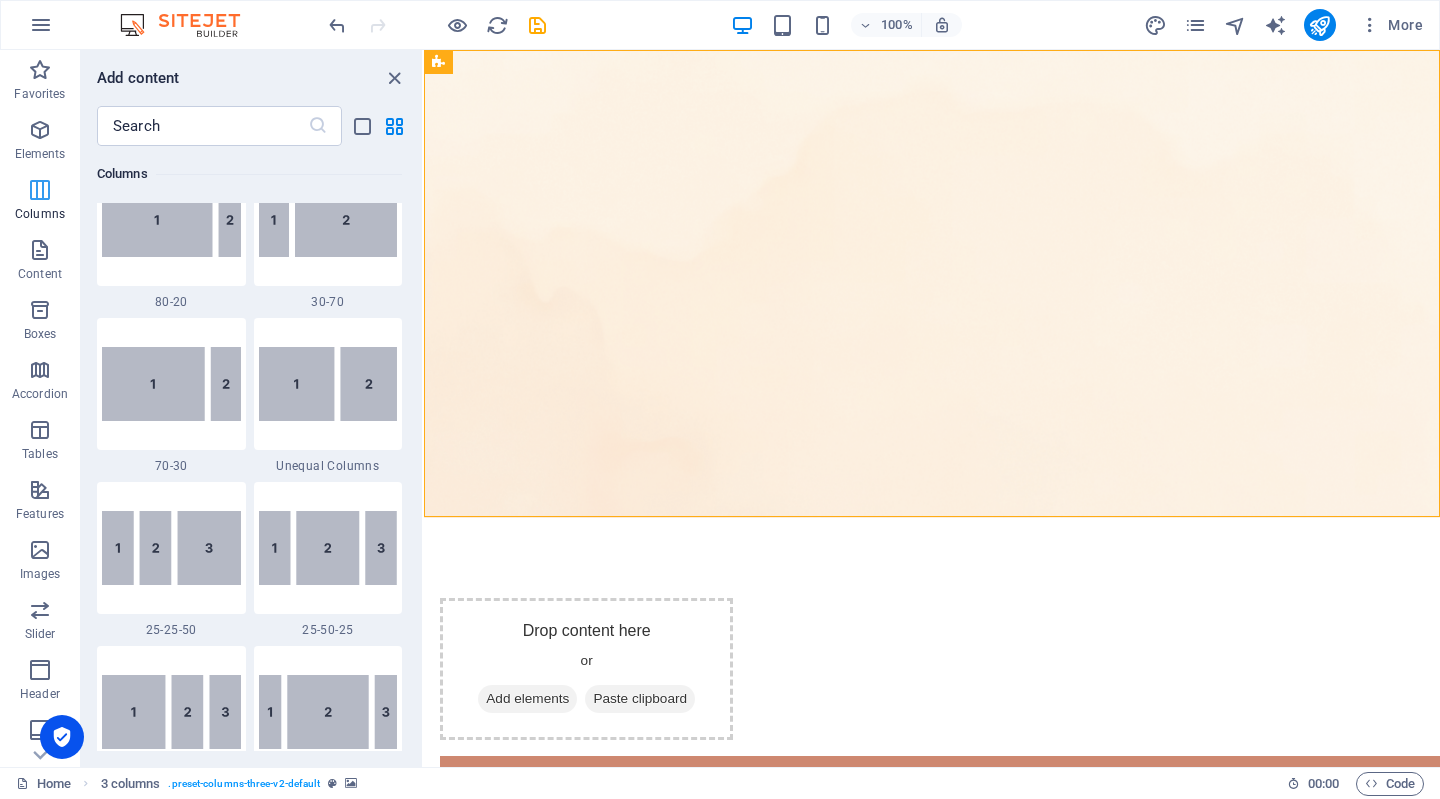 scroll, scrollTop: 990, scrollLeft: 0, axis: vertical 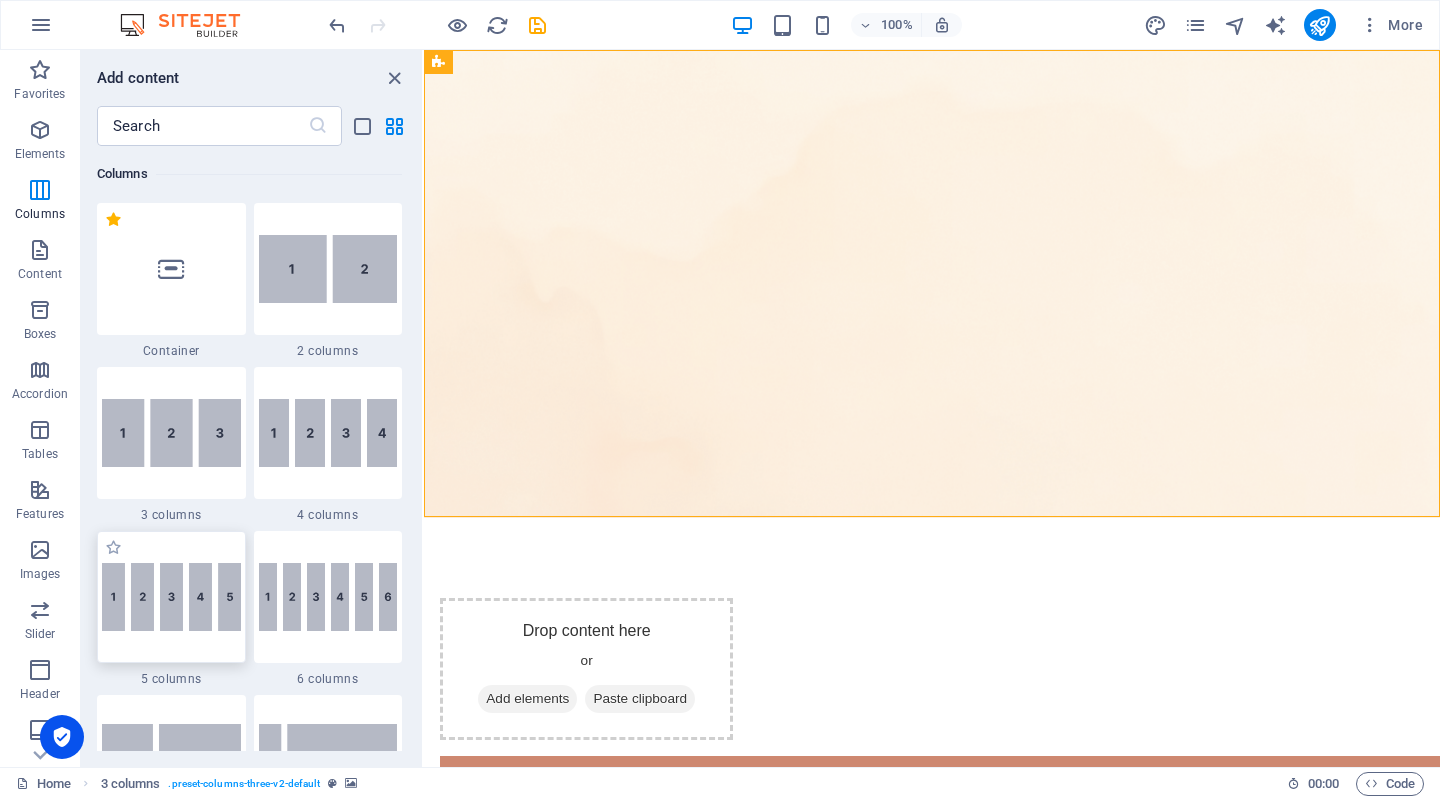 click at bounding box center (171, 597) 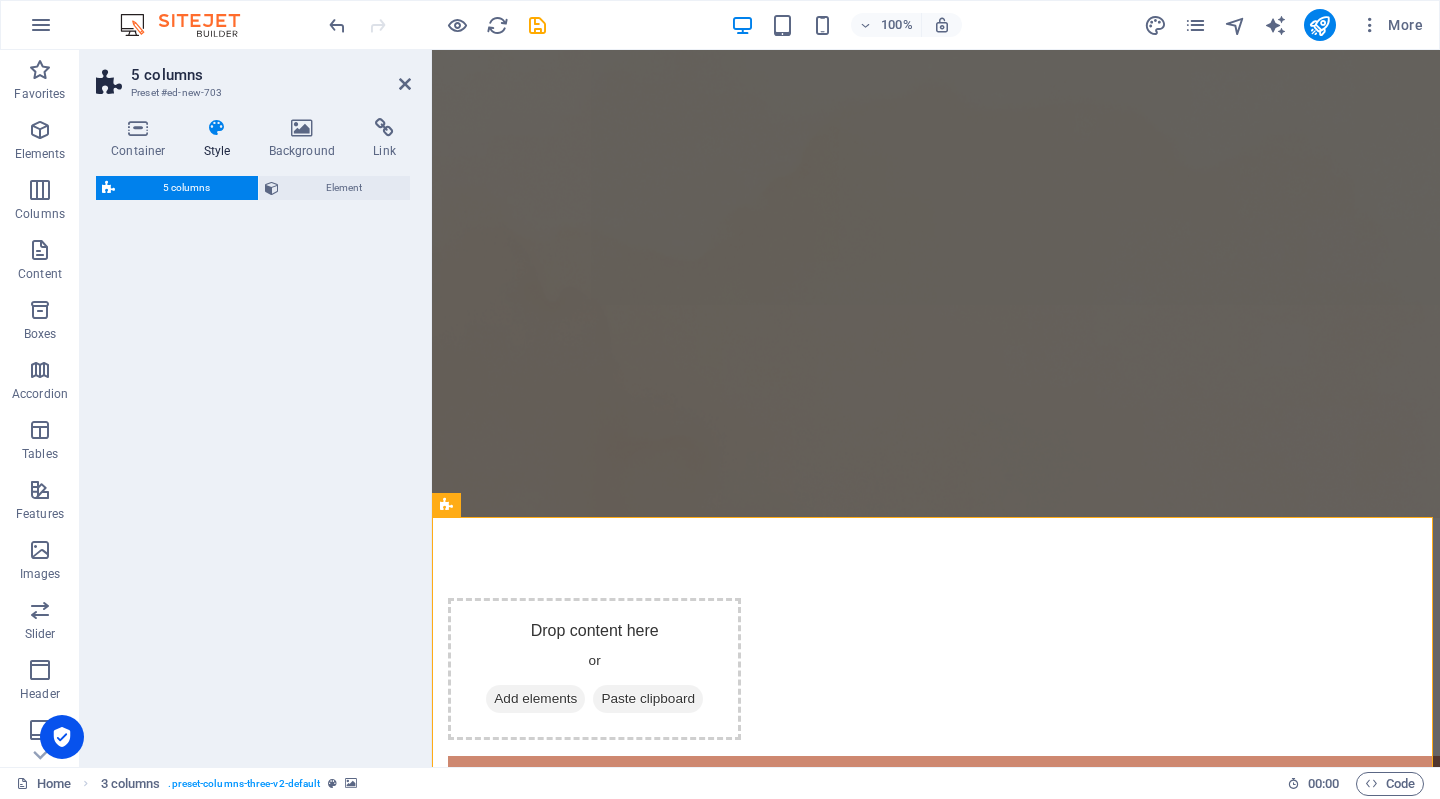 select on "rem" 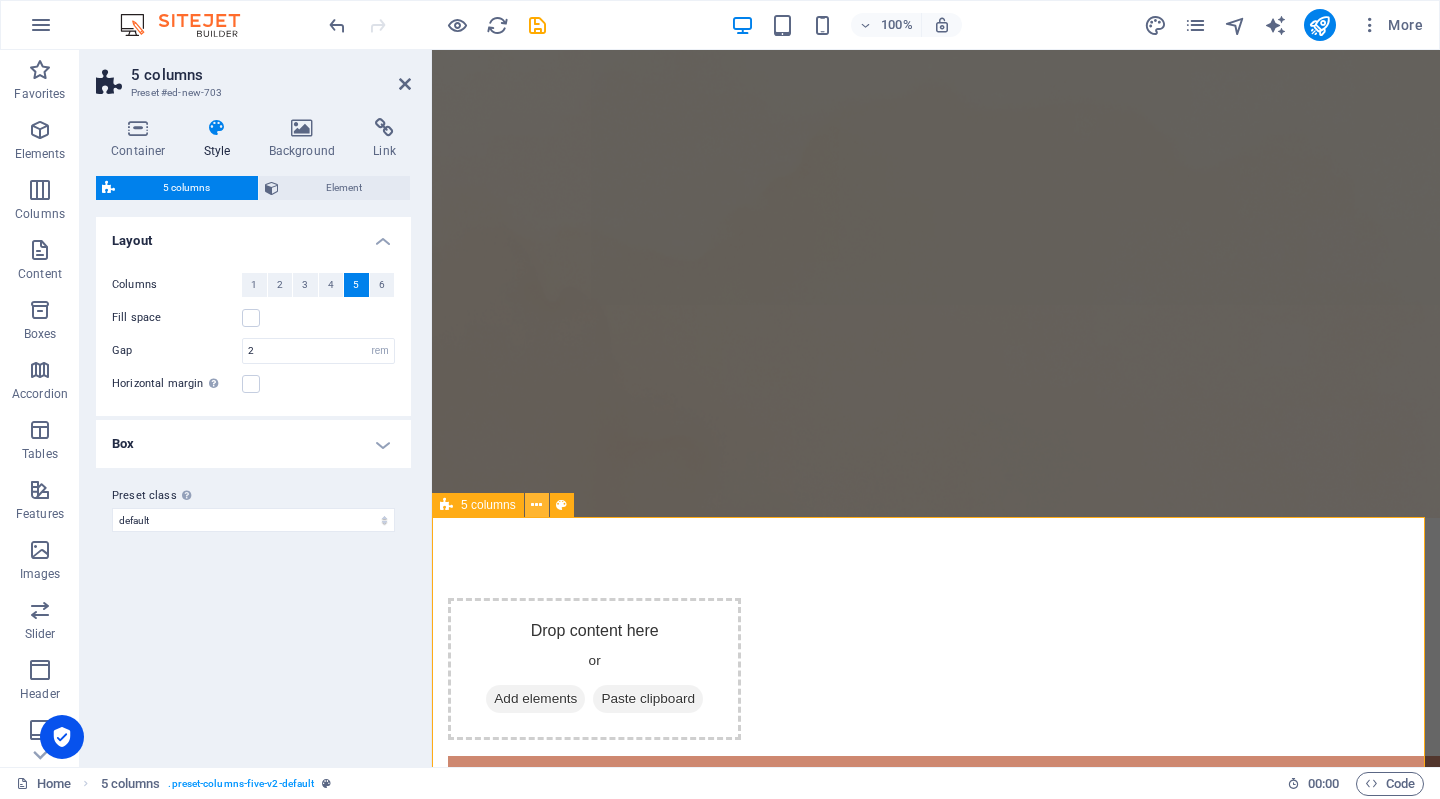 click at bounding box center [536, 505] 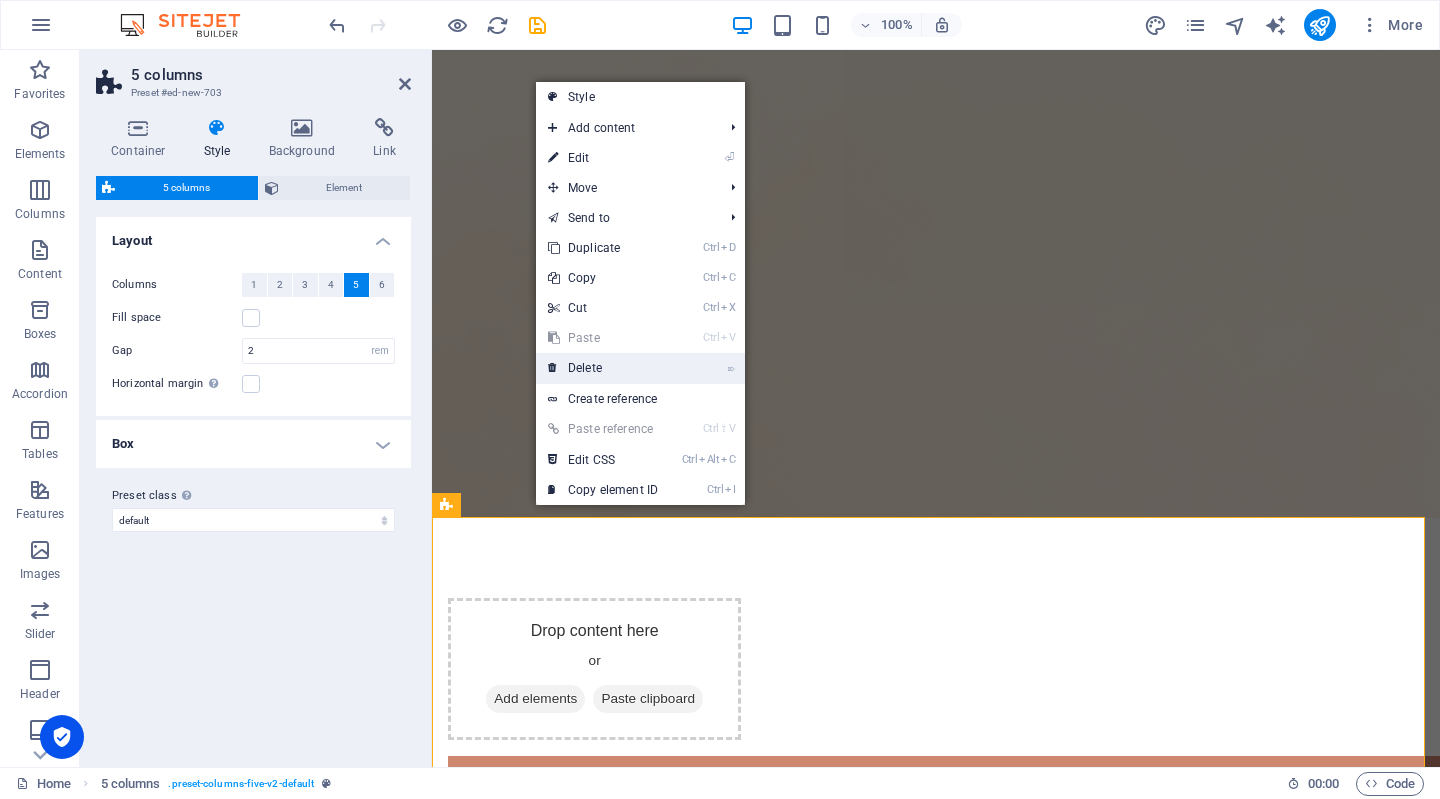 click on "⌦  Delete" at bounding box center [603, 368] 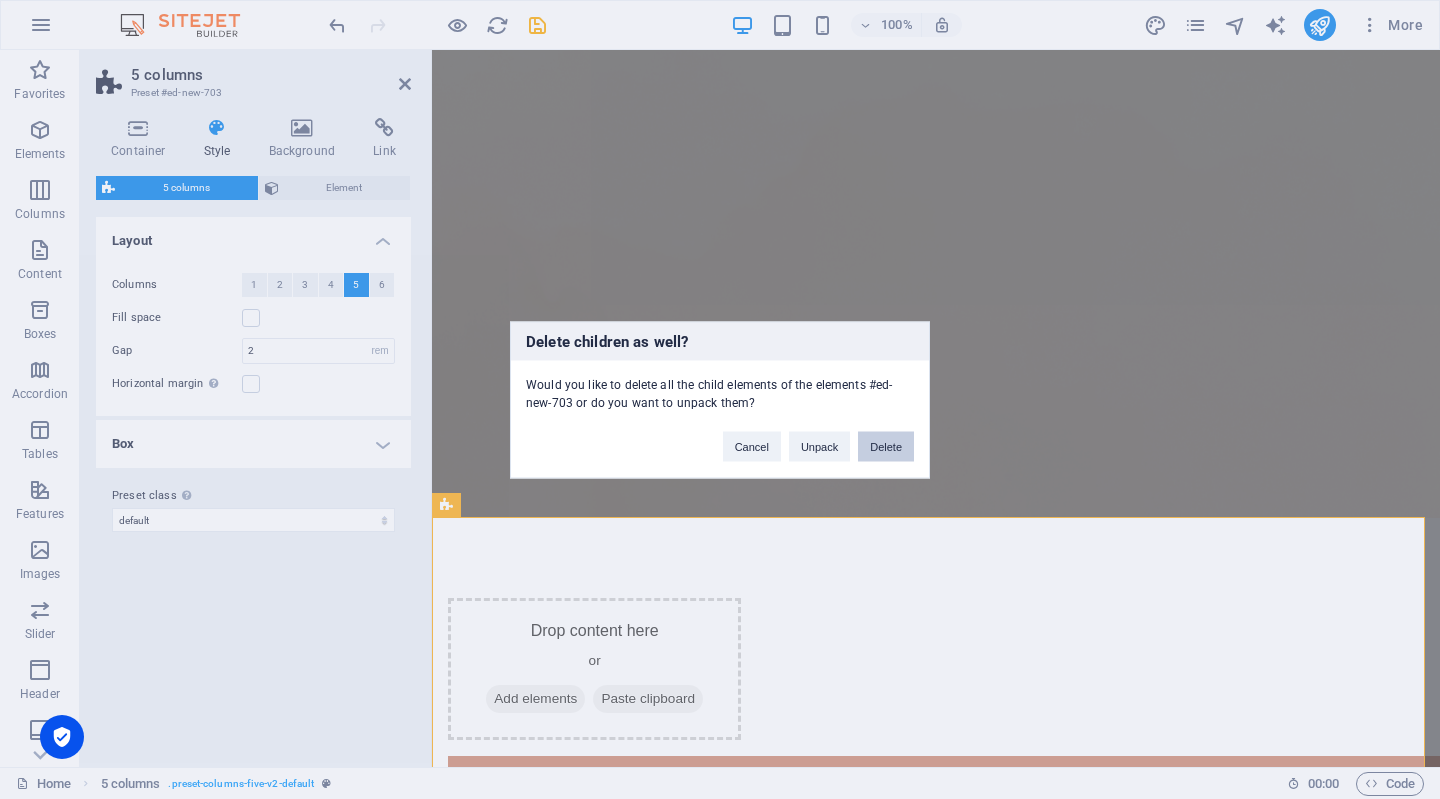 click on "Delete" at bounding box center (886, 446) 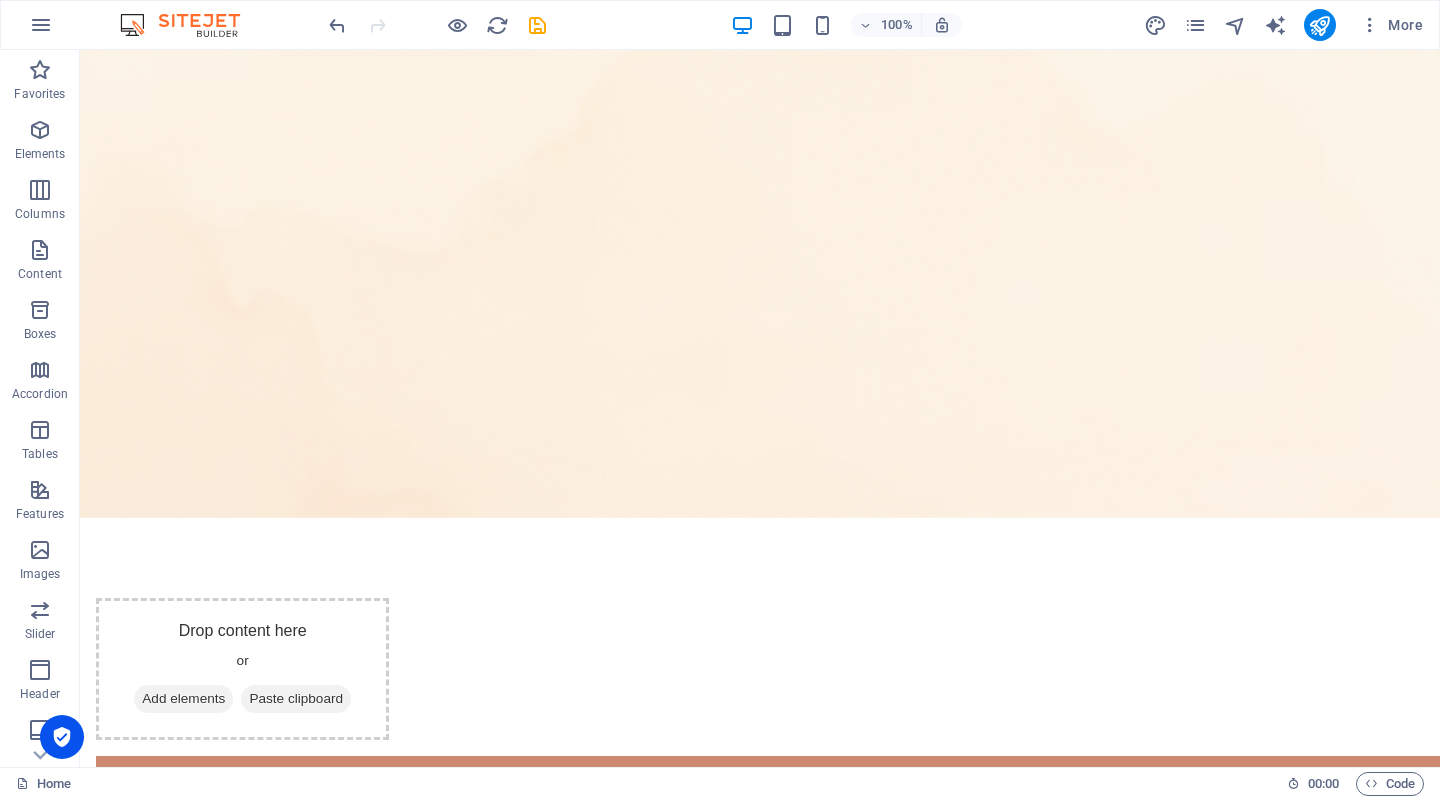 click on "Skip to main content
Drop content here or  Add elements  Paste clipboard Drop content here or  Add elements  Paste clipboard" at bounding box center [760, 1234] 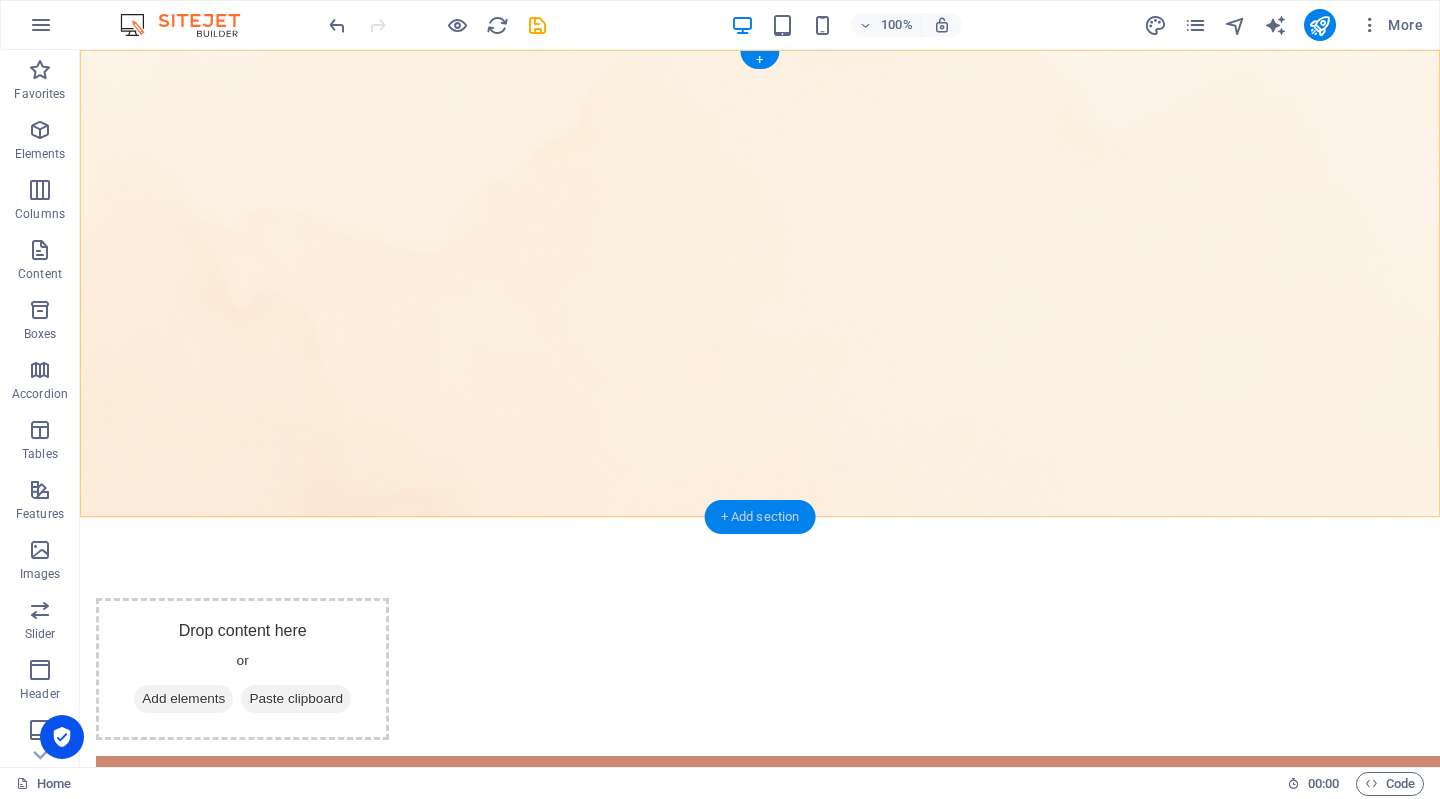 click on "+ Add section" at bounding box center (760, 517) 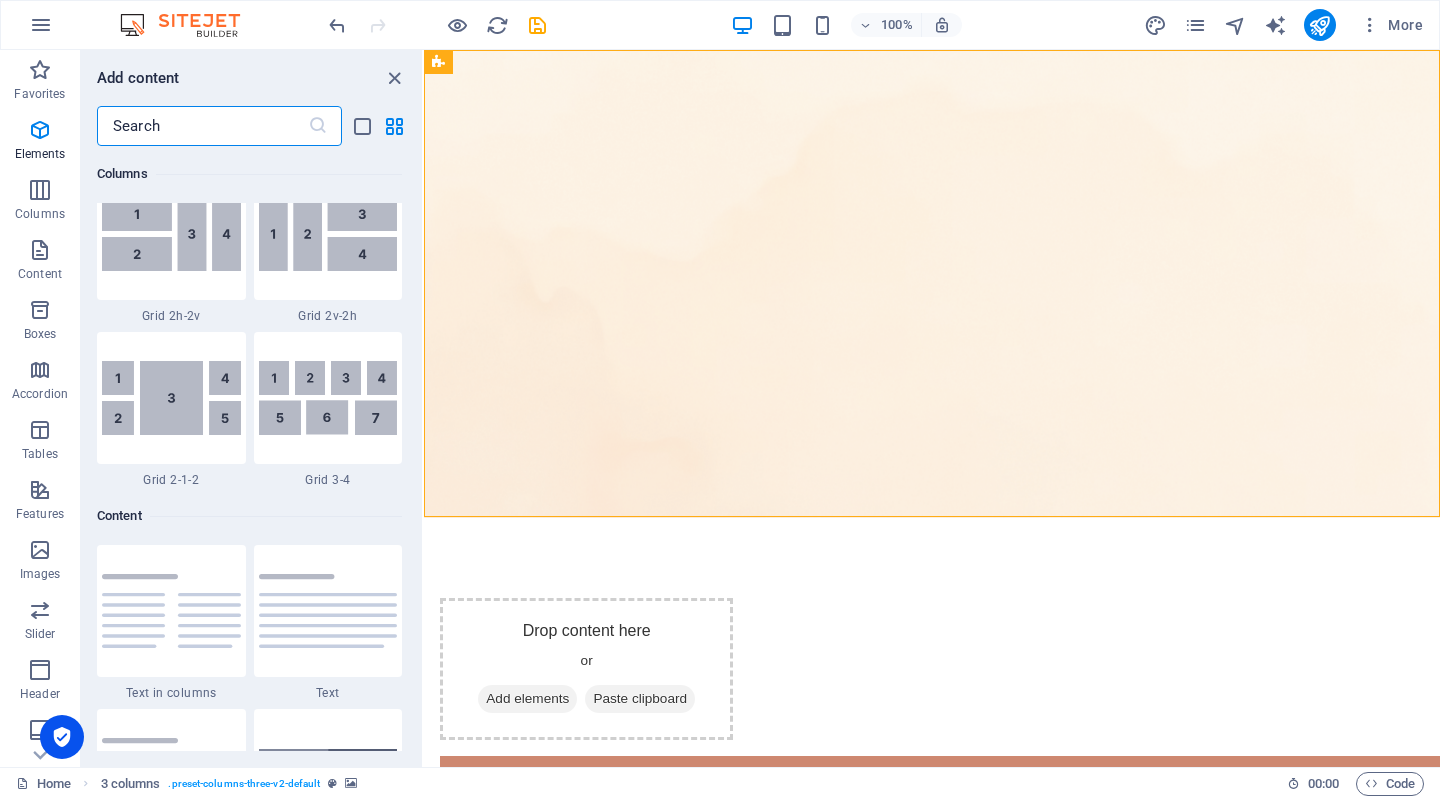 scroll, scrollTop: 3499, scrollLeft: 0, axis: vertical 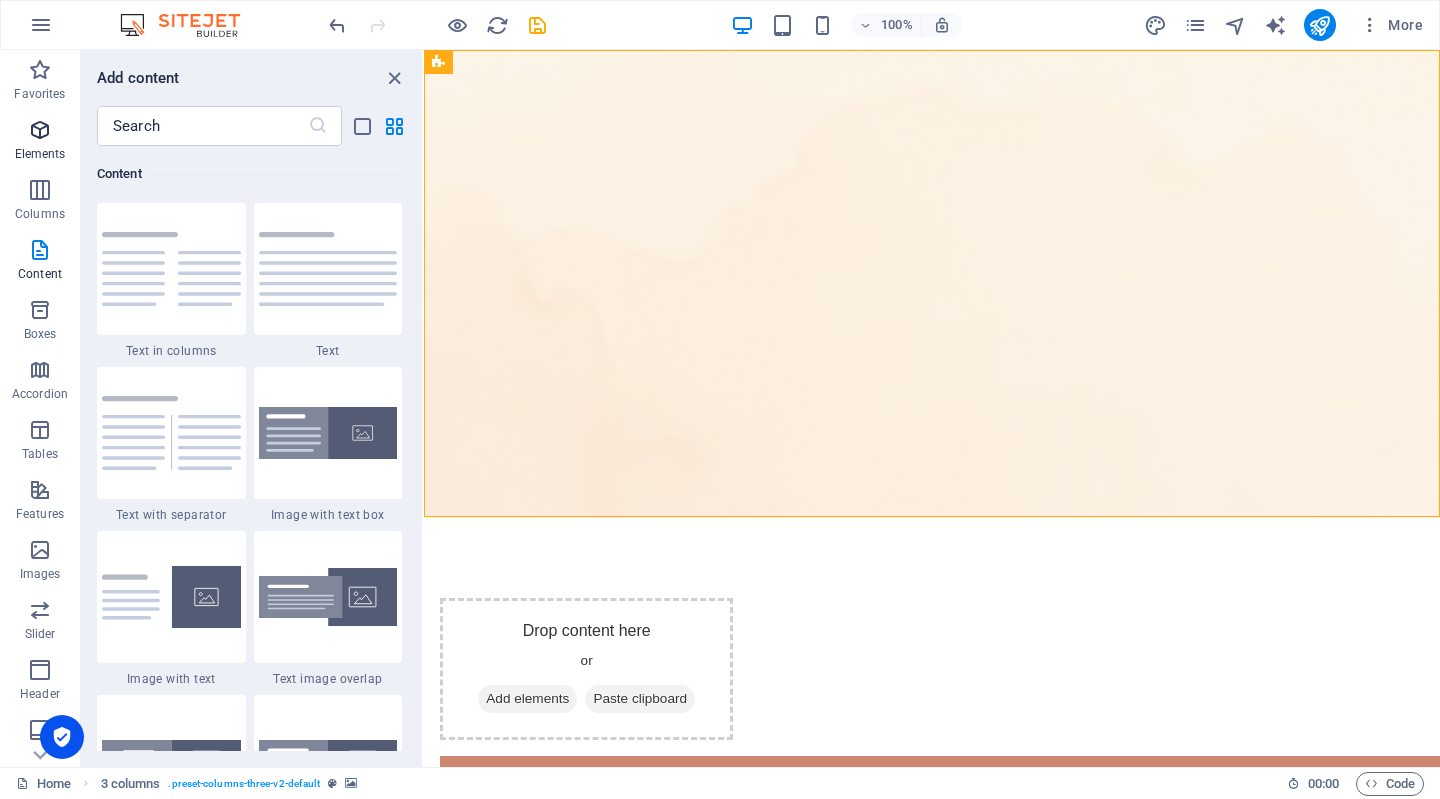 click on "Elements" at bounding box center (40, 154) 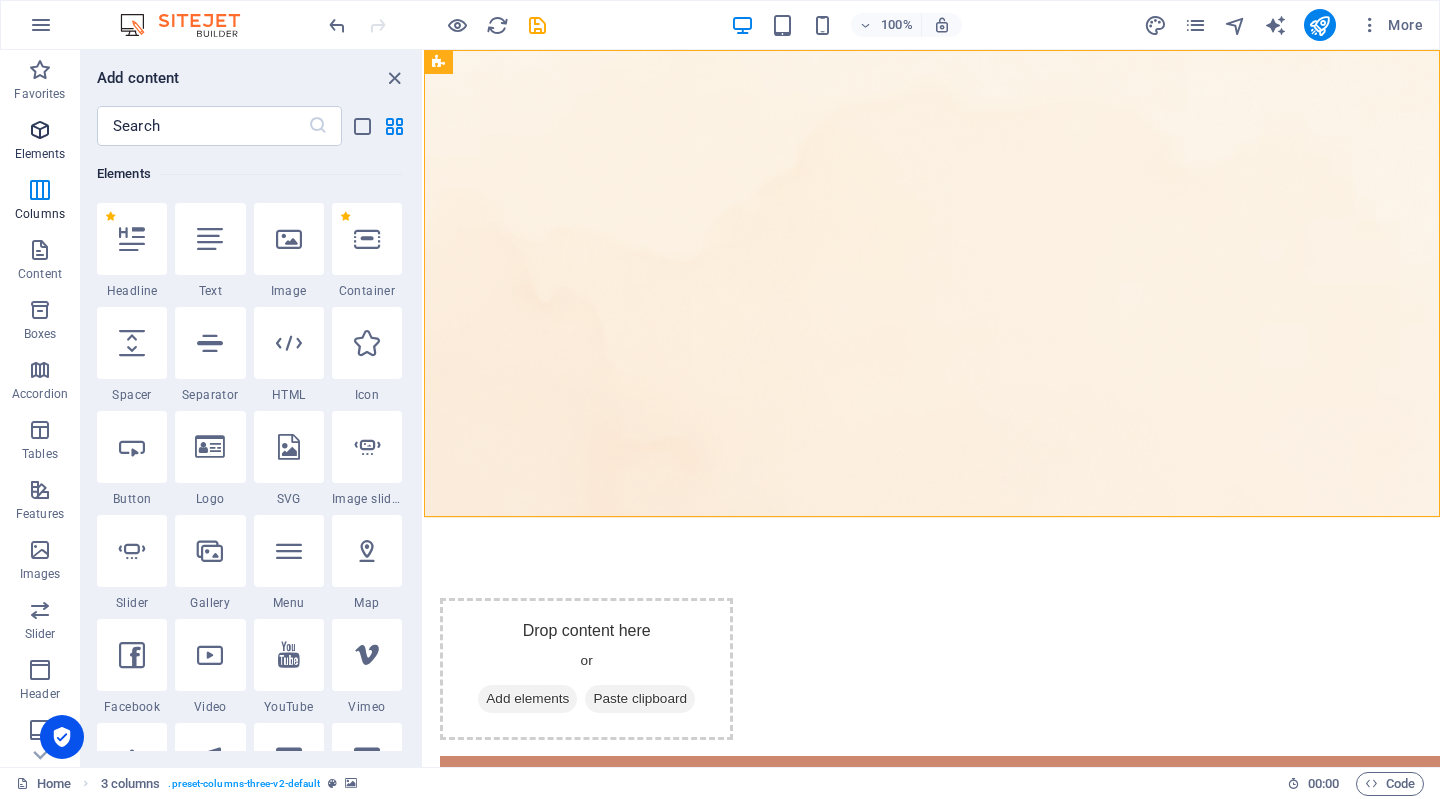 scroll, scrollTop: 213, scrollLeft: 0, axis: vertical 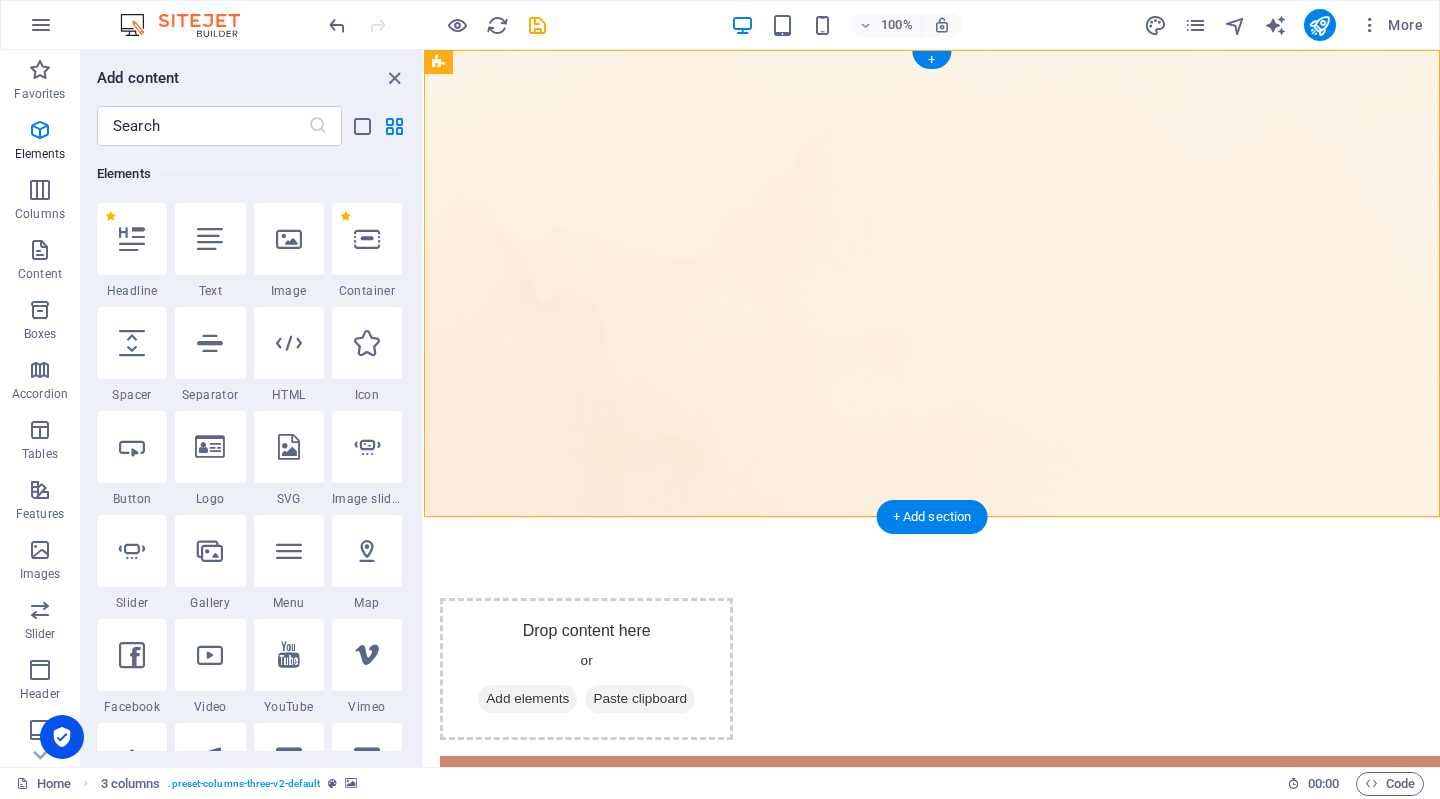 click at bounding box center (932, 284) 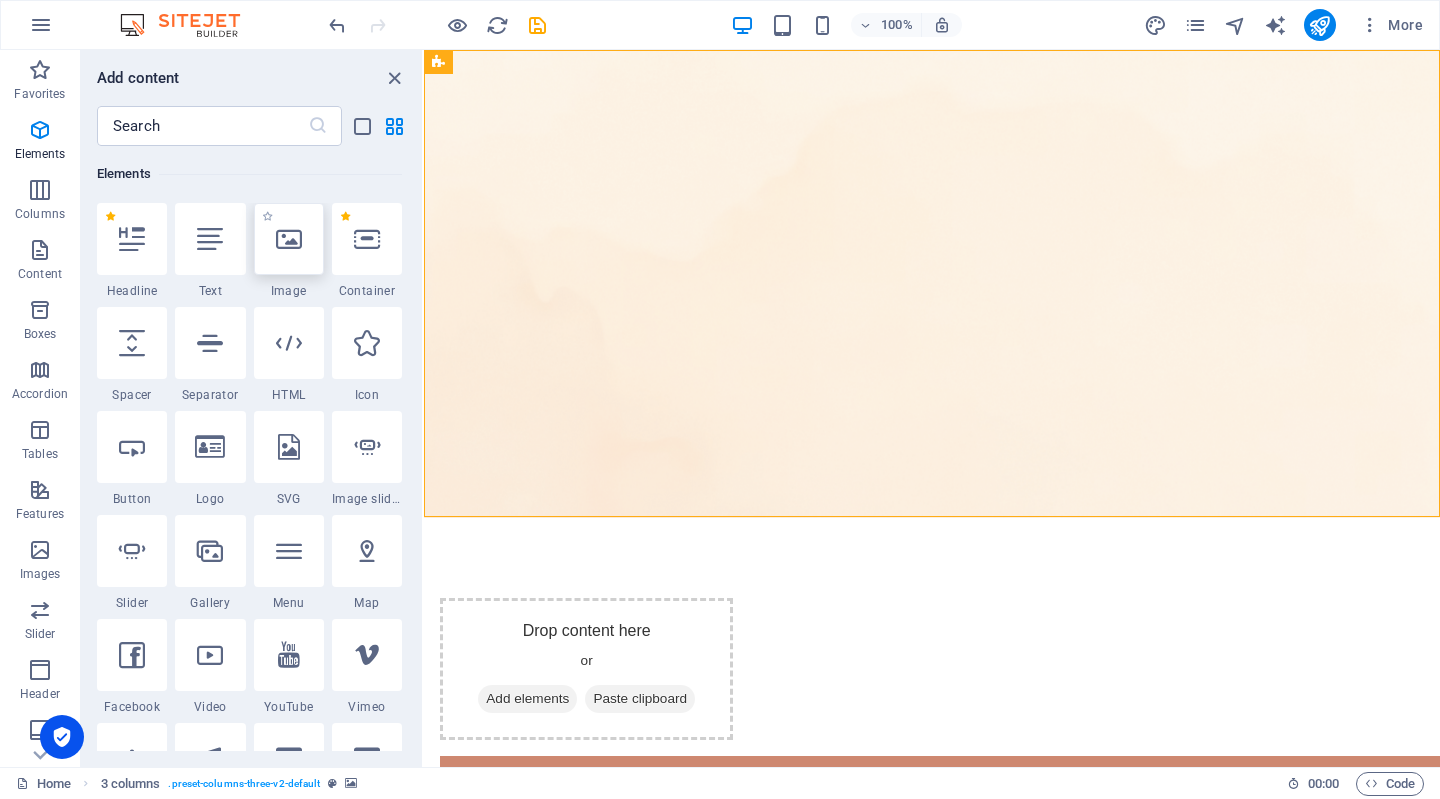click at bounding box center [289, 239] 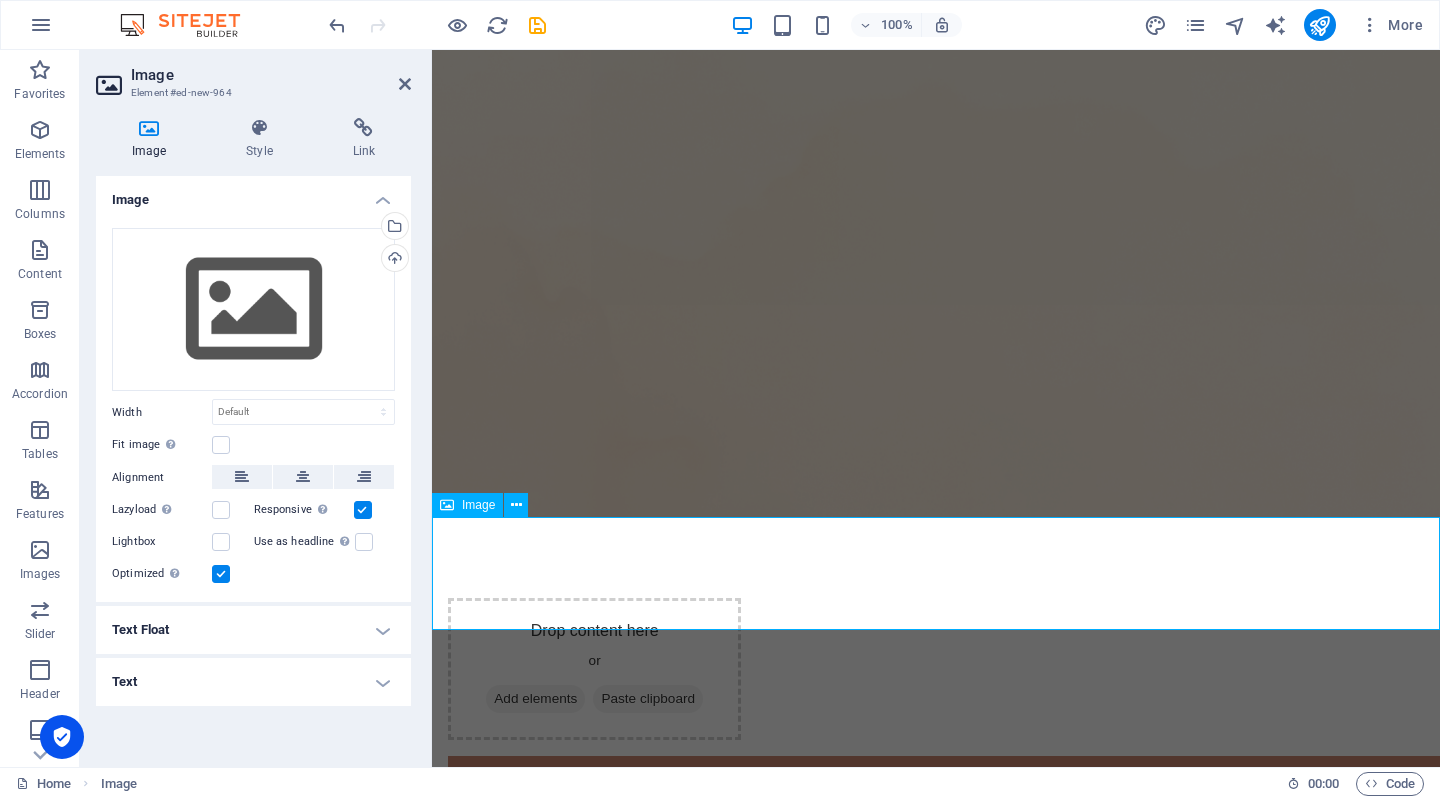 click on "Image" at bounding box center (478, 505) 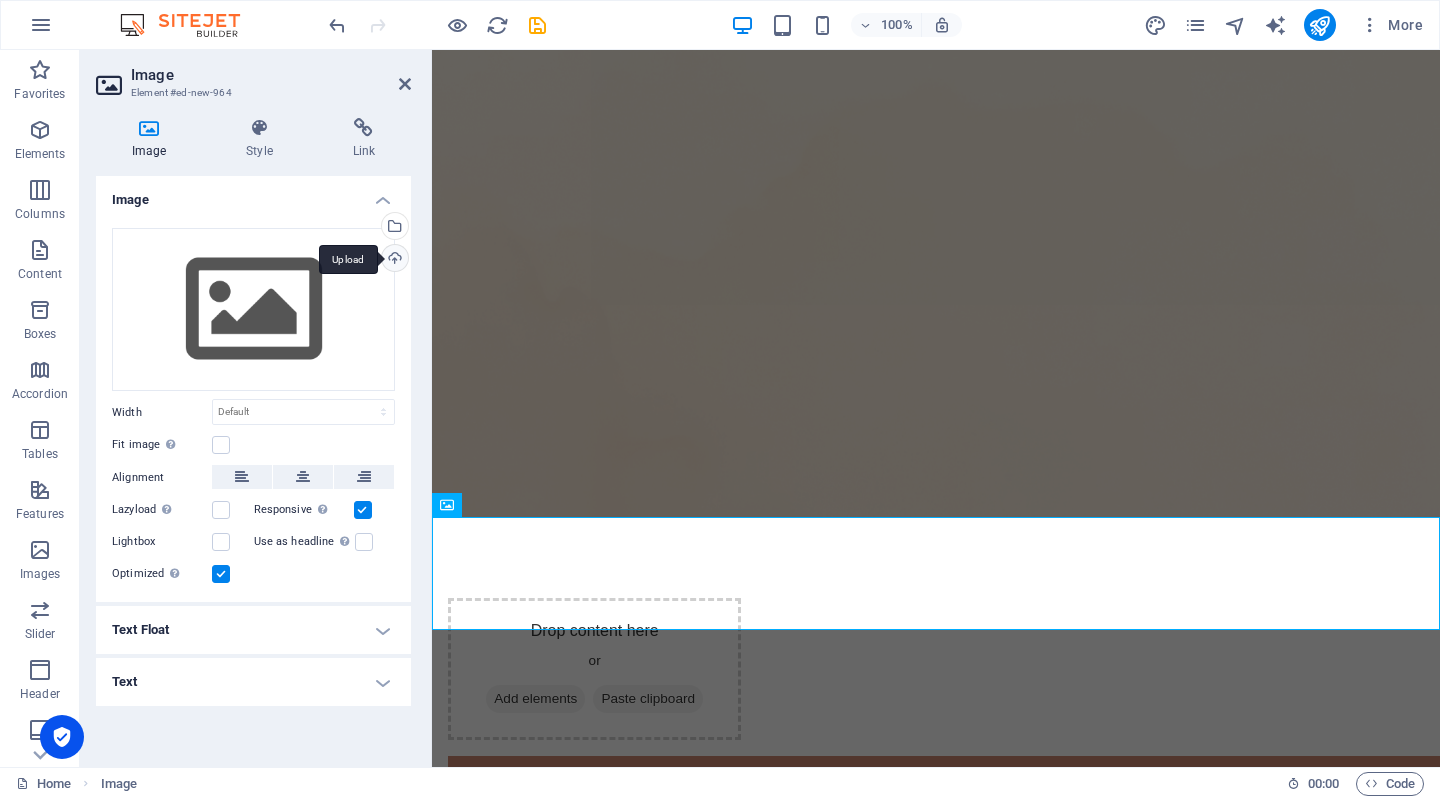 click on "Upload" at bounding box center [393, 260] 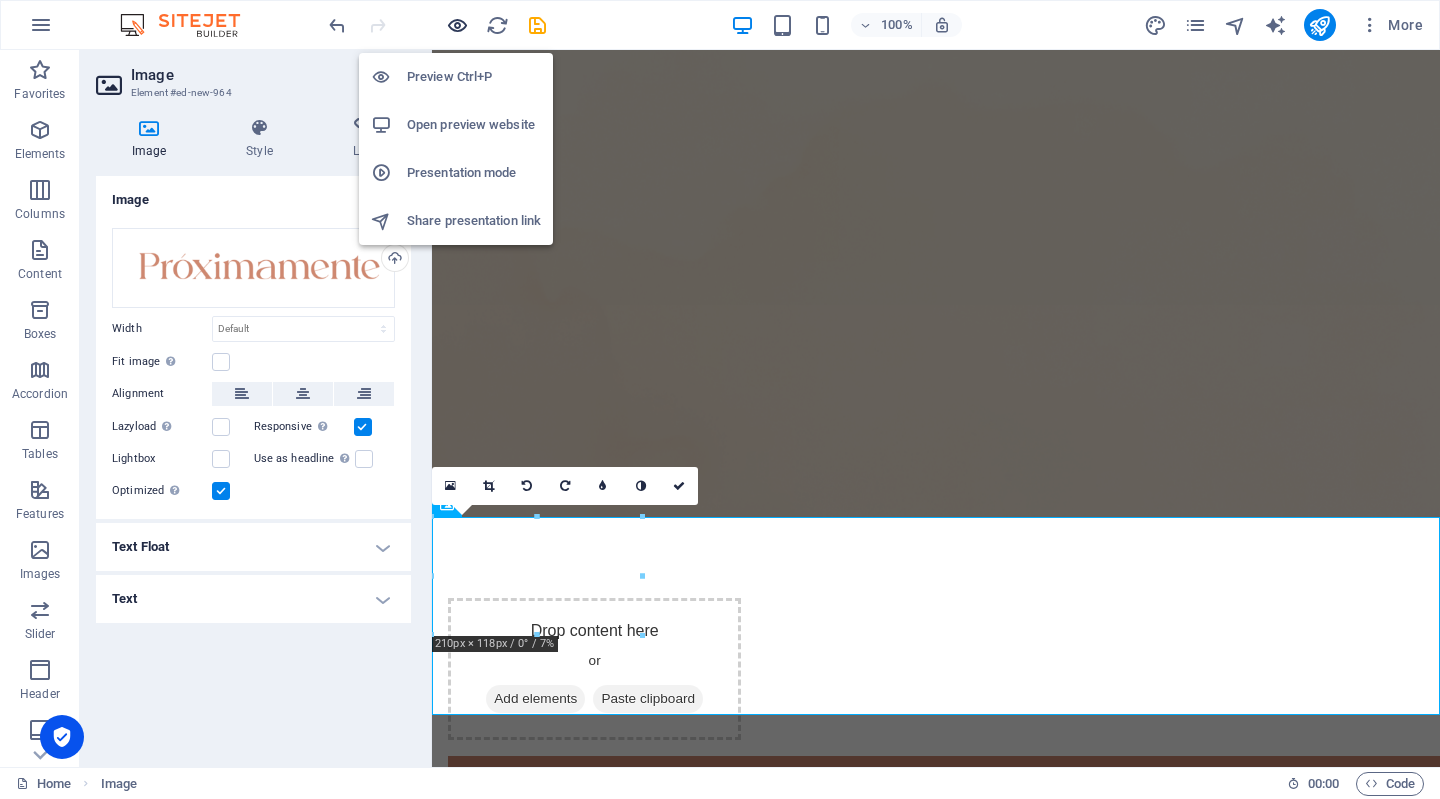 click at bounding box center (457, 25) 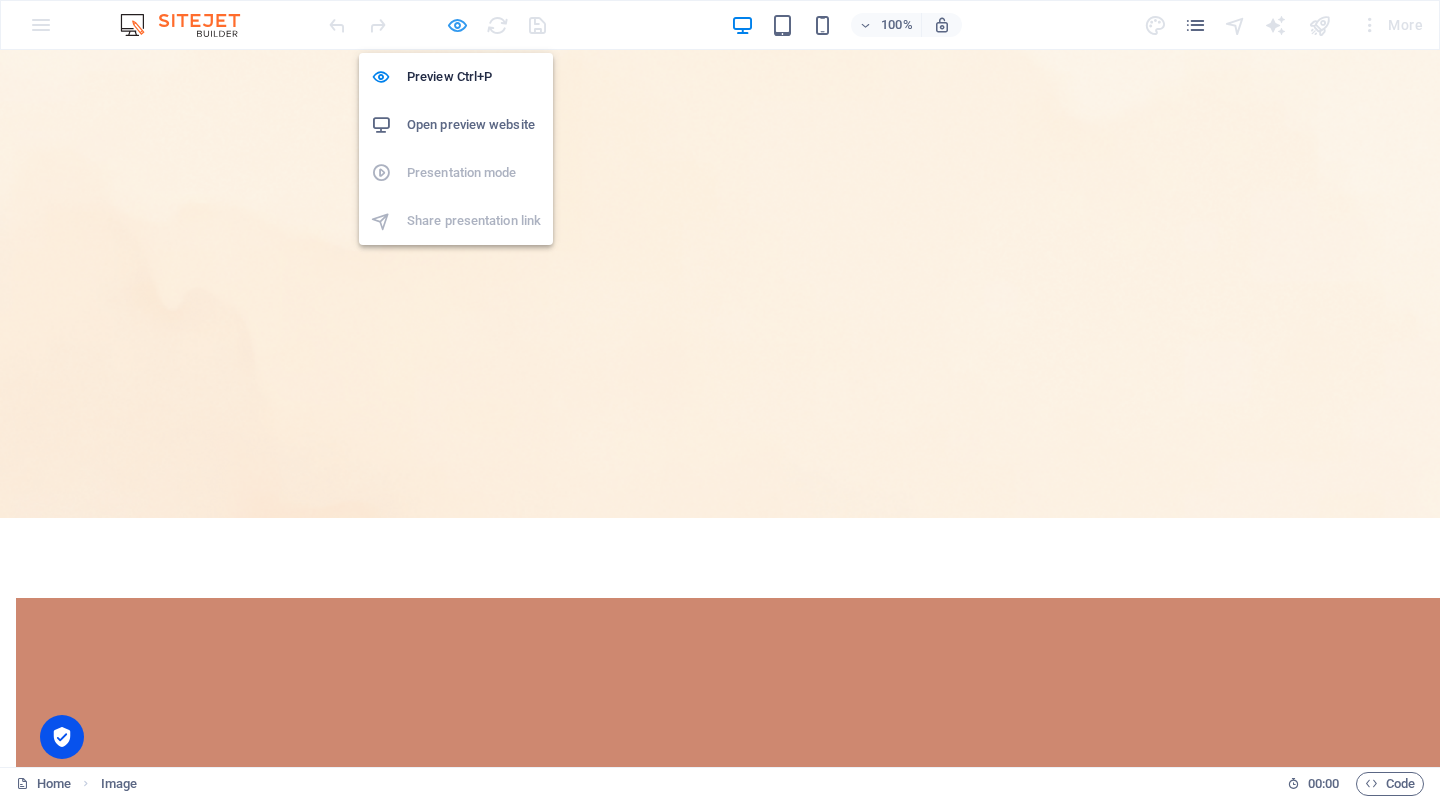 click at bounding box center (457, 25) 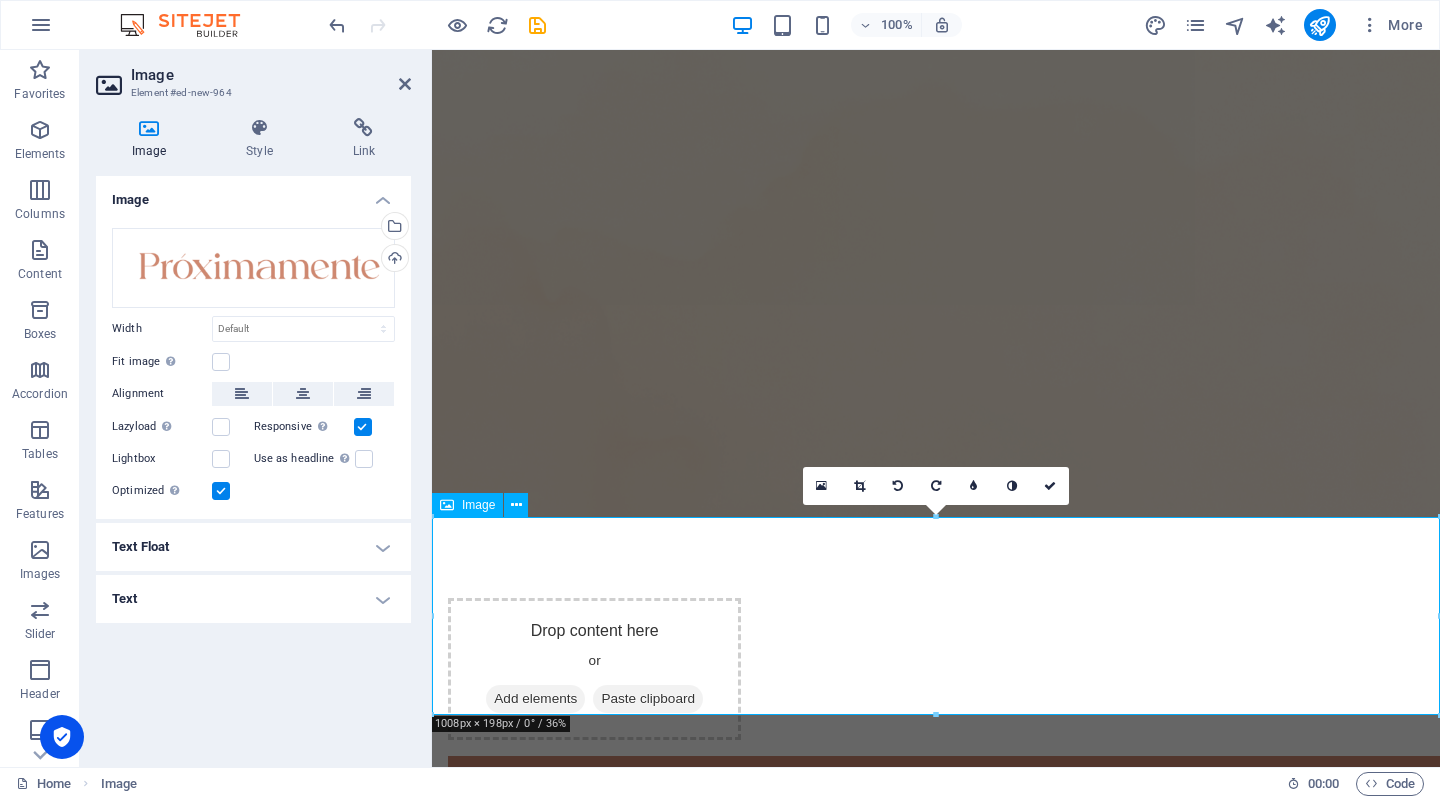 click at bounding box center (936, 2148) 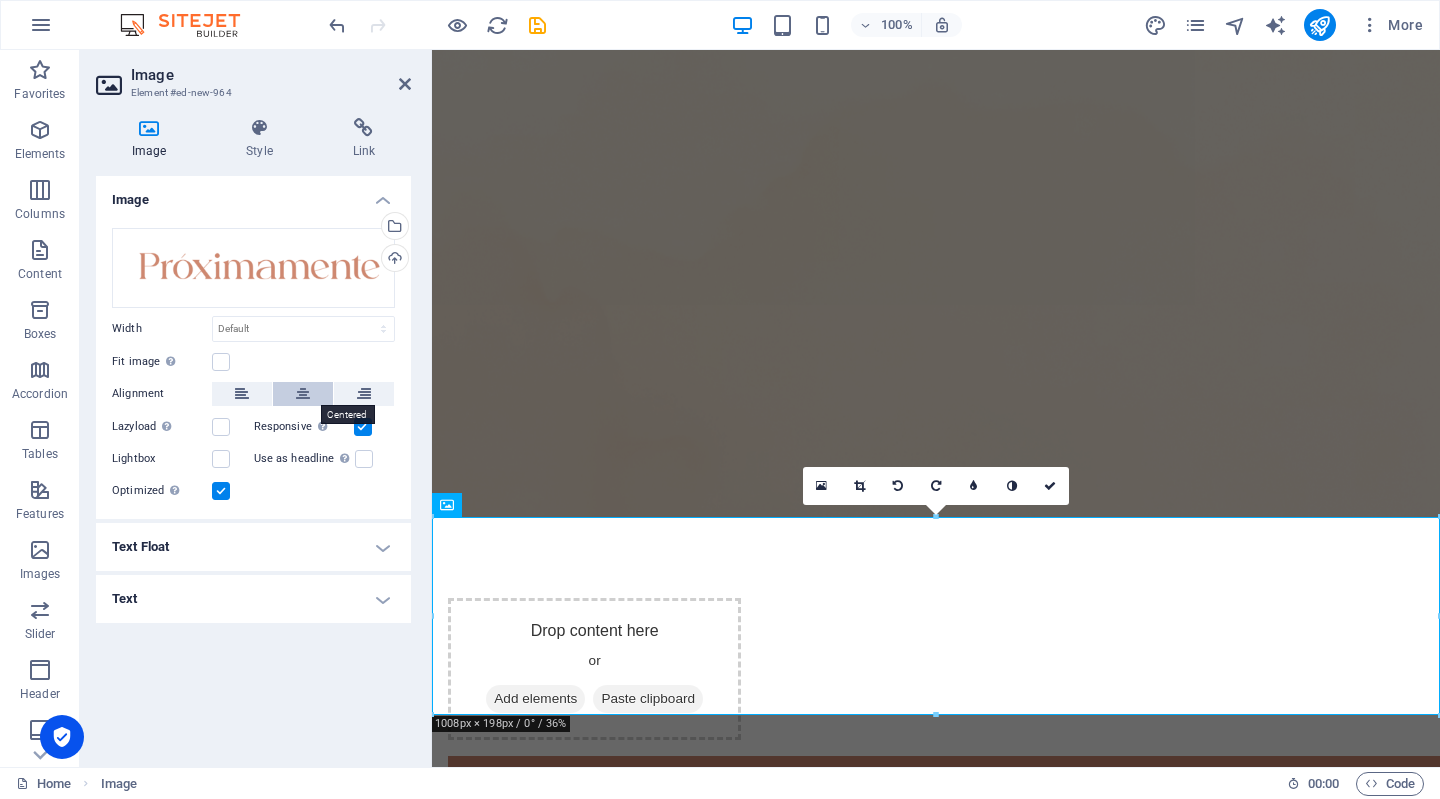 click at bounding box center [303, 394] 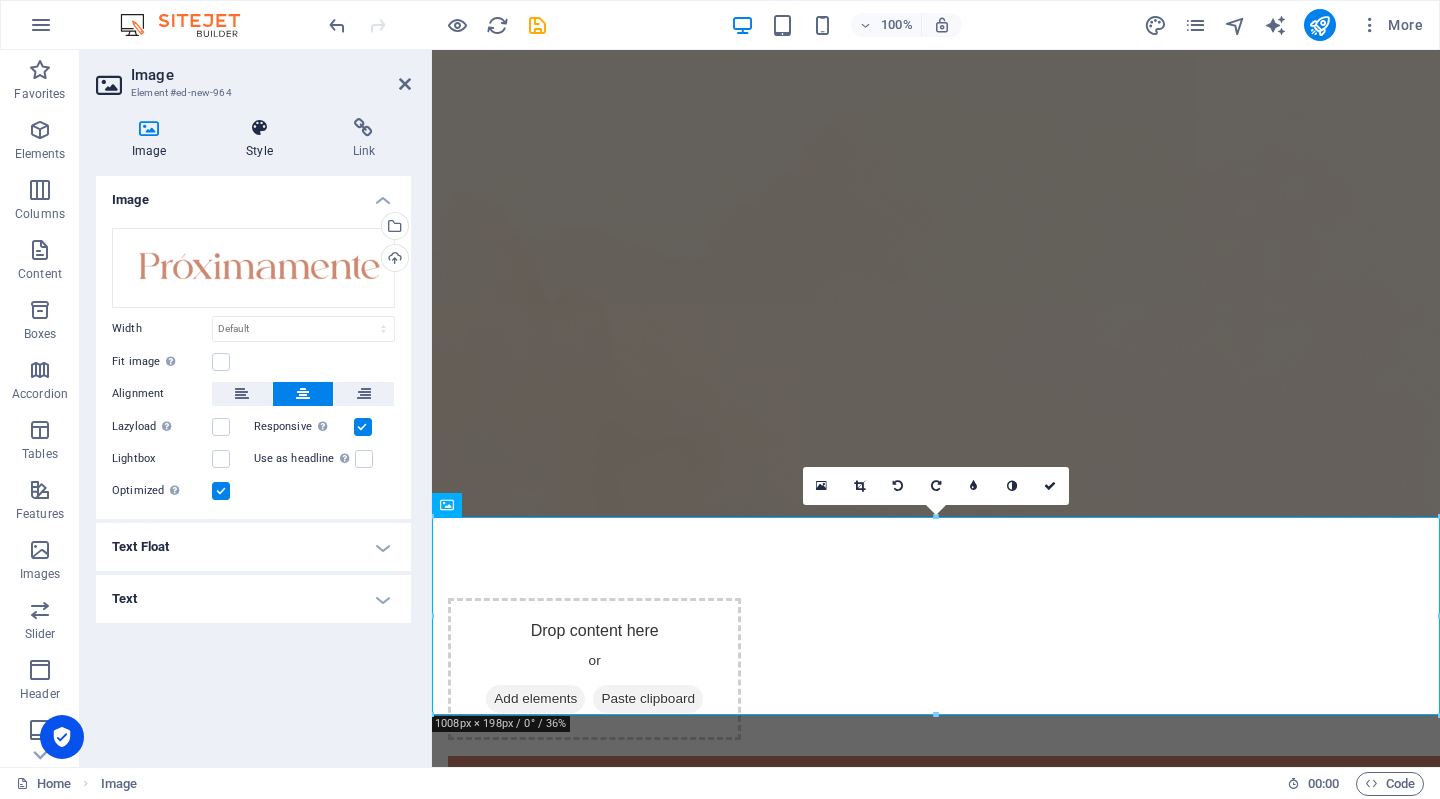 click at bounding box center [259, 128] 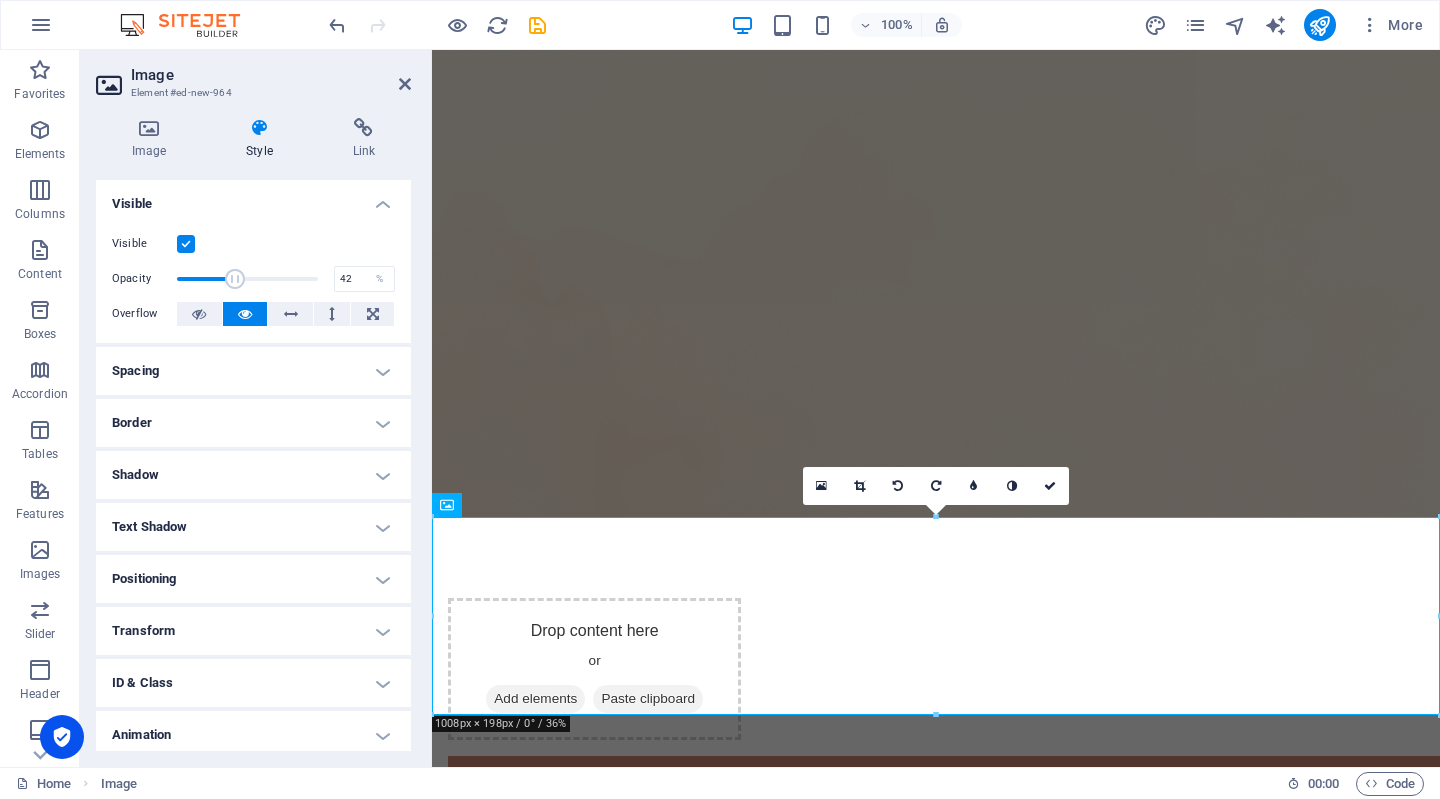 click at bounding box center (247, 279) 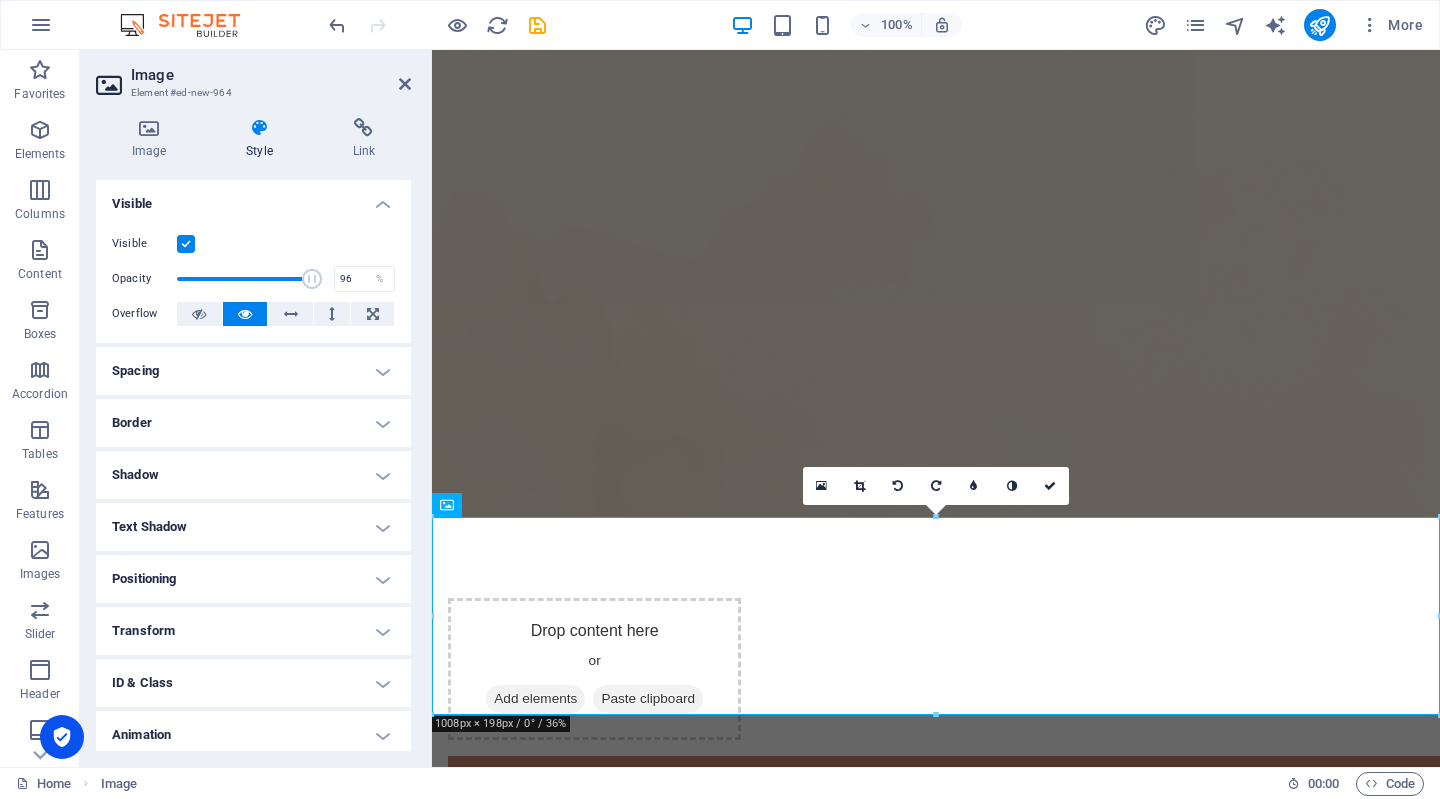 click at bounding box center (247, 279) 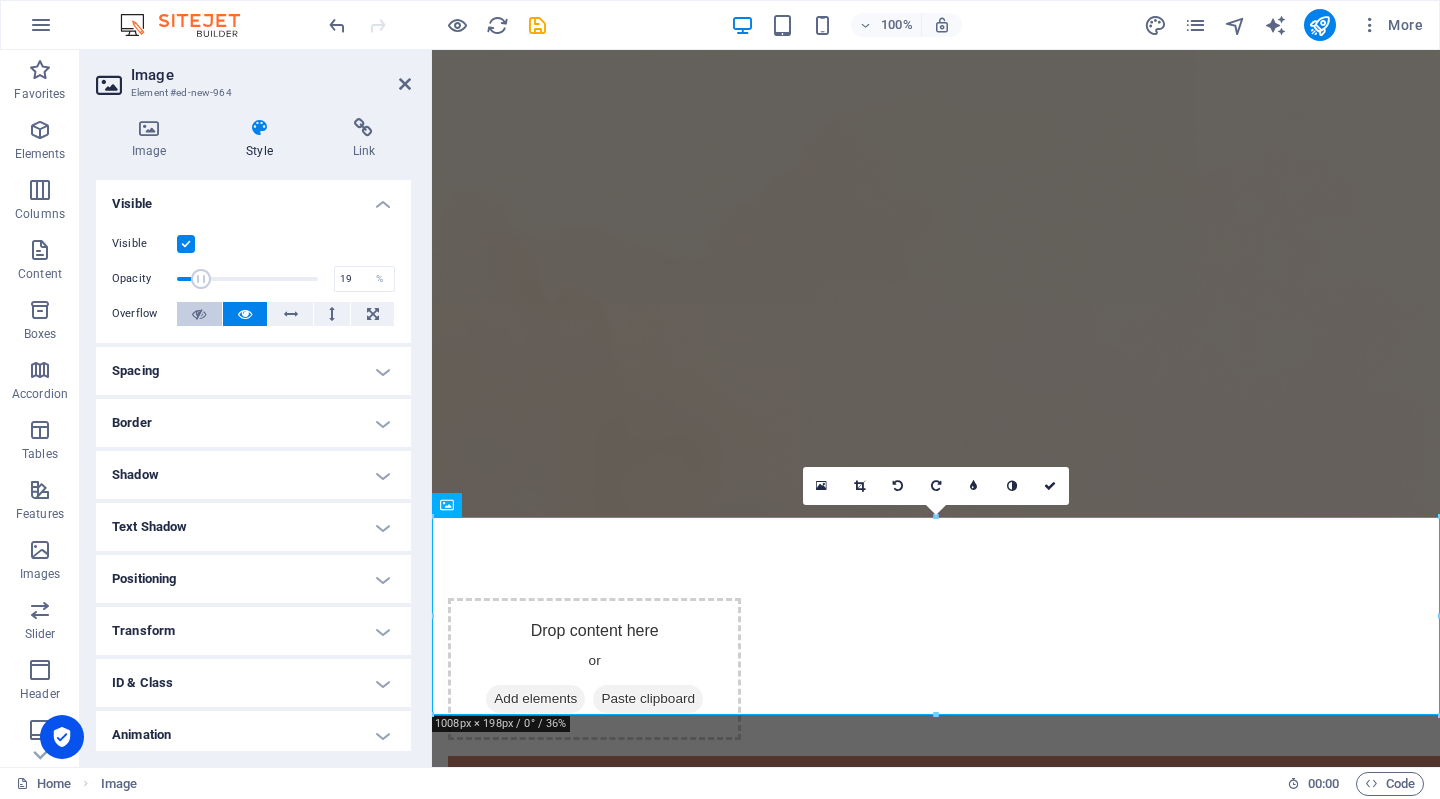 drag, startPoint x: 309, startPoint y: 281, endPoint x: 201, endPoint y: 314, distance: 112.929184 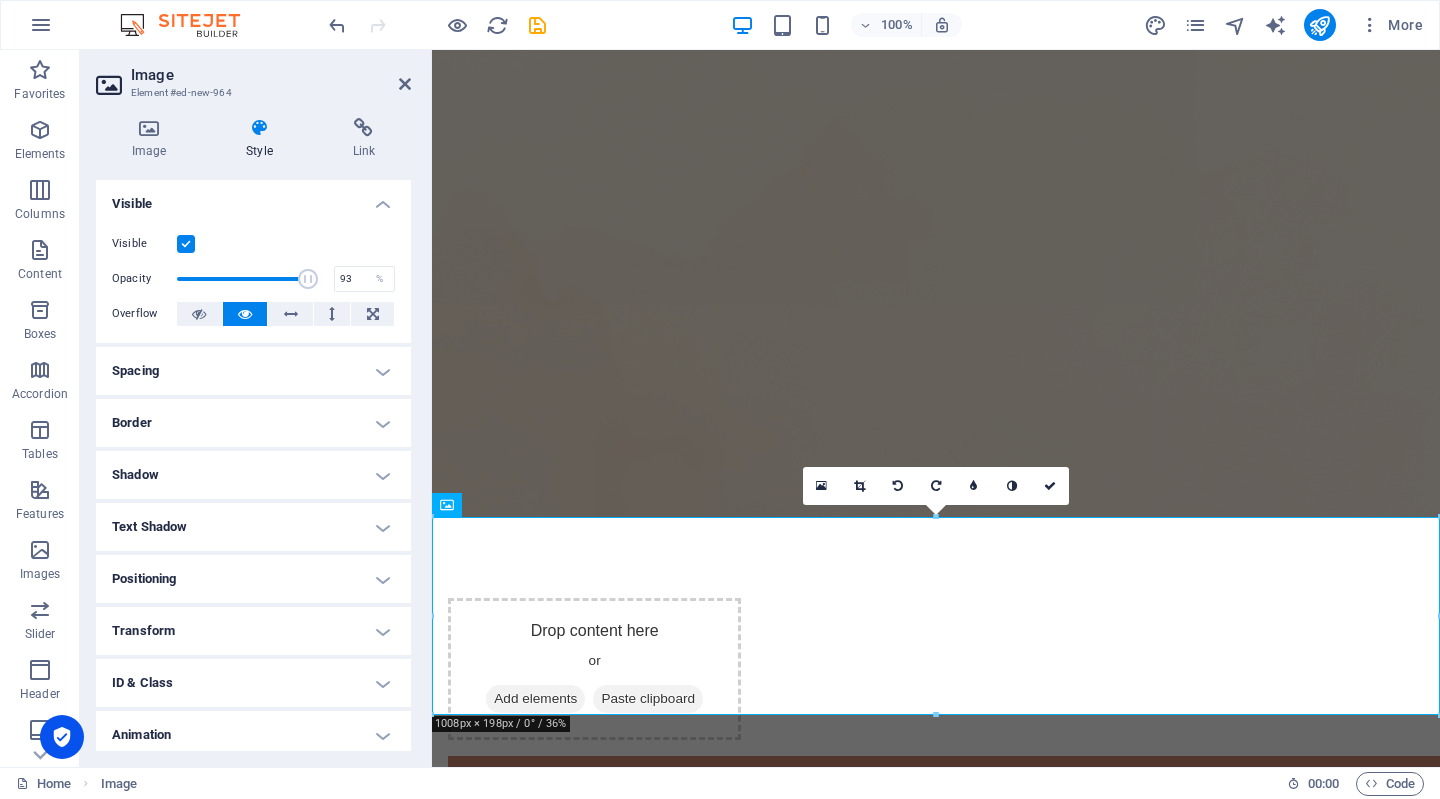 click at bounding box center [247, 279] 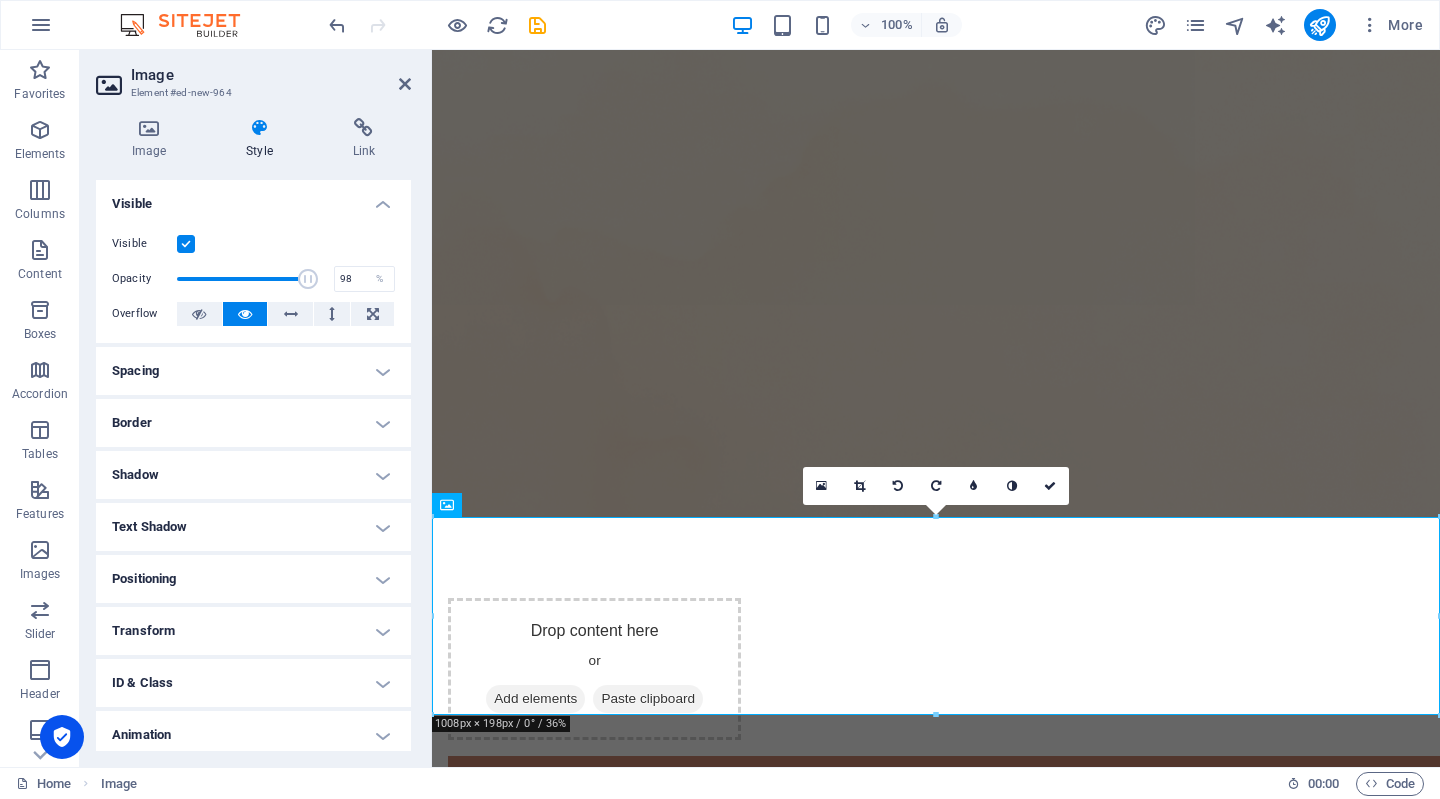 type on "100" 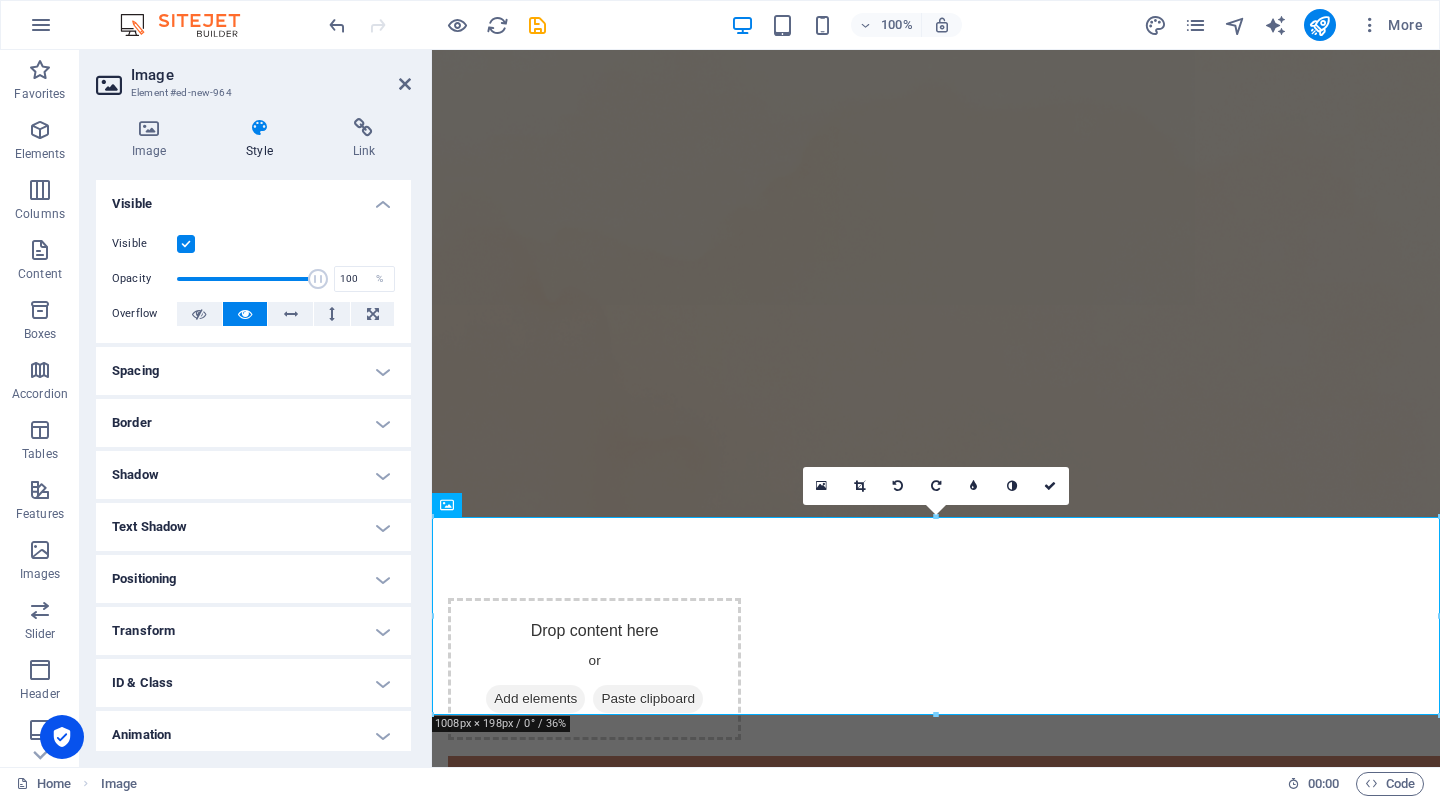 drag, startPoint x: 304, startPoint y: 275, endPoint x: 370, endPoint y: 297, distance: 69.57011 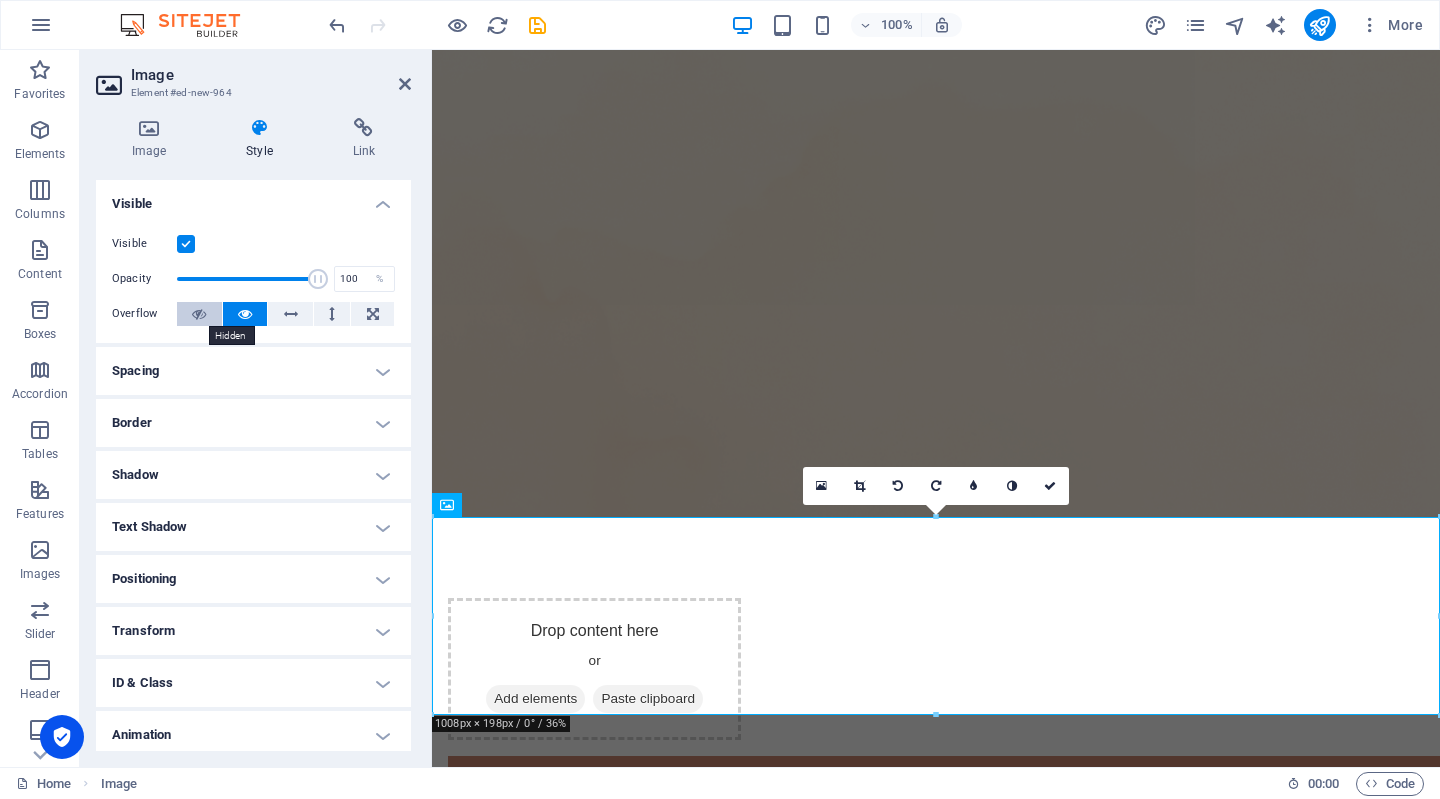 click at bounding box center [199, 314] 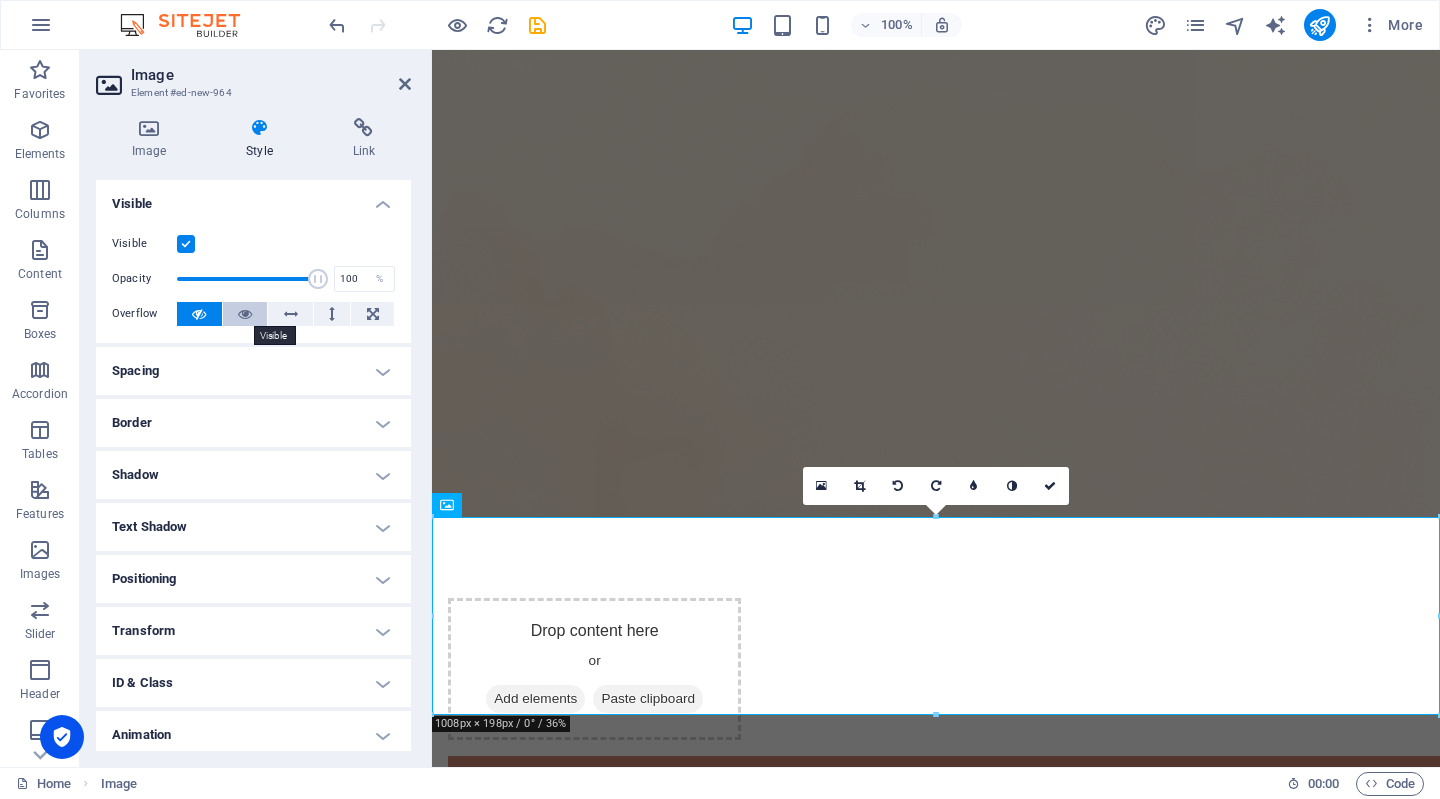 click at bounding box center [245, 314] 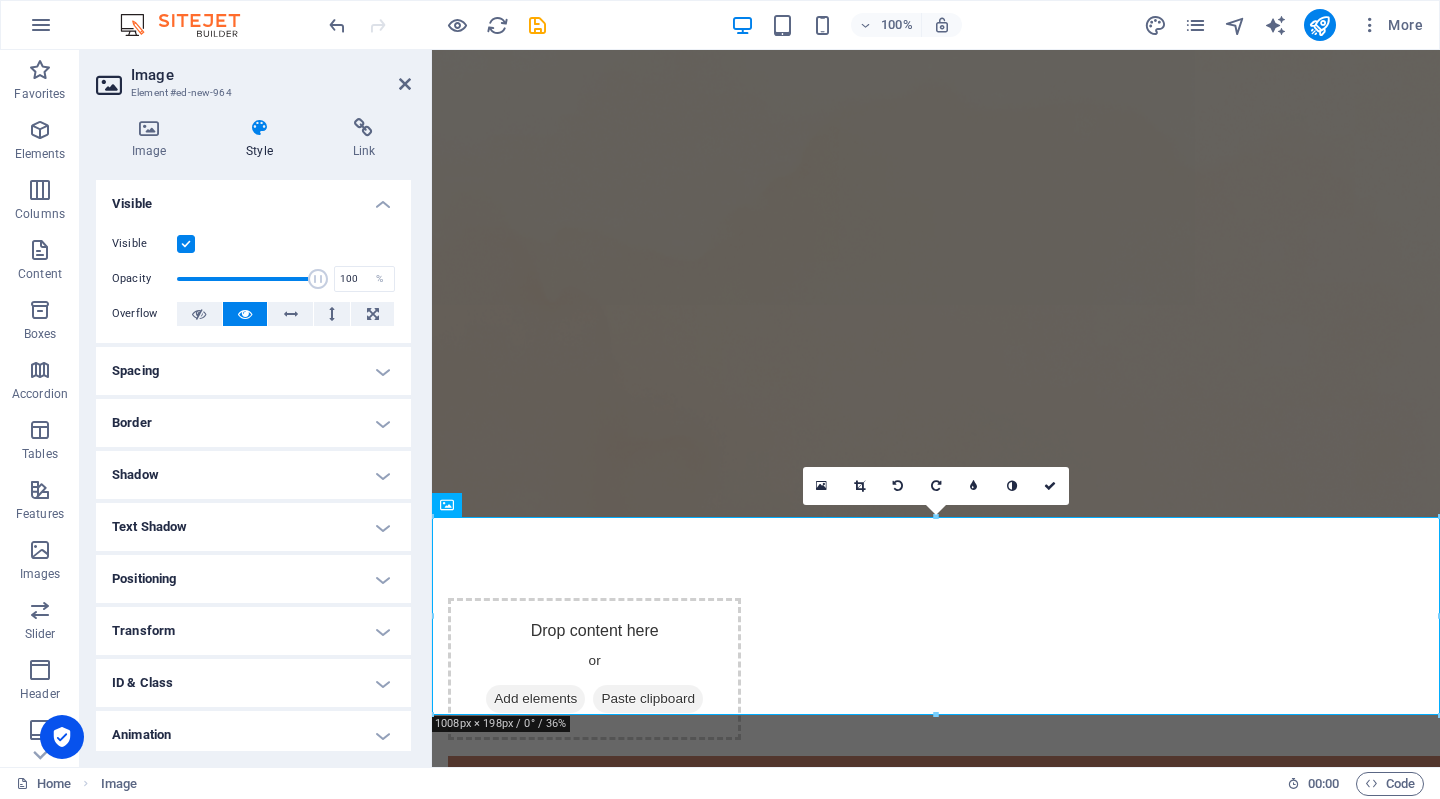 type 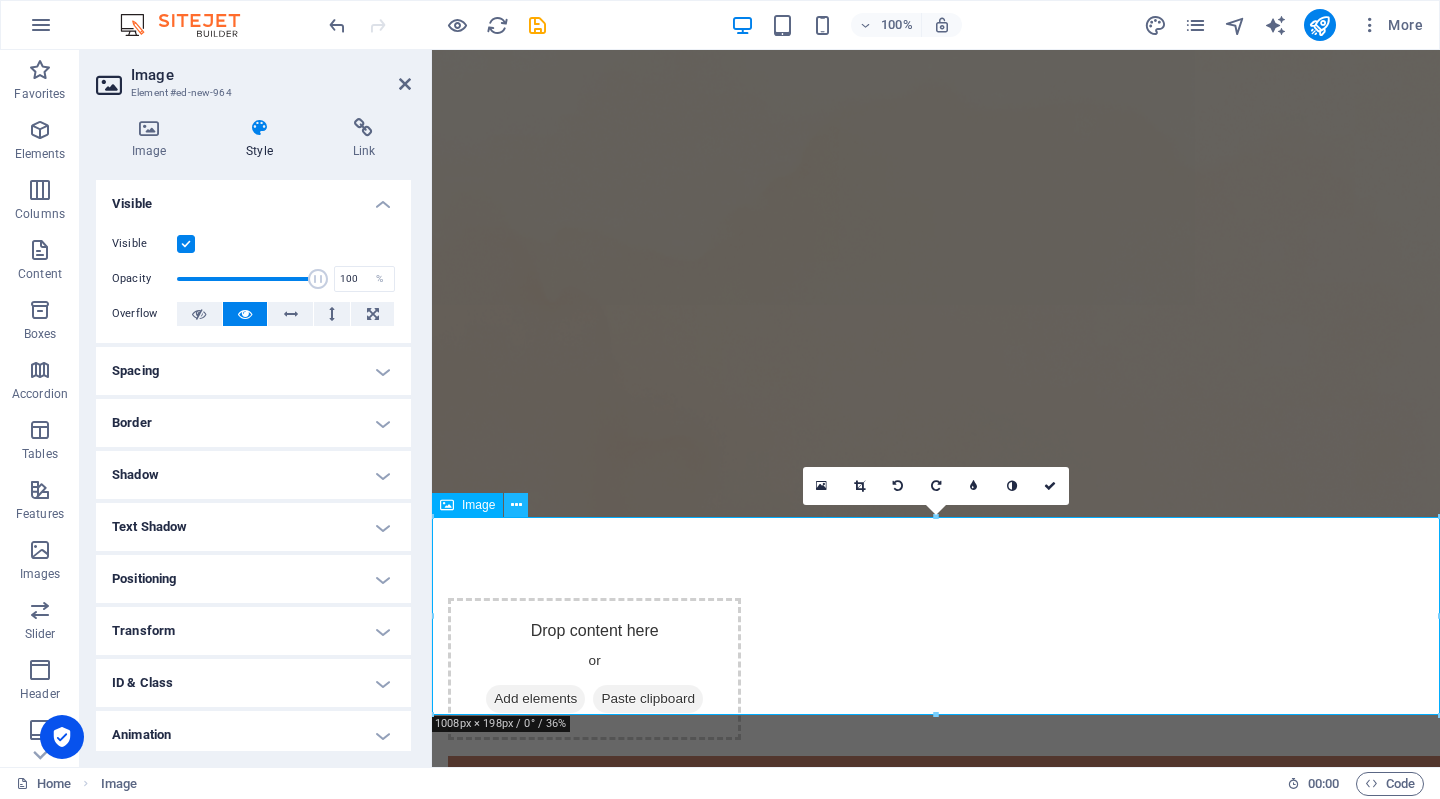 click at bounding box center (516, 505) 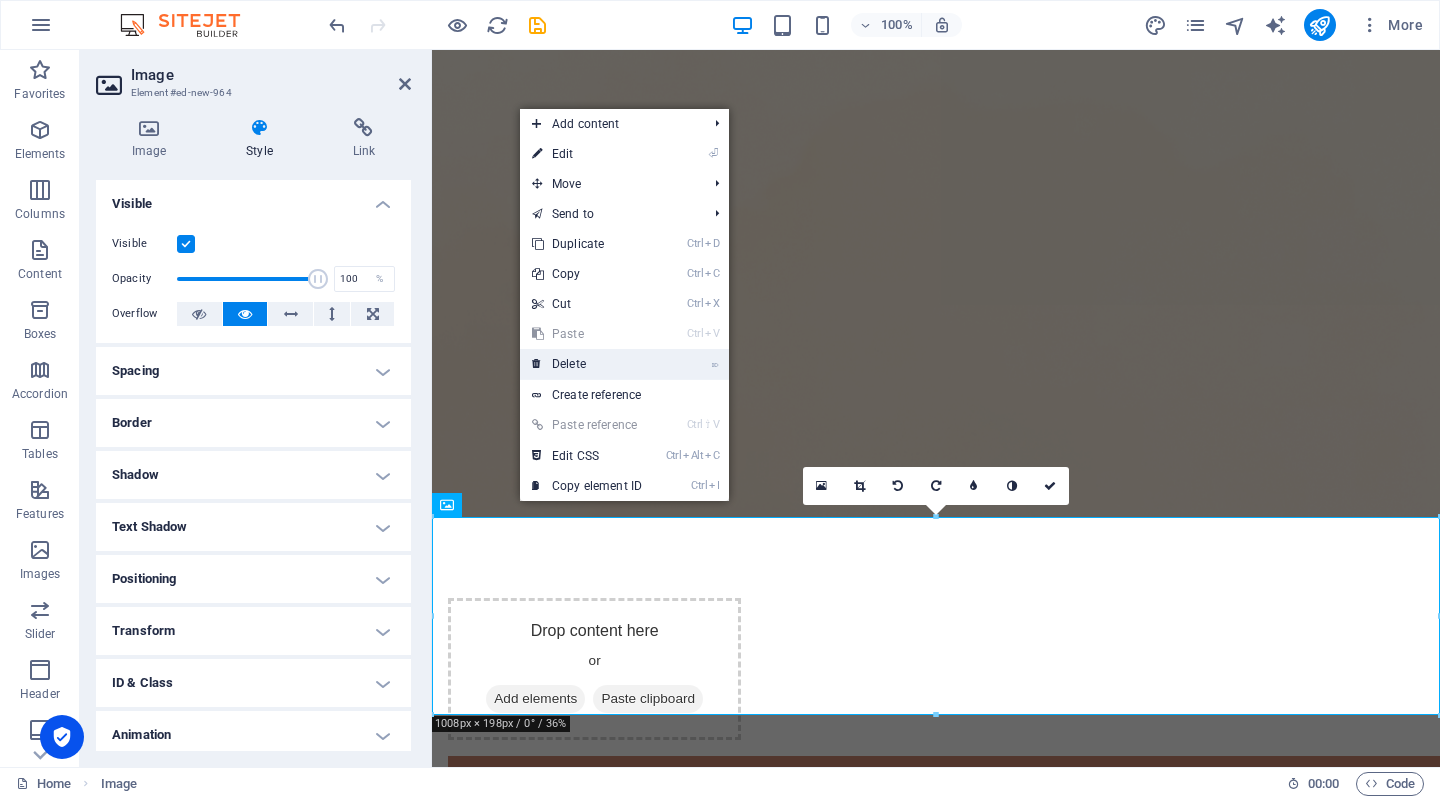 click on "⌦  Delete" at bounding box center [587, 364] 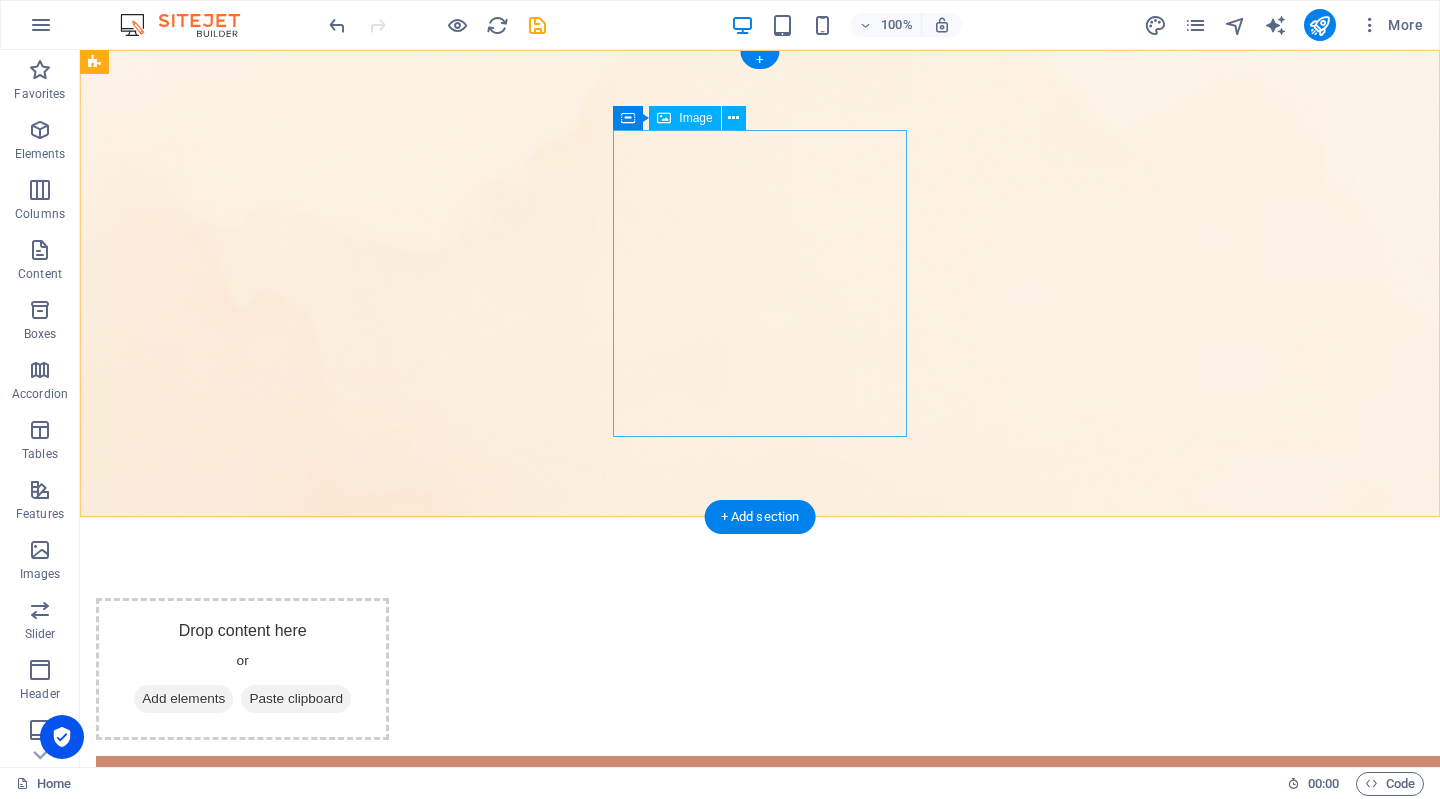 click at bounding box center (242, 1468) 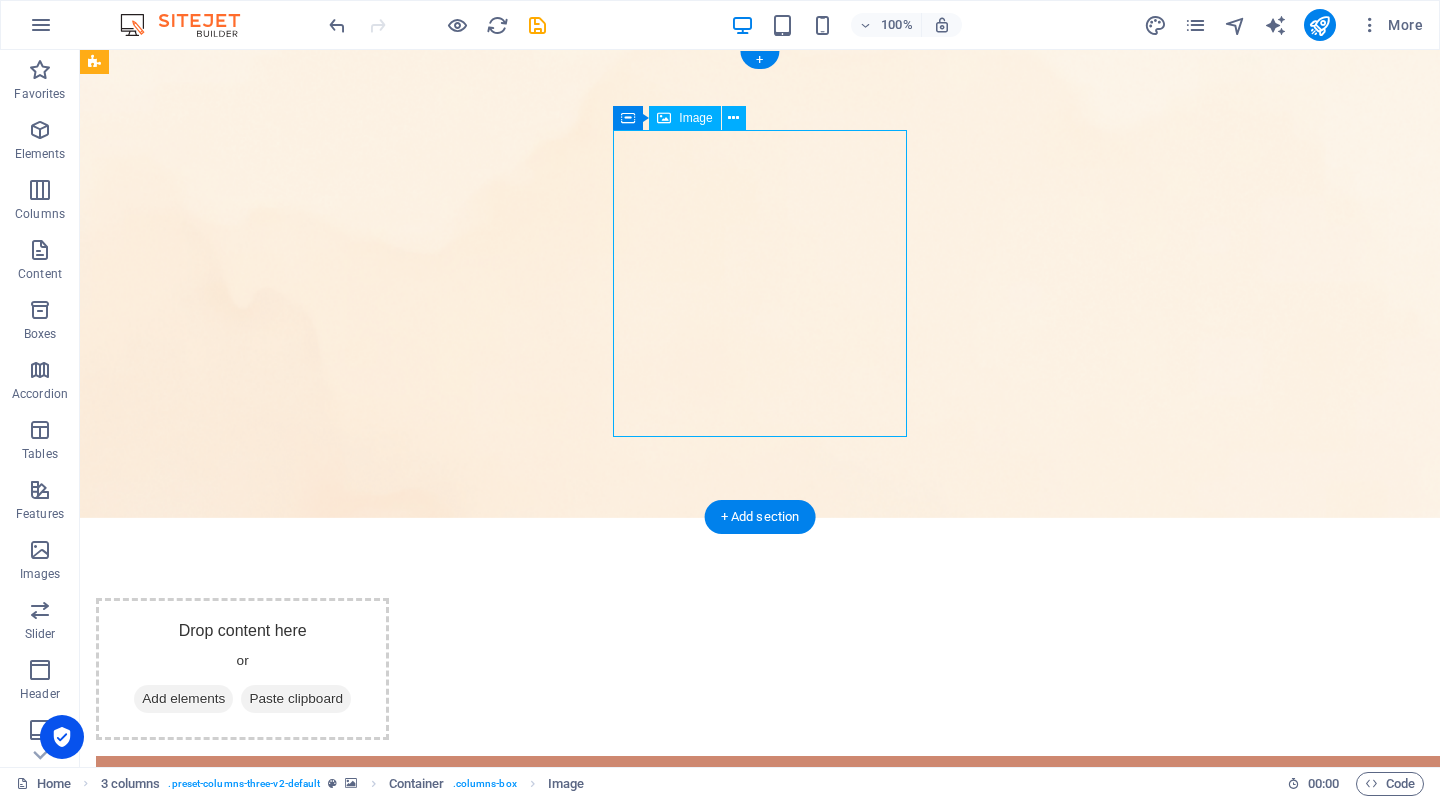 click at bounding box center (242, 1468) 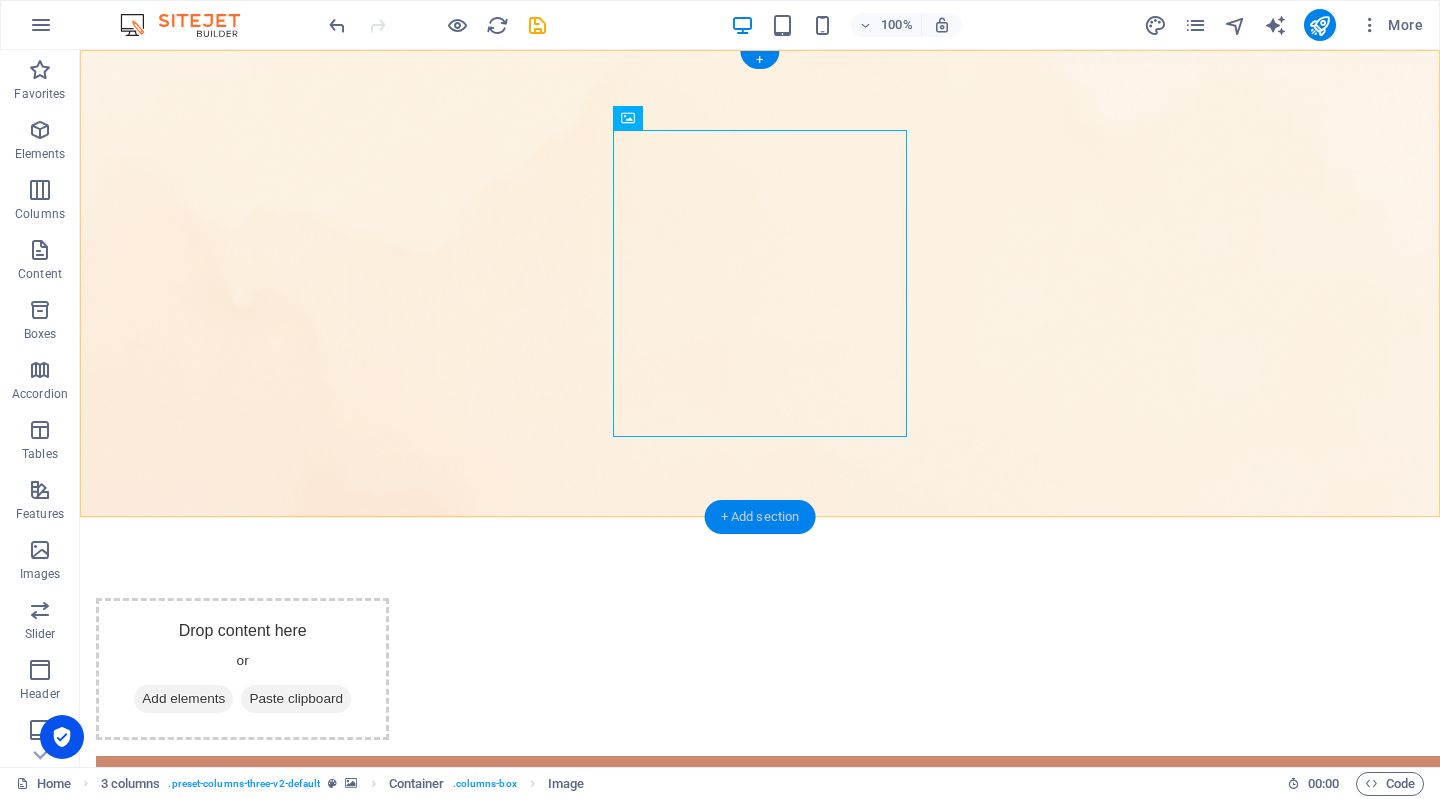 click on "+ Add section" at bounding box center (760, 517) 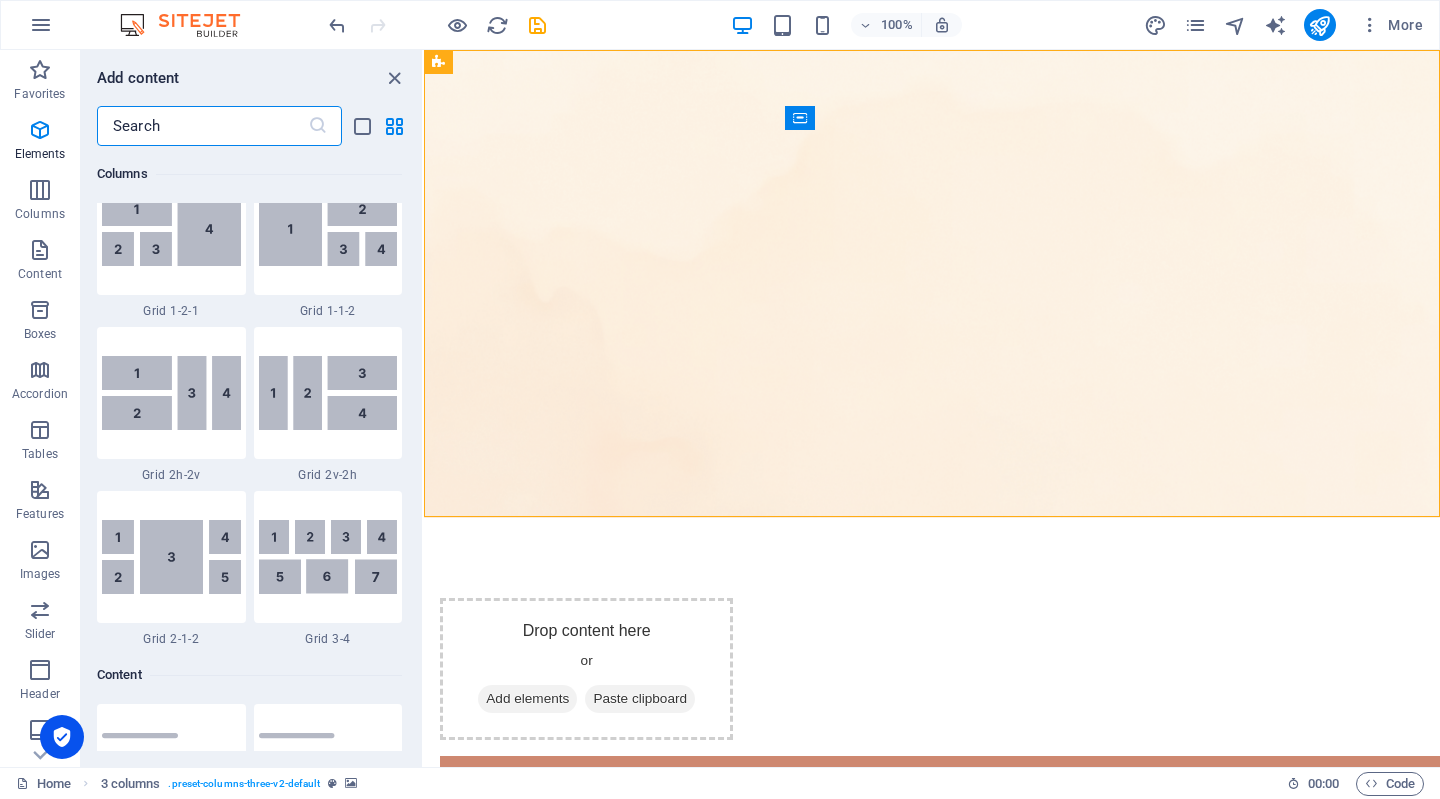 scroll, scrollTop: 3499, scrollLeft: 0, axis: vertical 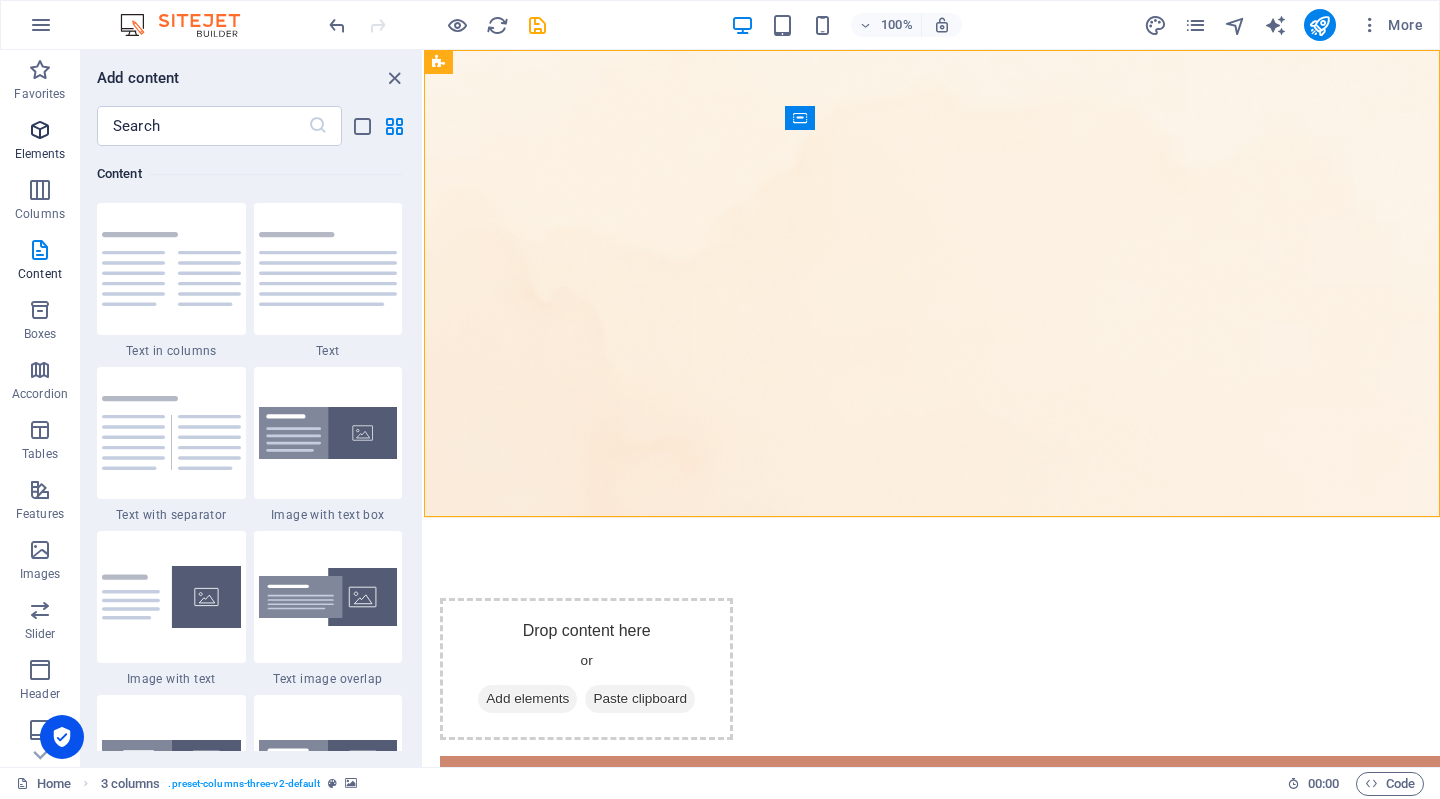 click at bounding box center (40, 130) 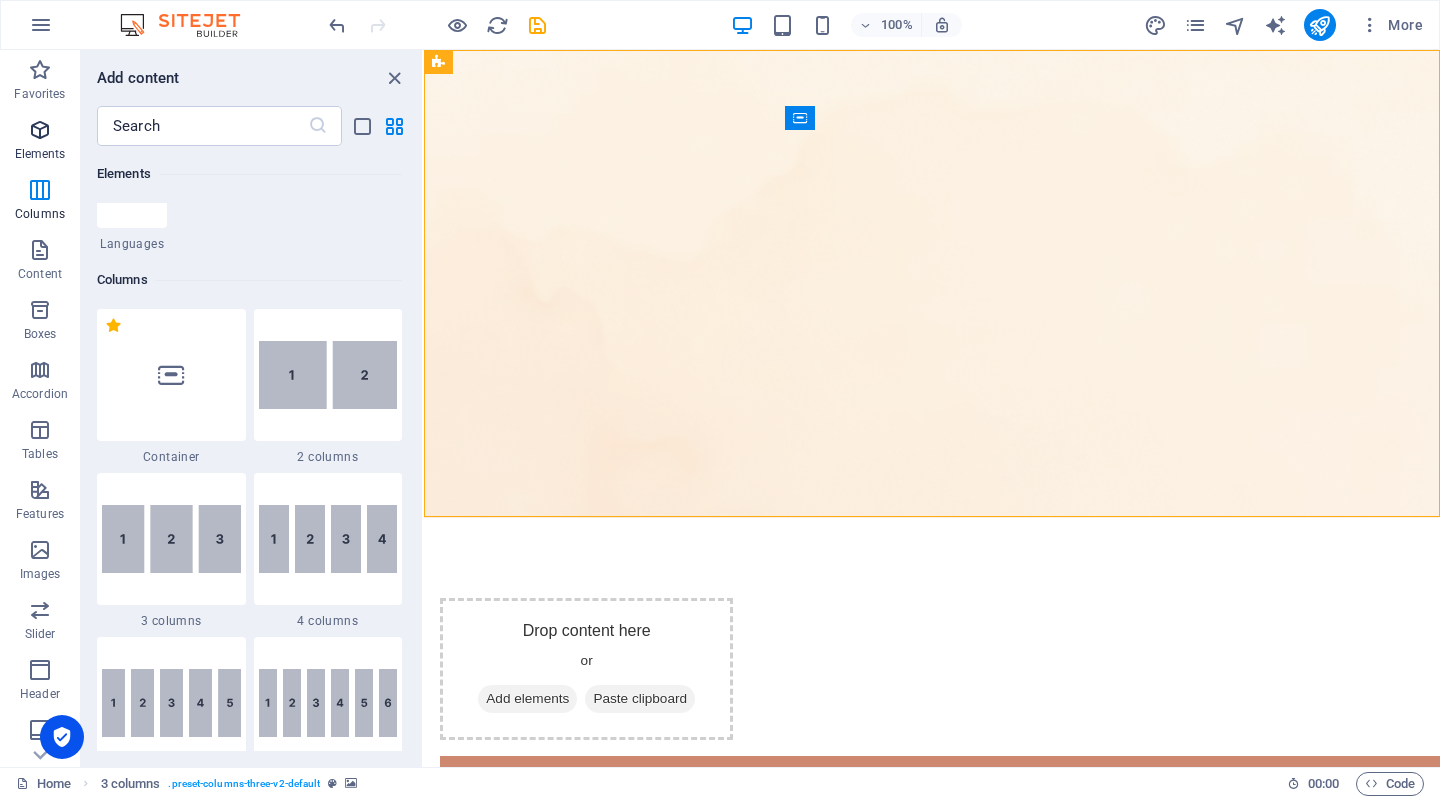 scroll, scrollTop: 213, scrollLeft: 0, axis: vertical 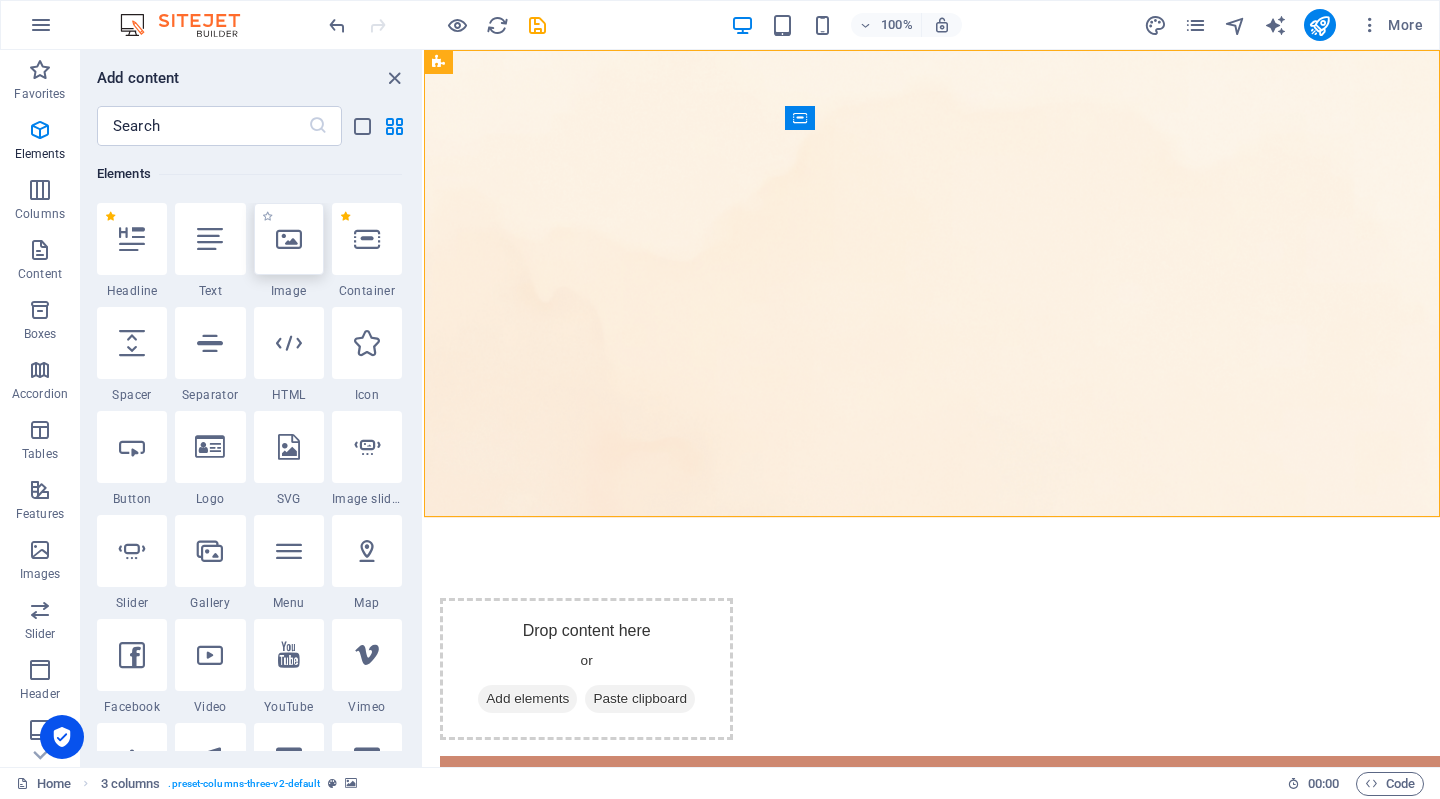 click at bounding box center (289, 239) 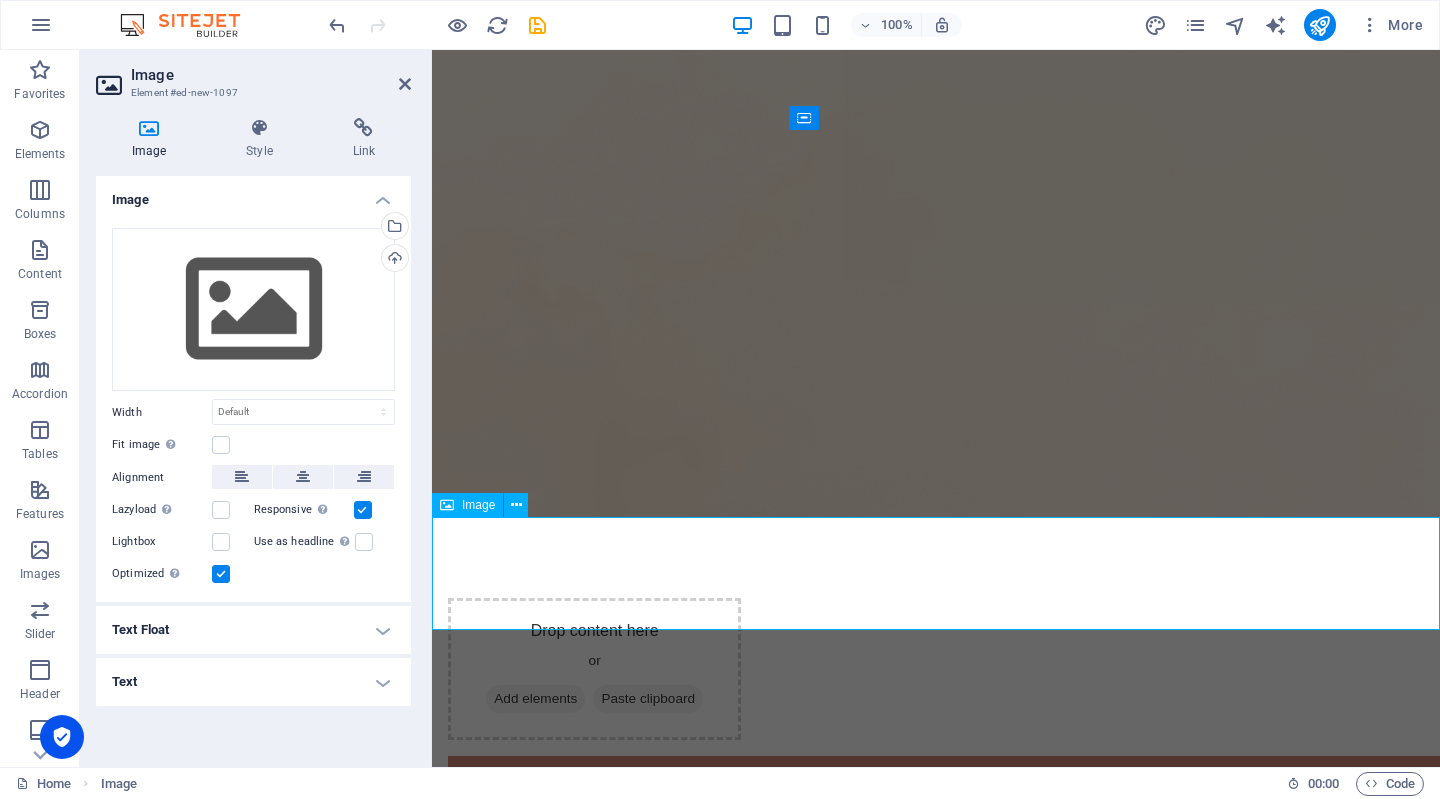 click at bounding box center [447, 505] 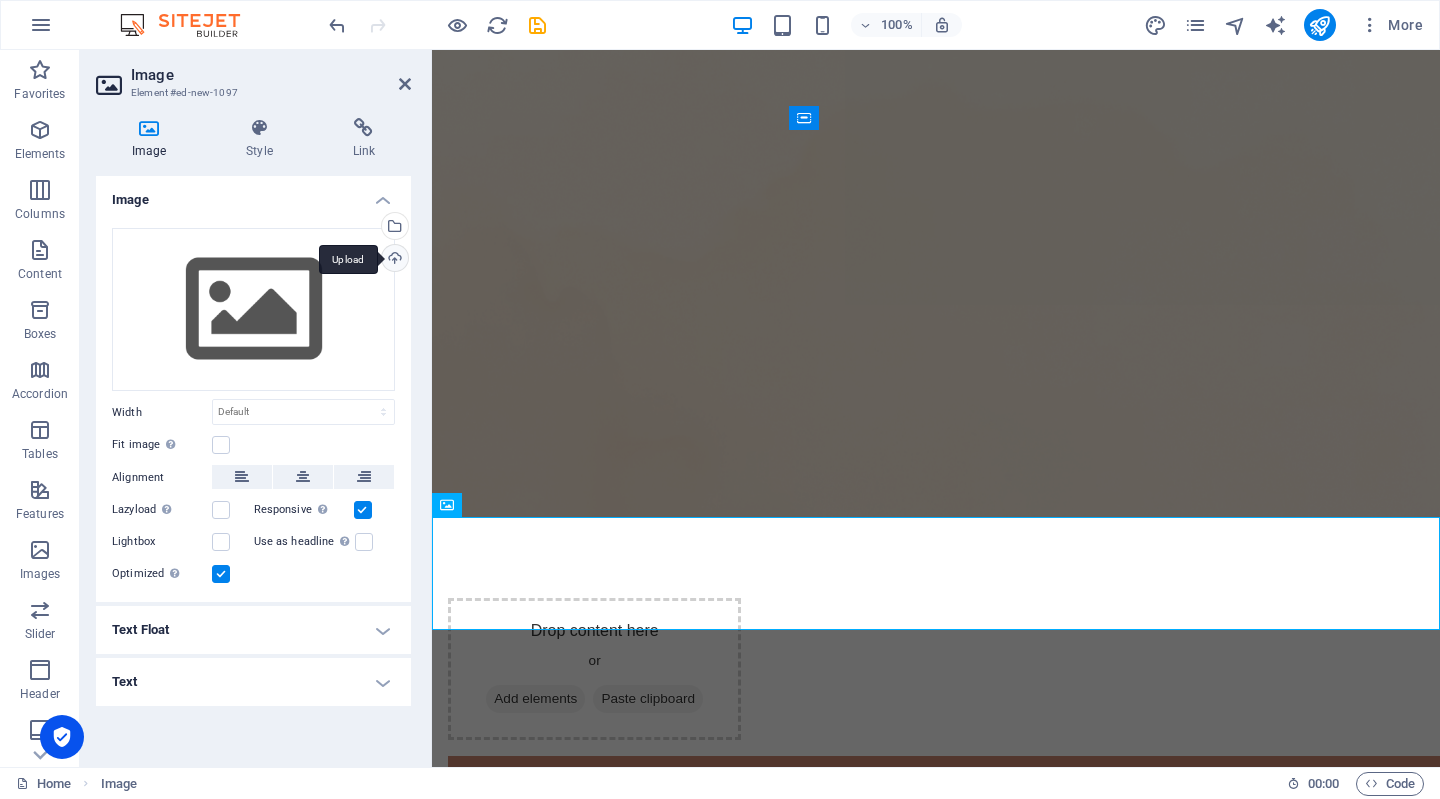 click on "Upload" at bounding box center [393, 260] 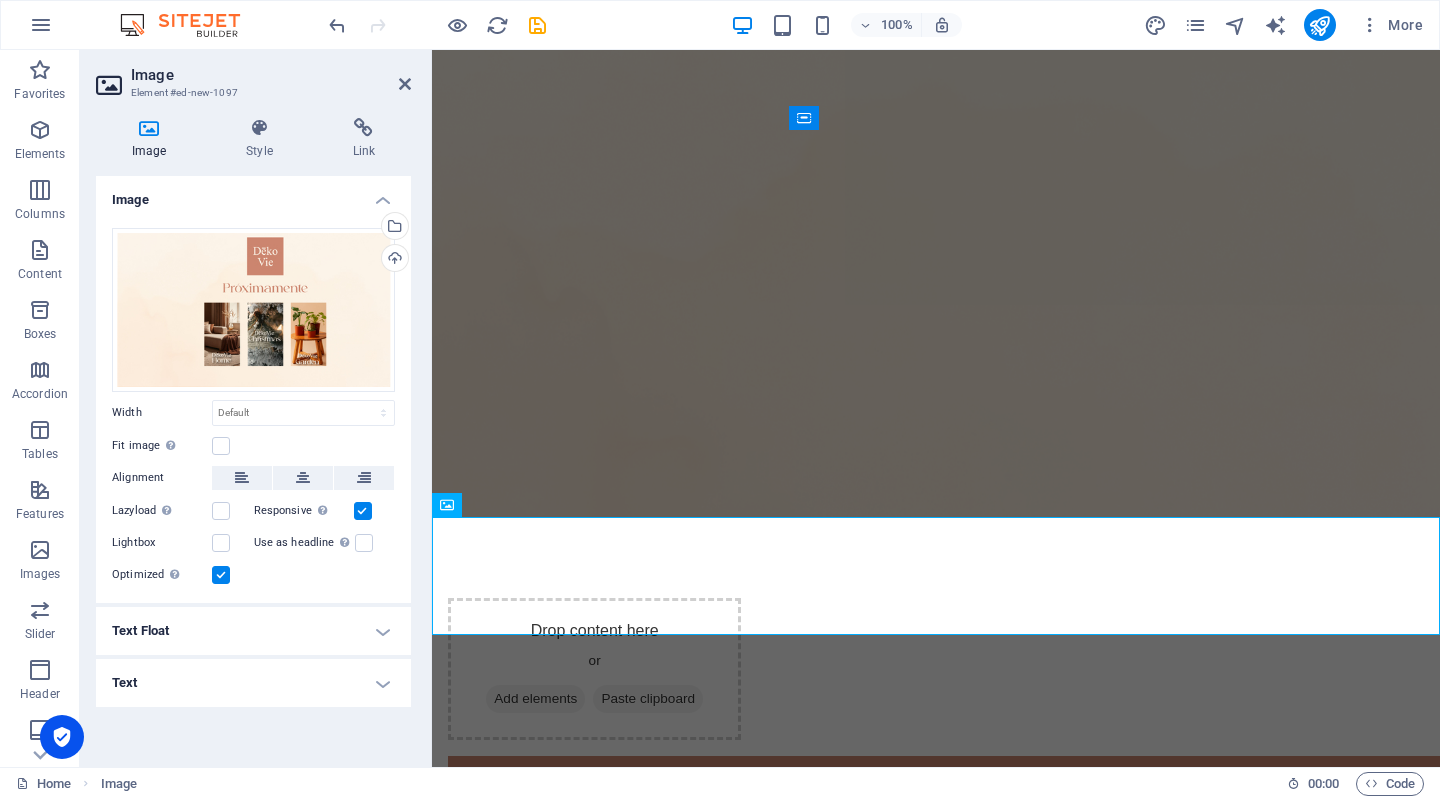 click at bounding box center (936, 284) 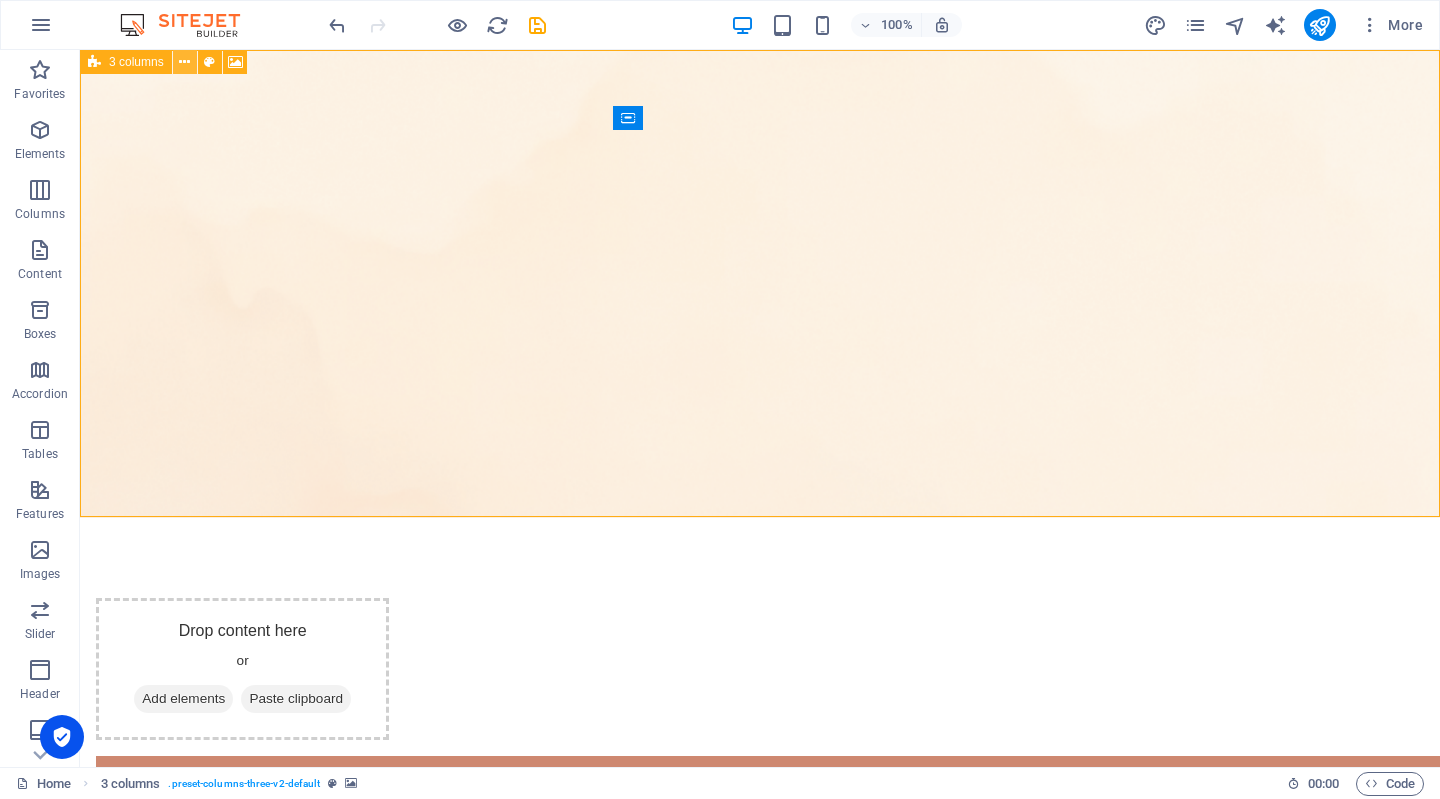 click at bounding box center (184, 62) 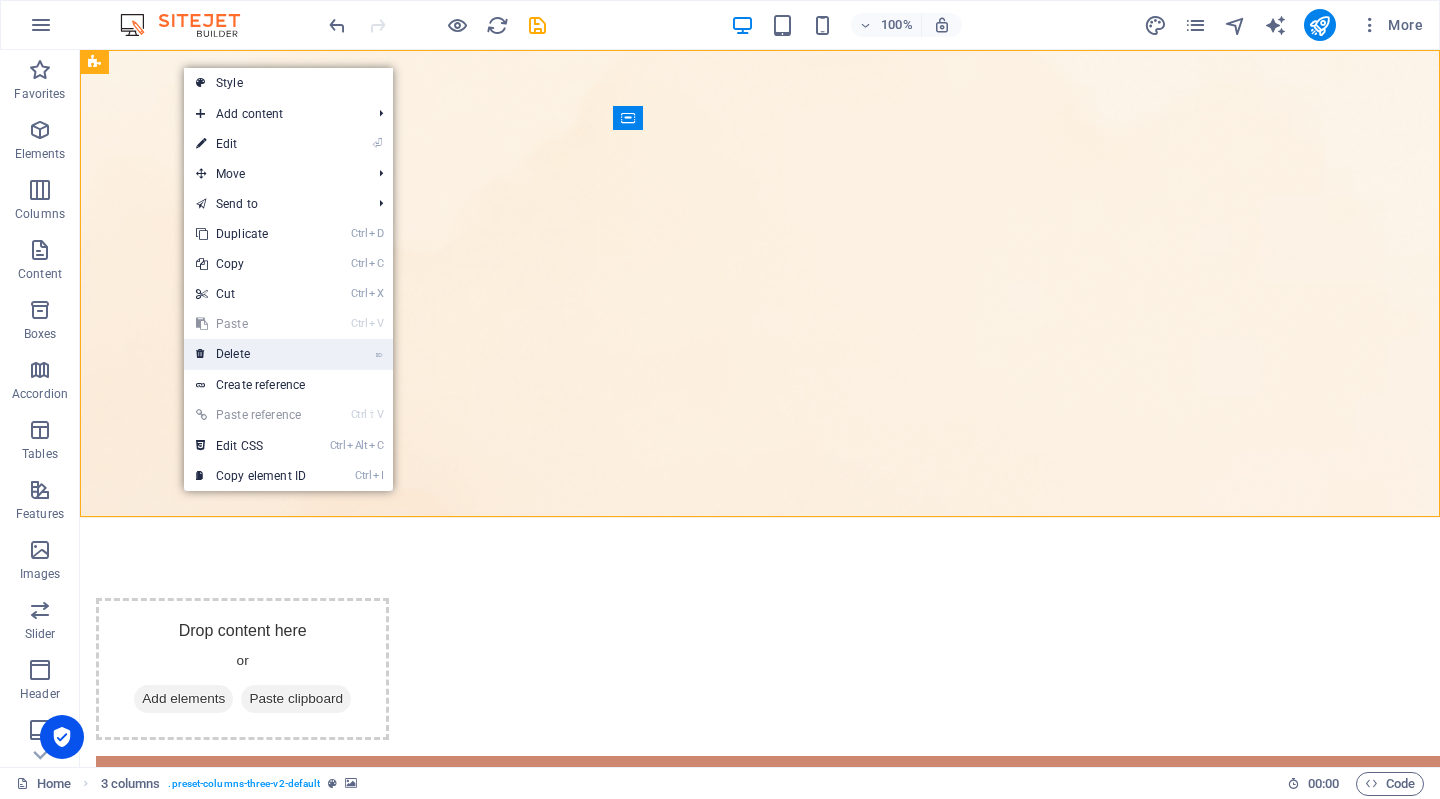 click on "⌦  Delete" at bounding box center (251, 354) 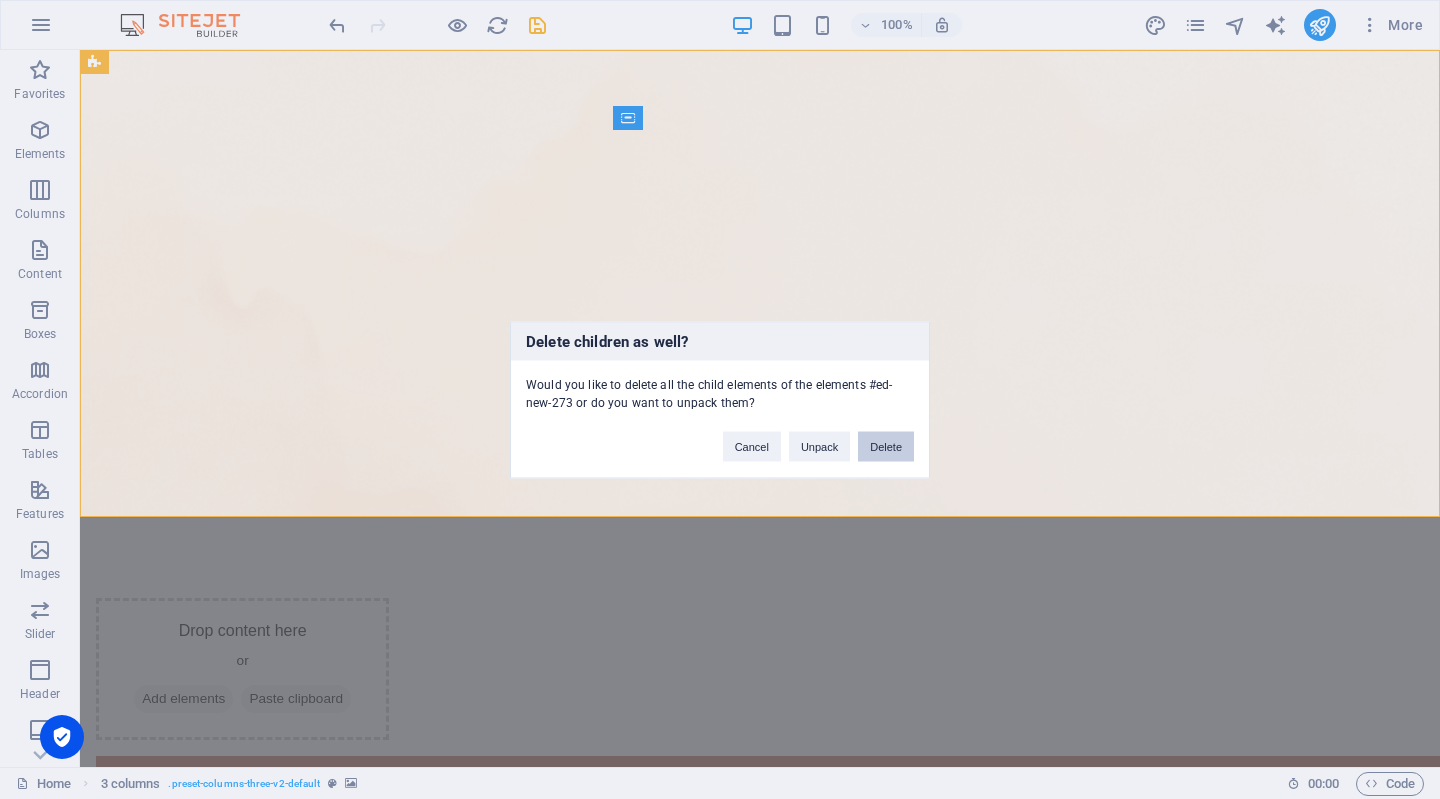 click on "Delete" at bounding box center [886, 446] 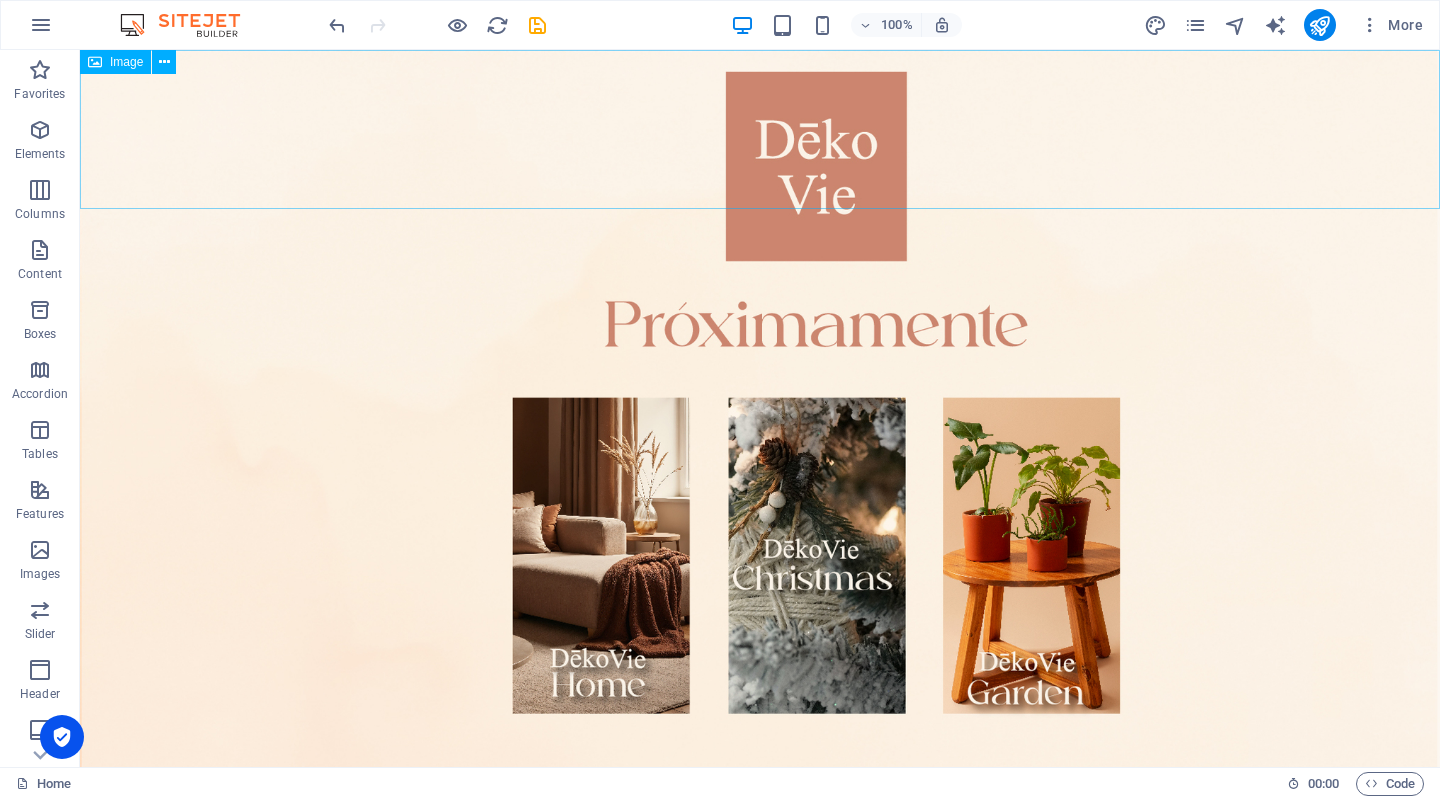 click on "Image" at bounding box center (115, 62) 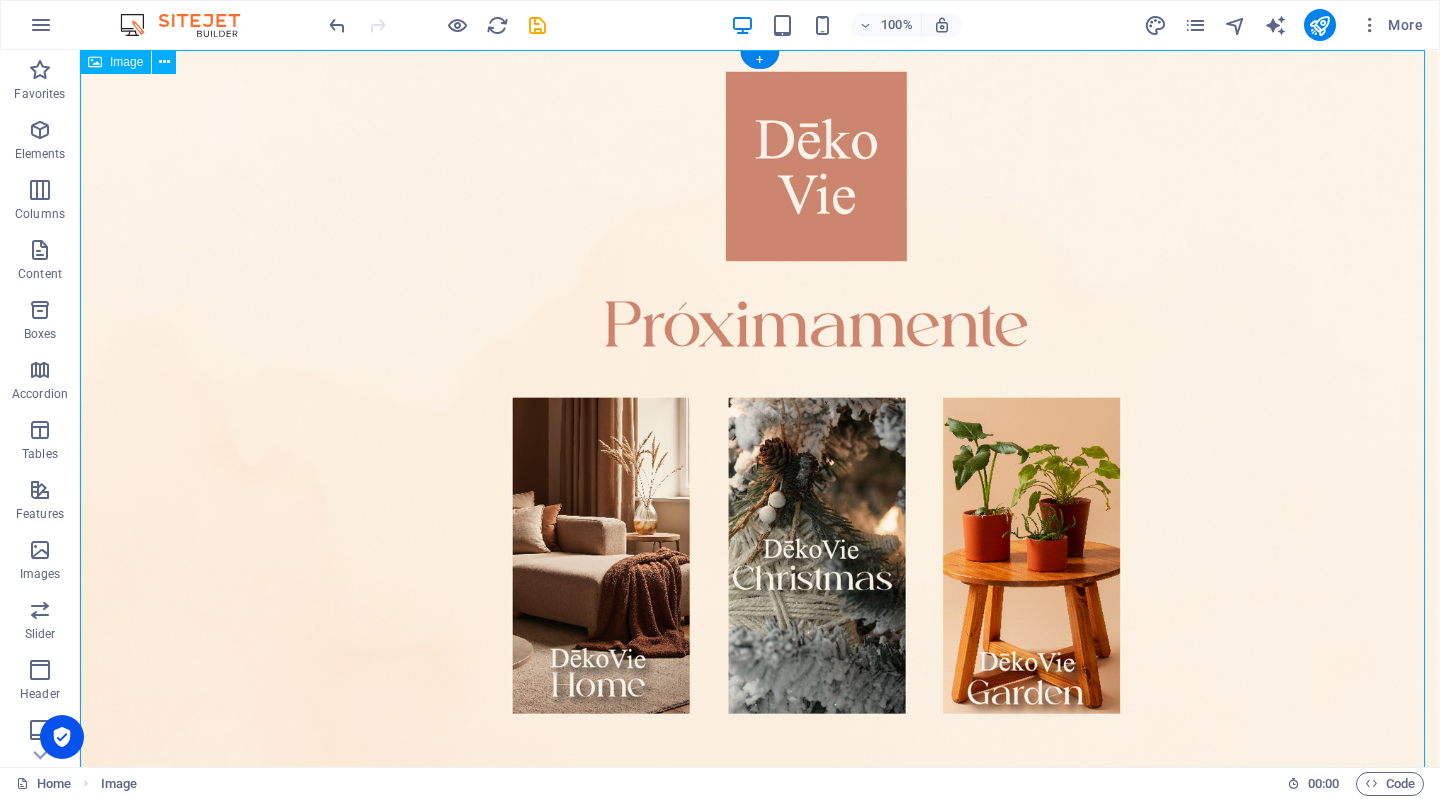 click at bounding box center (760, 434) 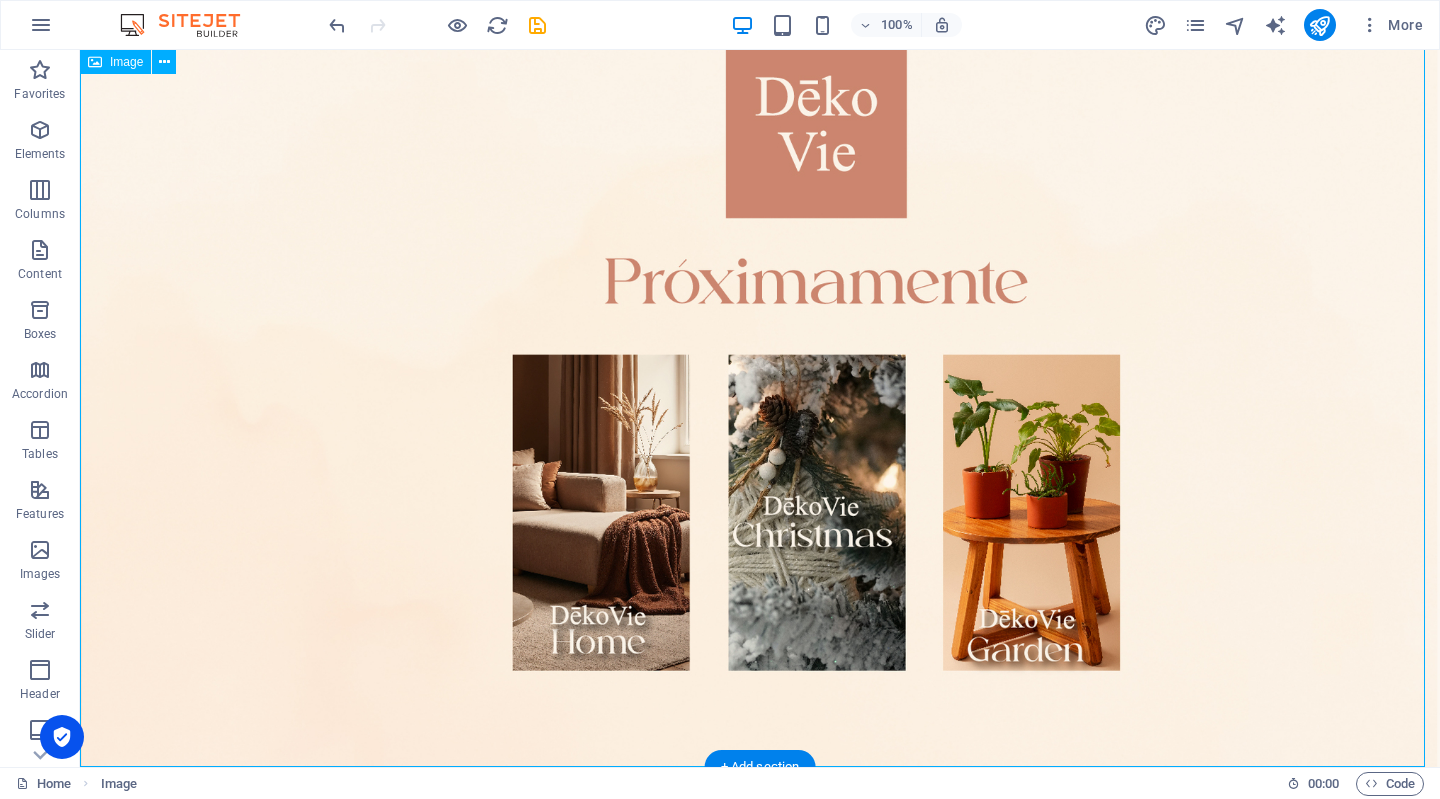 scroll, scrollTop: 0, scrollLeft: 0, axis: both 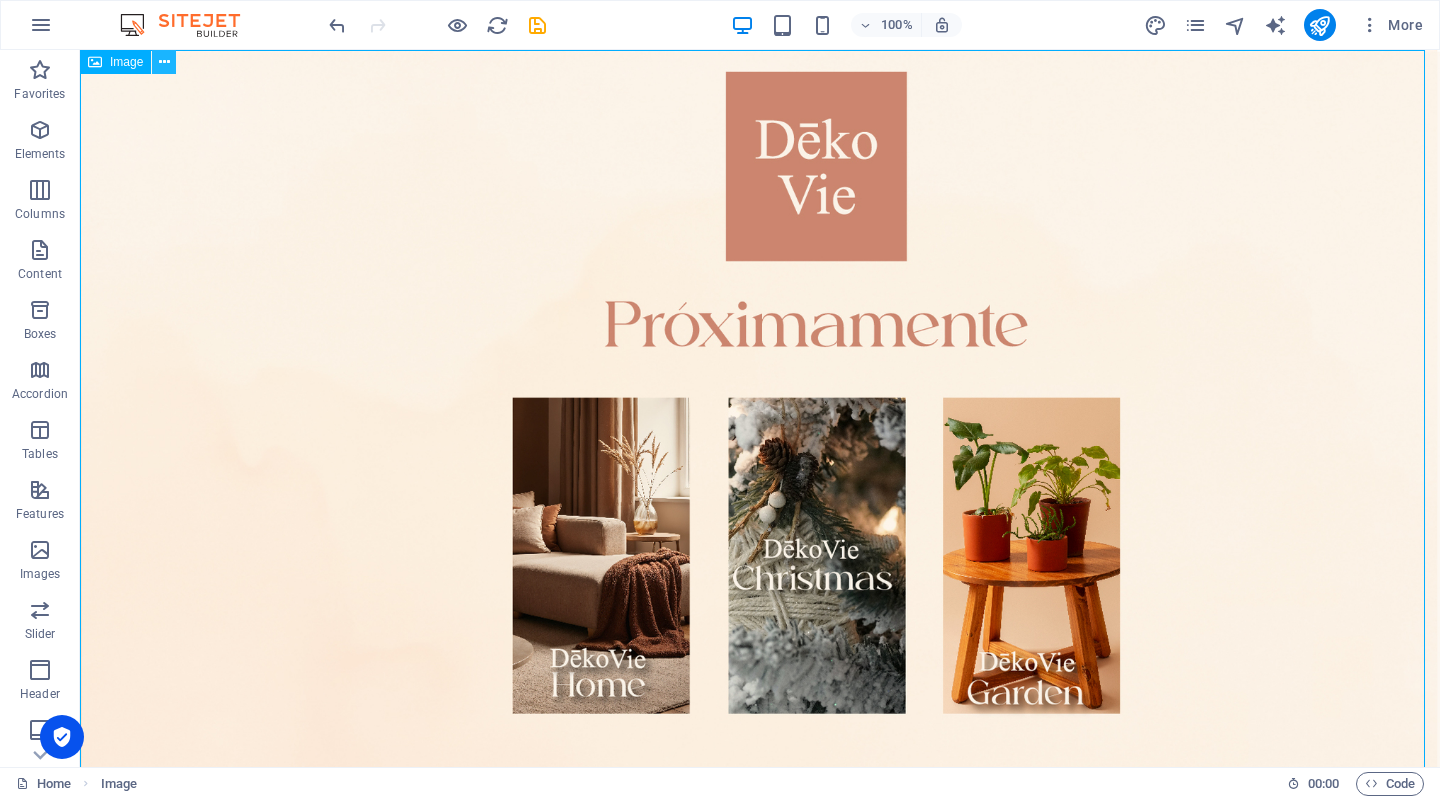 click at bounding box center (164, 62) 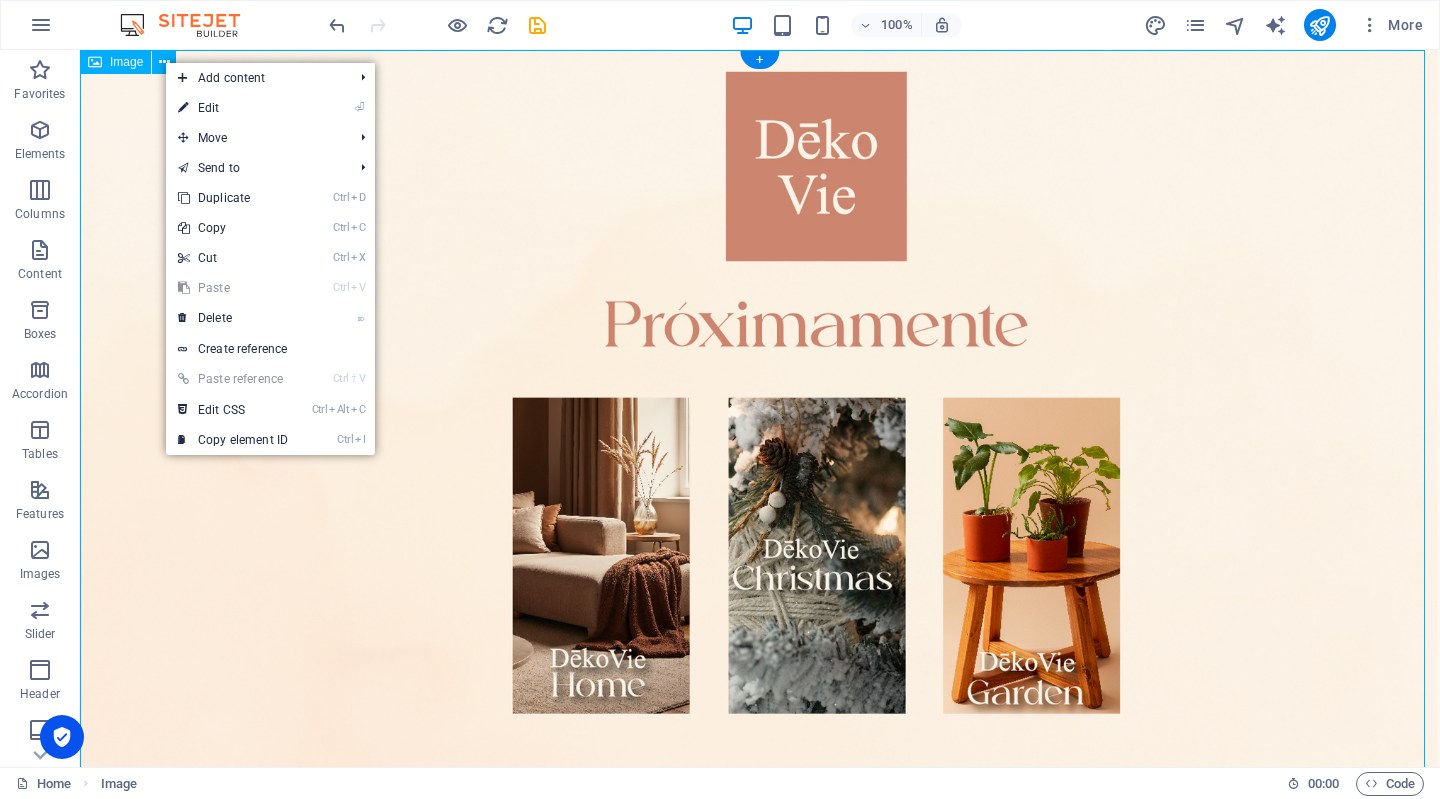 click at bounding box center (760, 434) 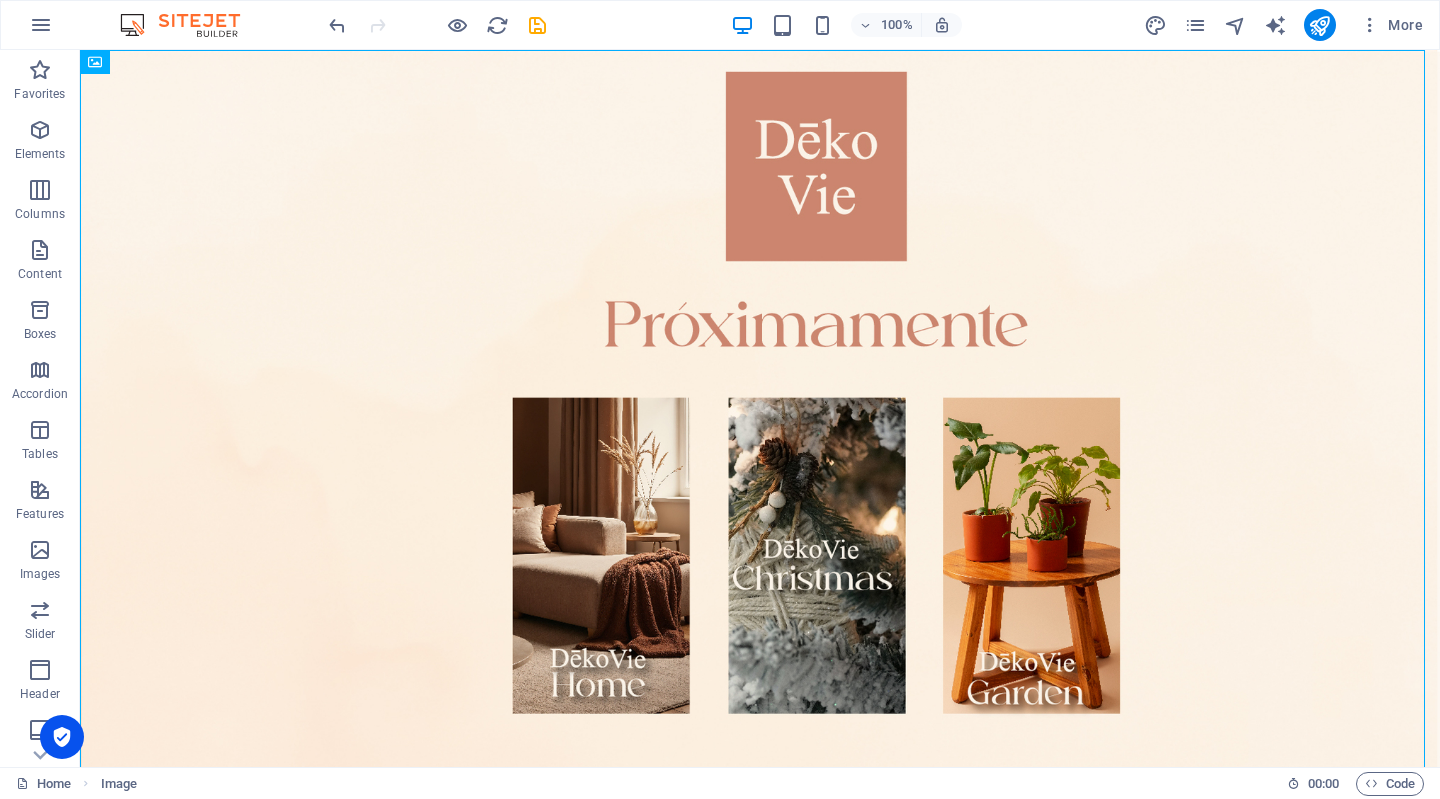 click on "100% More" at bounding box center (720, 25) 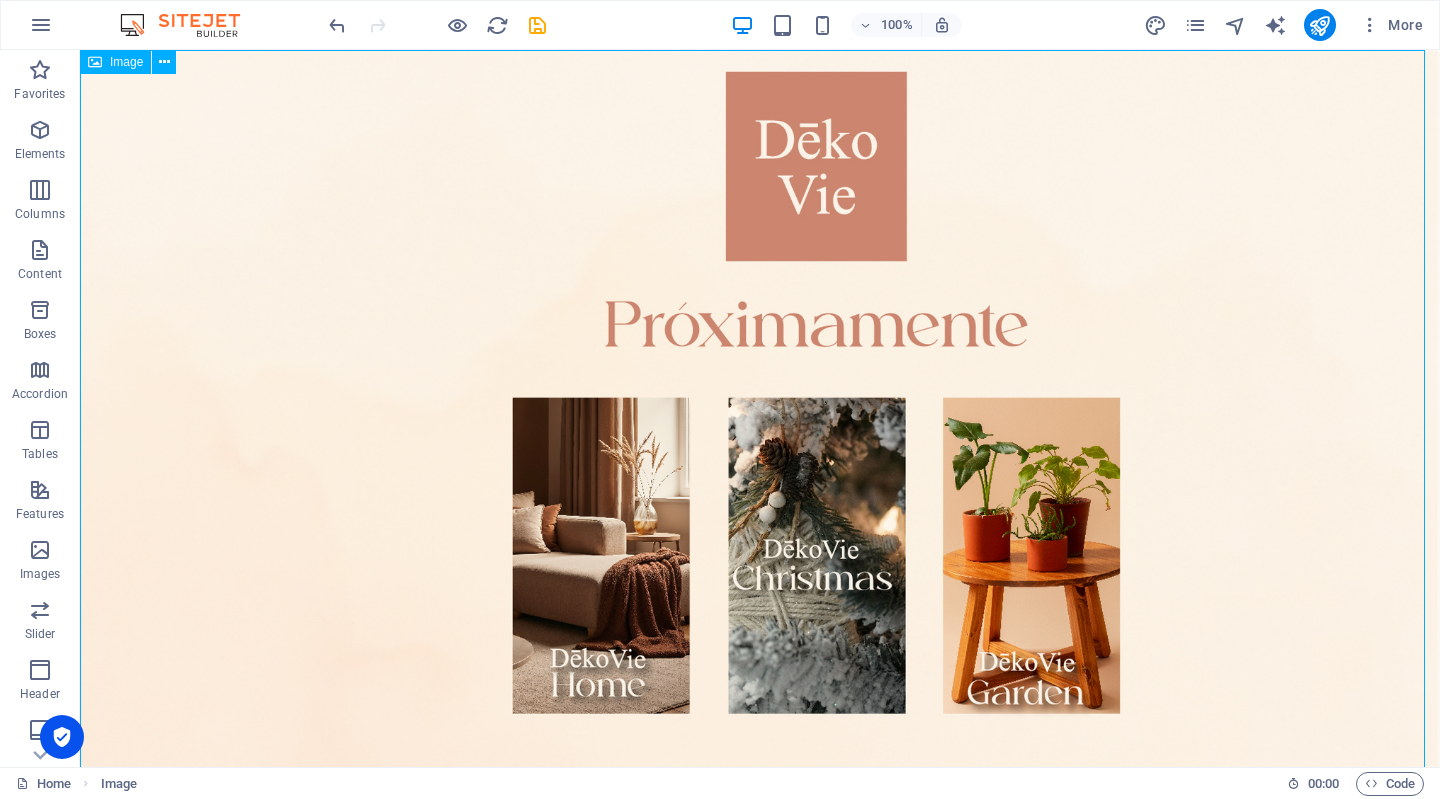 click at bounding box center [95, 62] 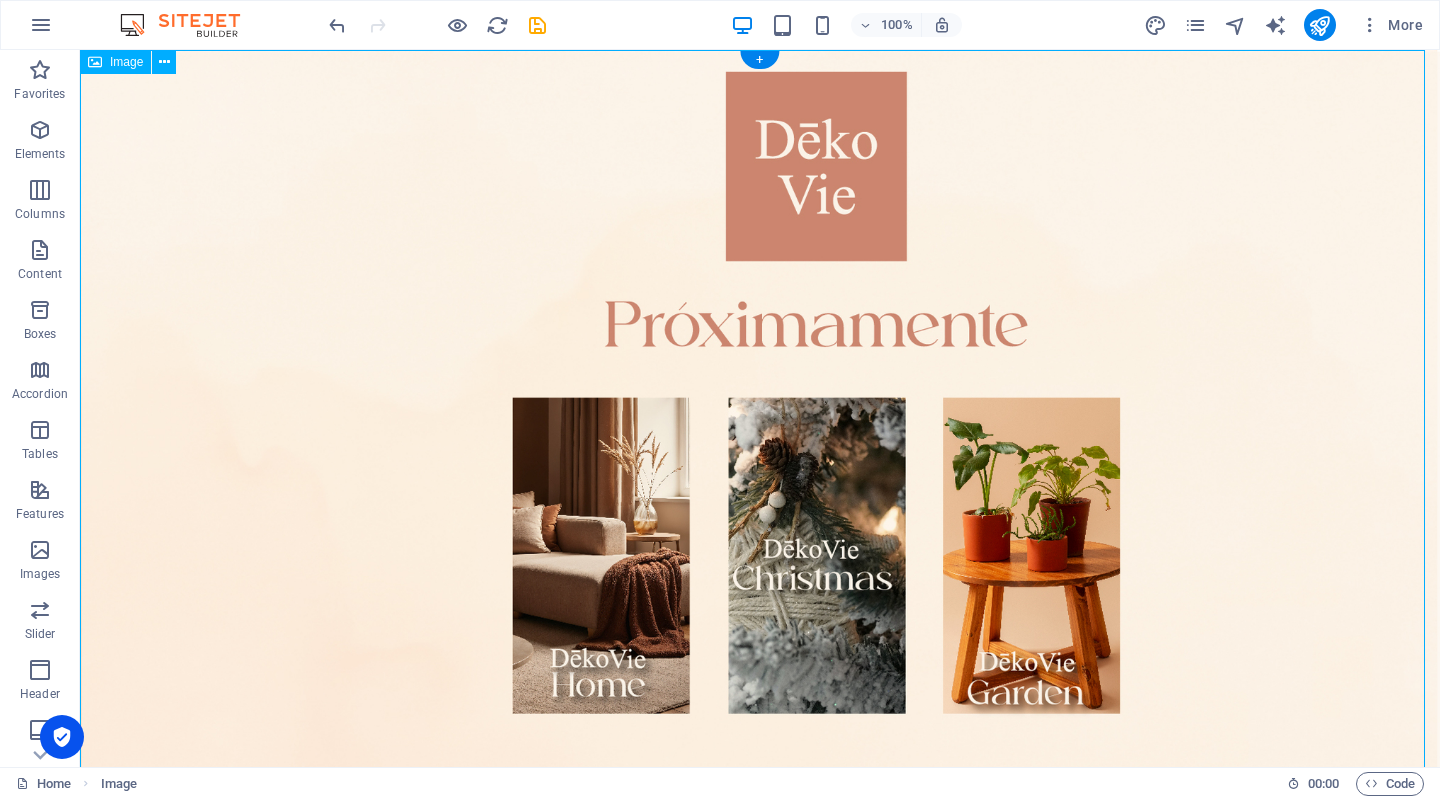 click at bounding box center [760, 434] 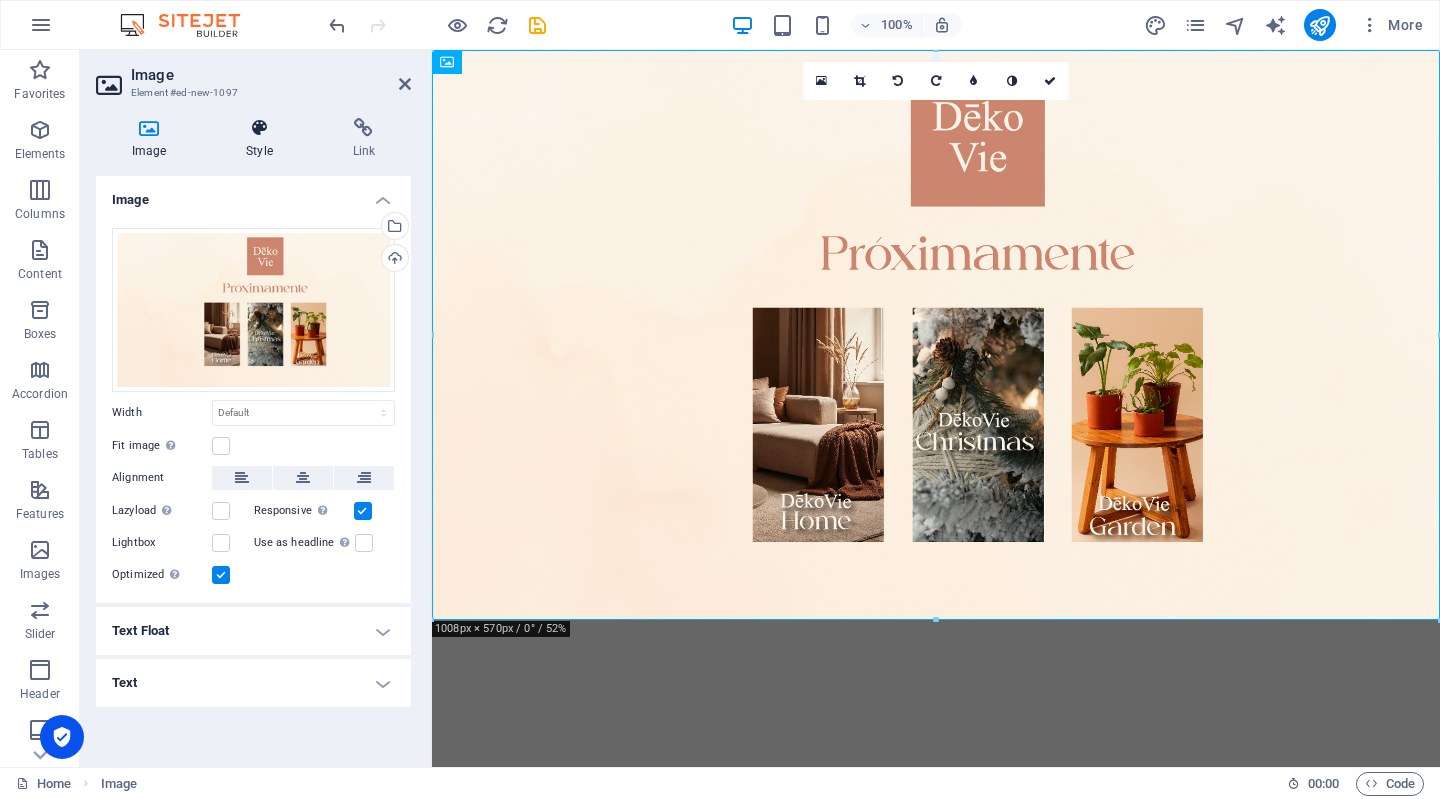 click on "Style" at bounding box center (263, 139) 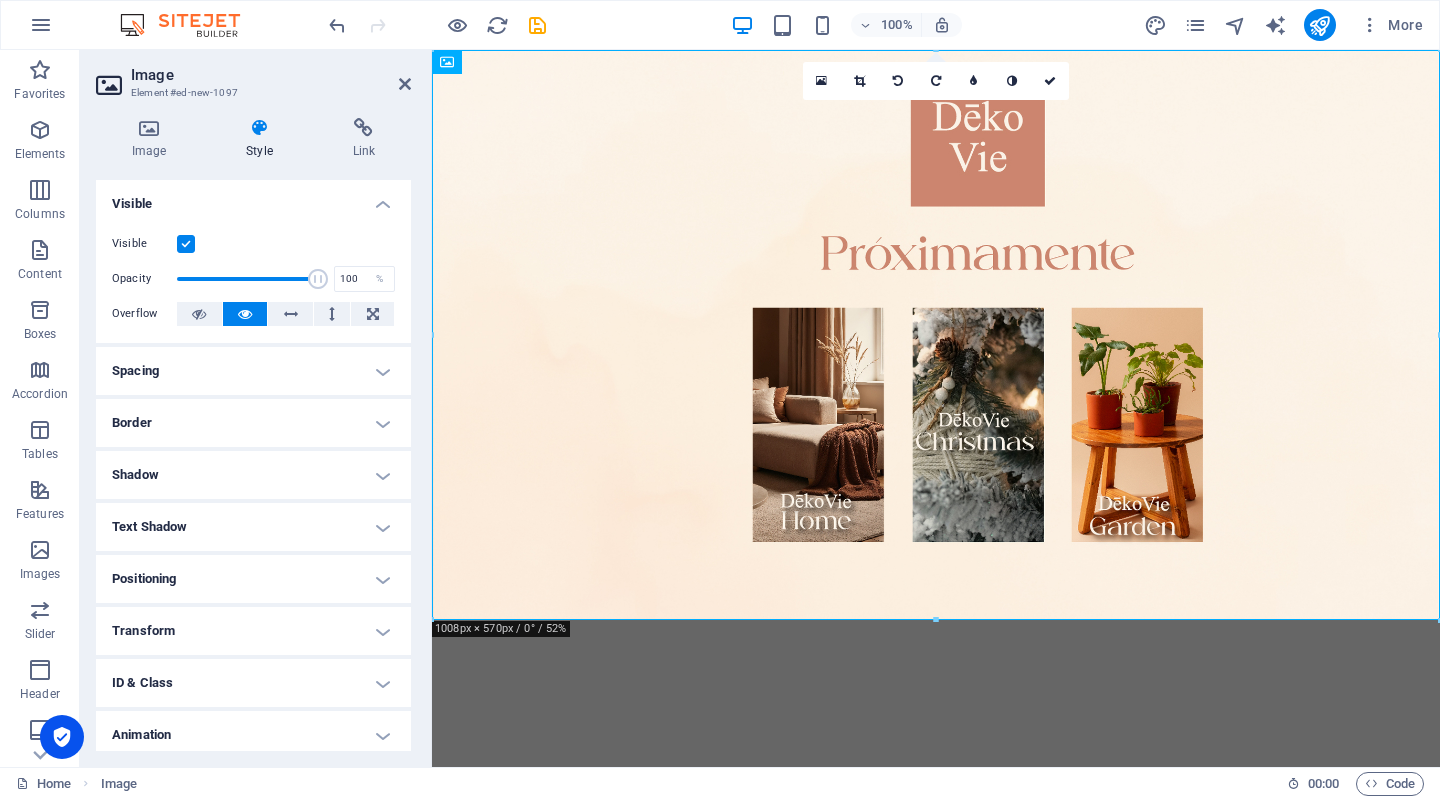 scroll, scrollTop: 59, scrollLeft: 0, axis: vertical 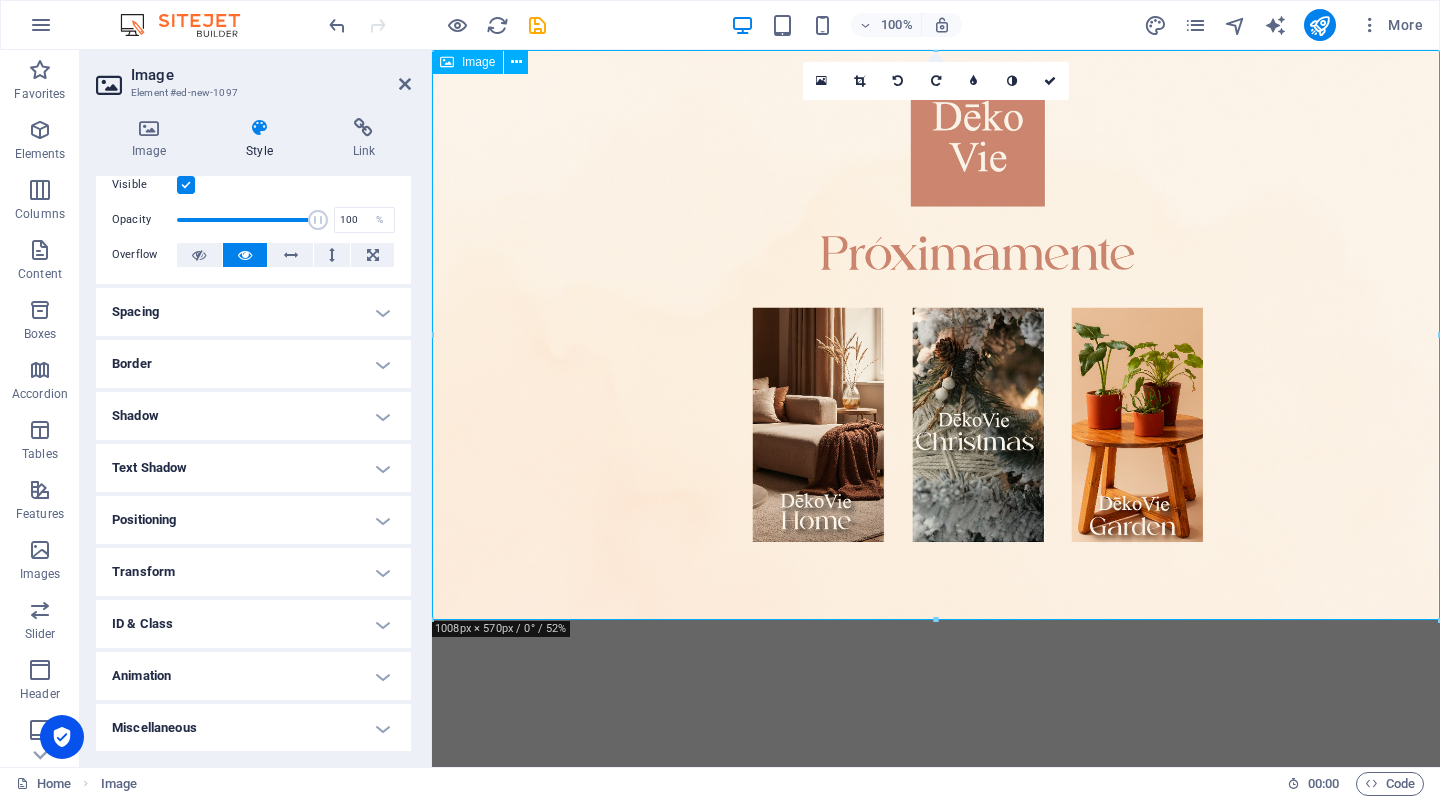 click at bounding box center [936, 335] 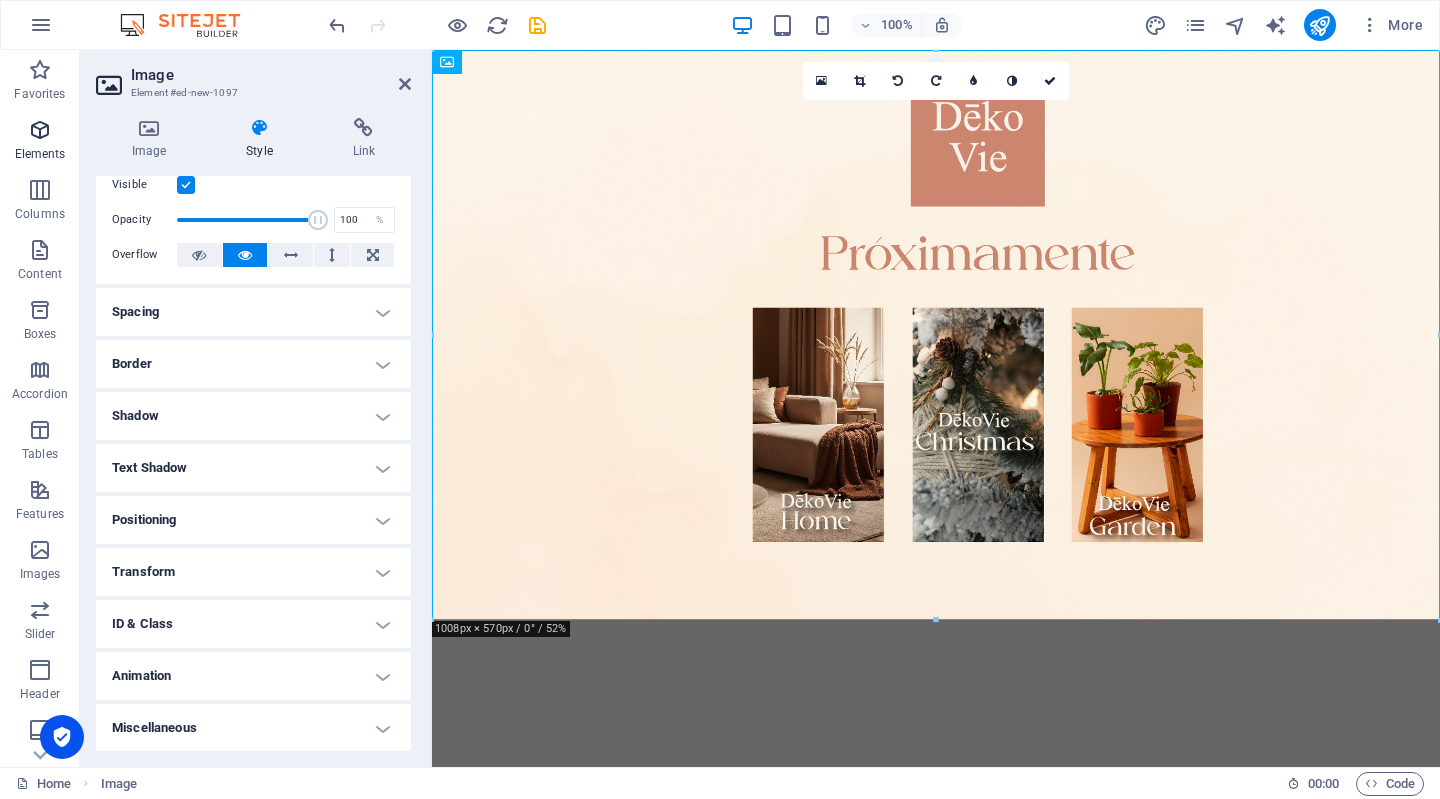 click at bounding box center (40, 130) 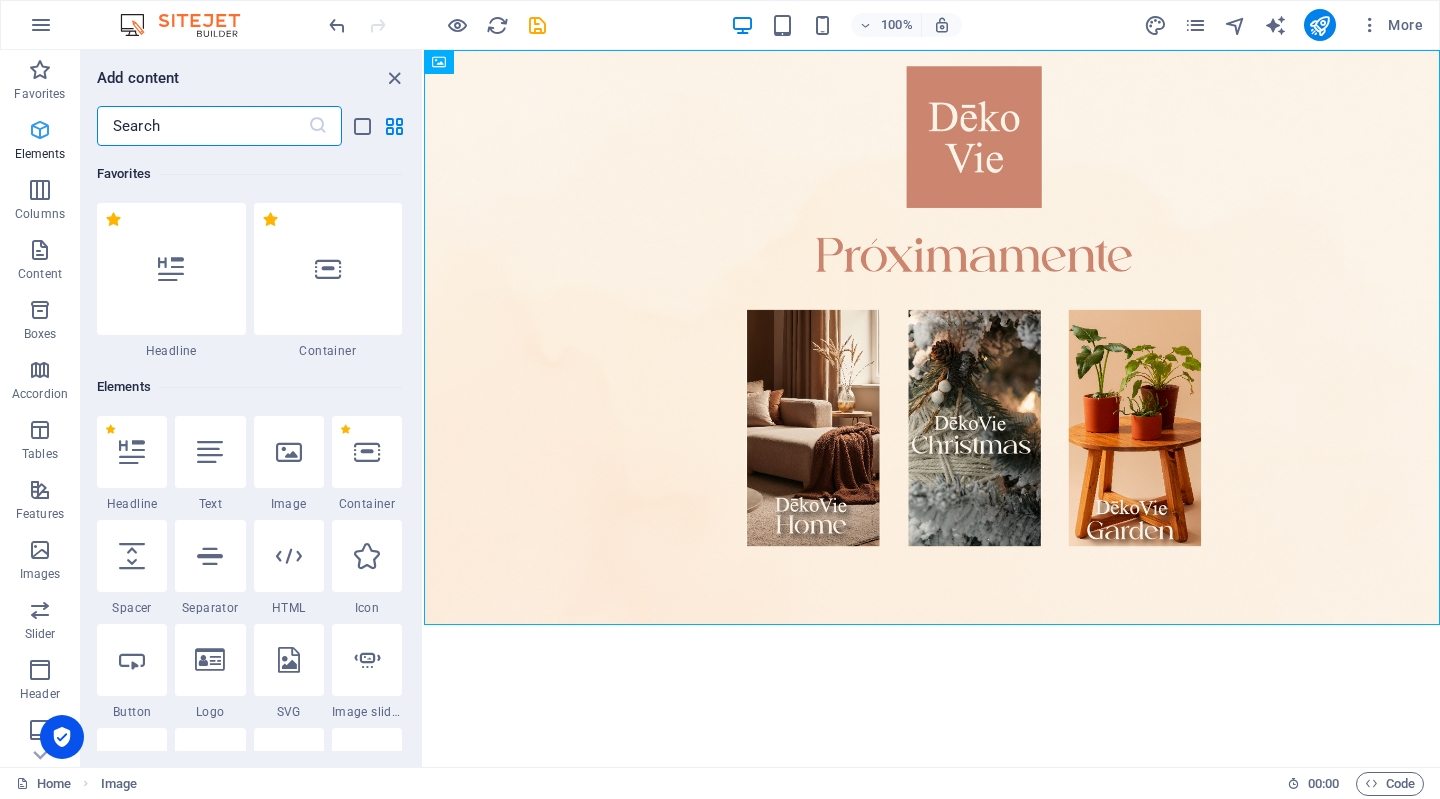 scroll, scrollTop: 213, scrollLeft: 0, axis: vertical 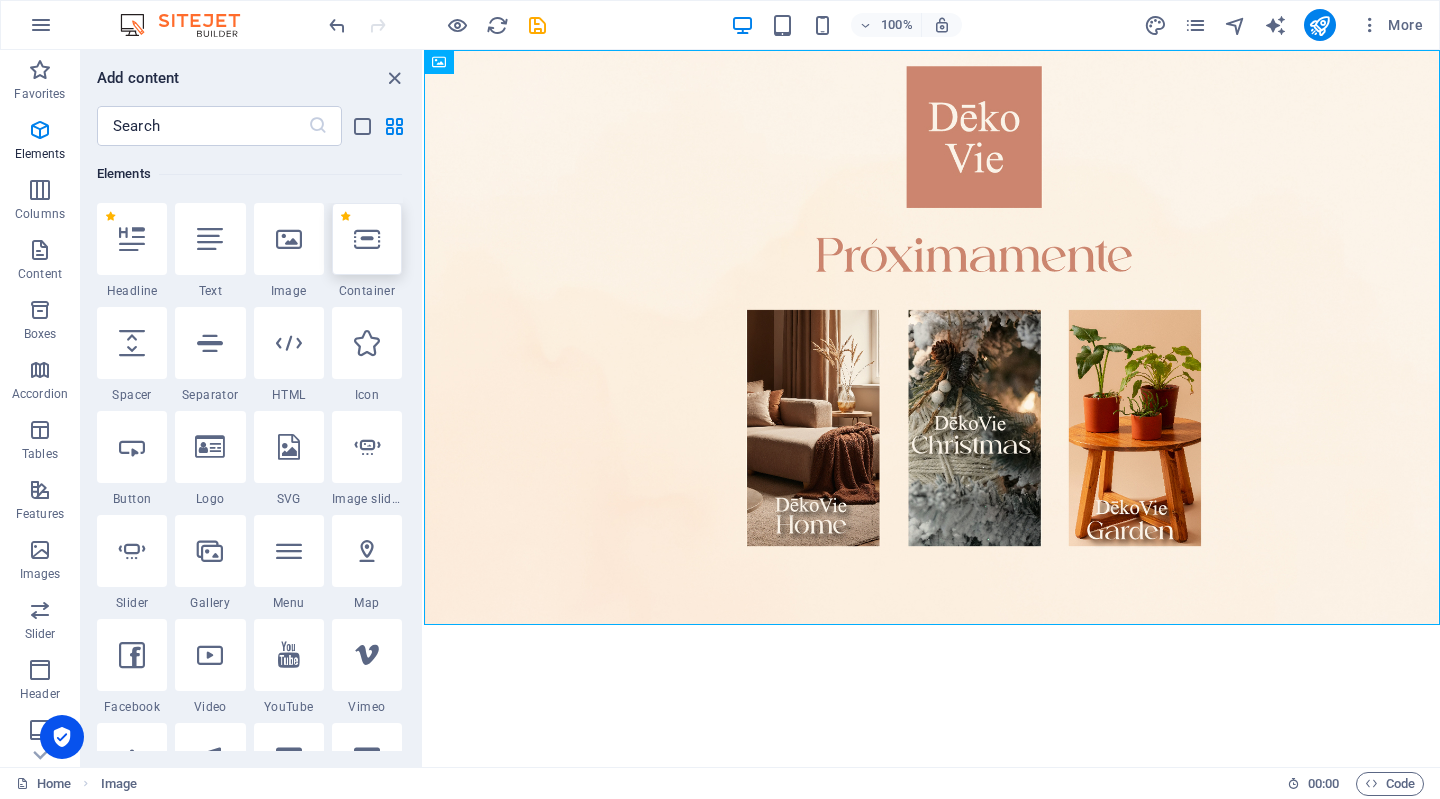 click at bounding box center [367, 239] 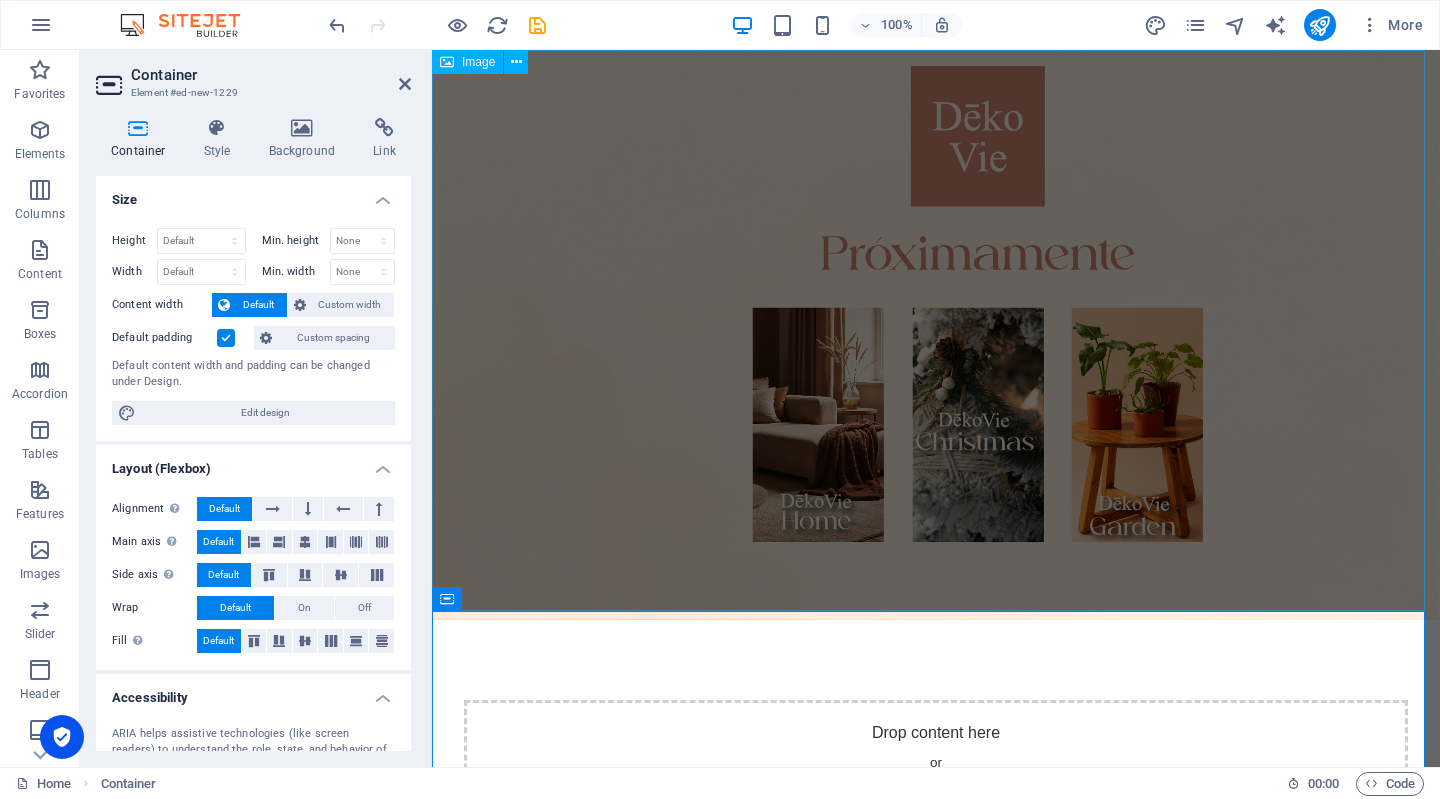 scroll, scrollTop: 145, scrollLeft: 0, axis: vertical 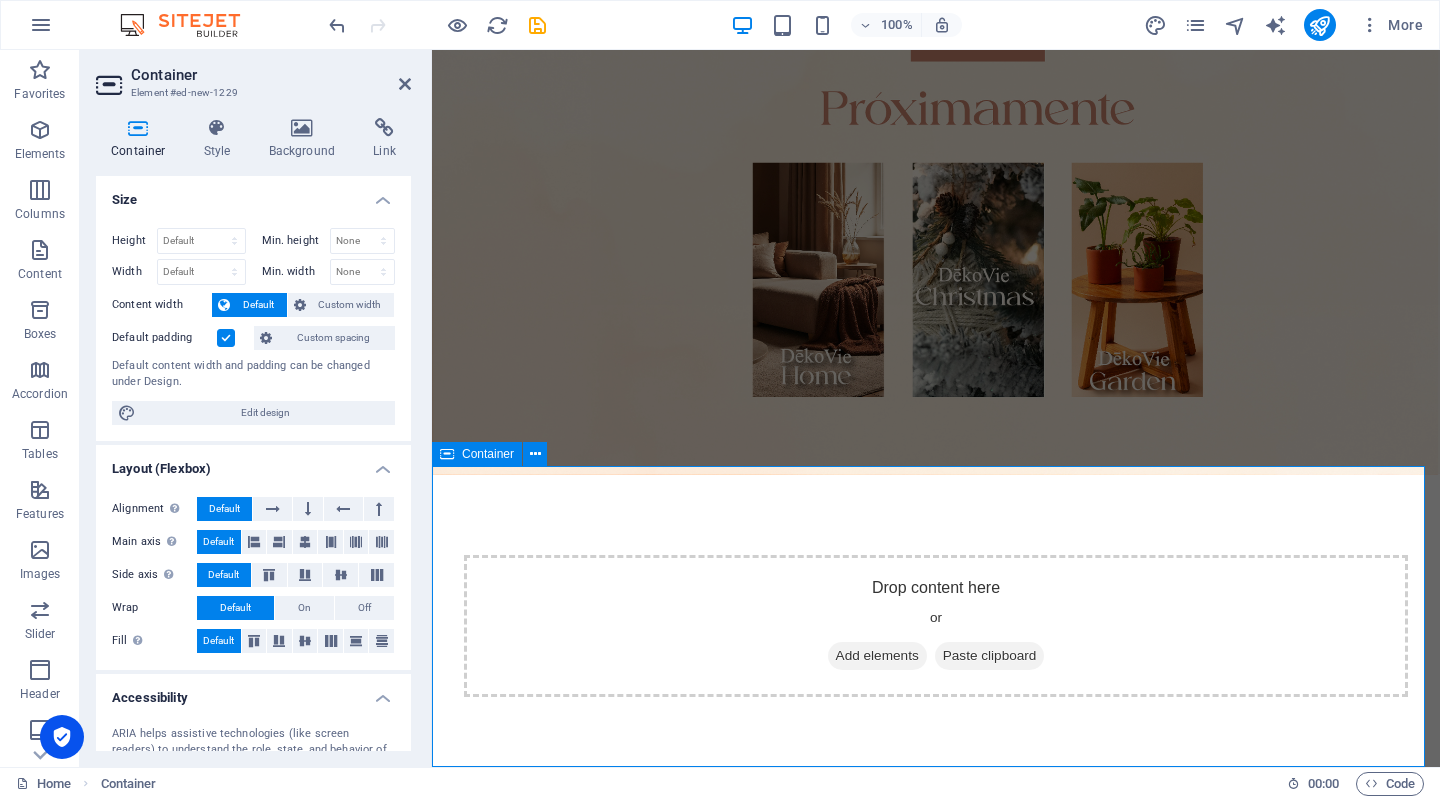 click on "Add elements" at bounding box center [877, 656] 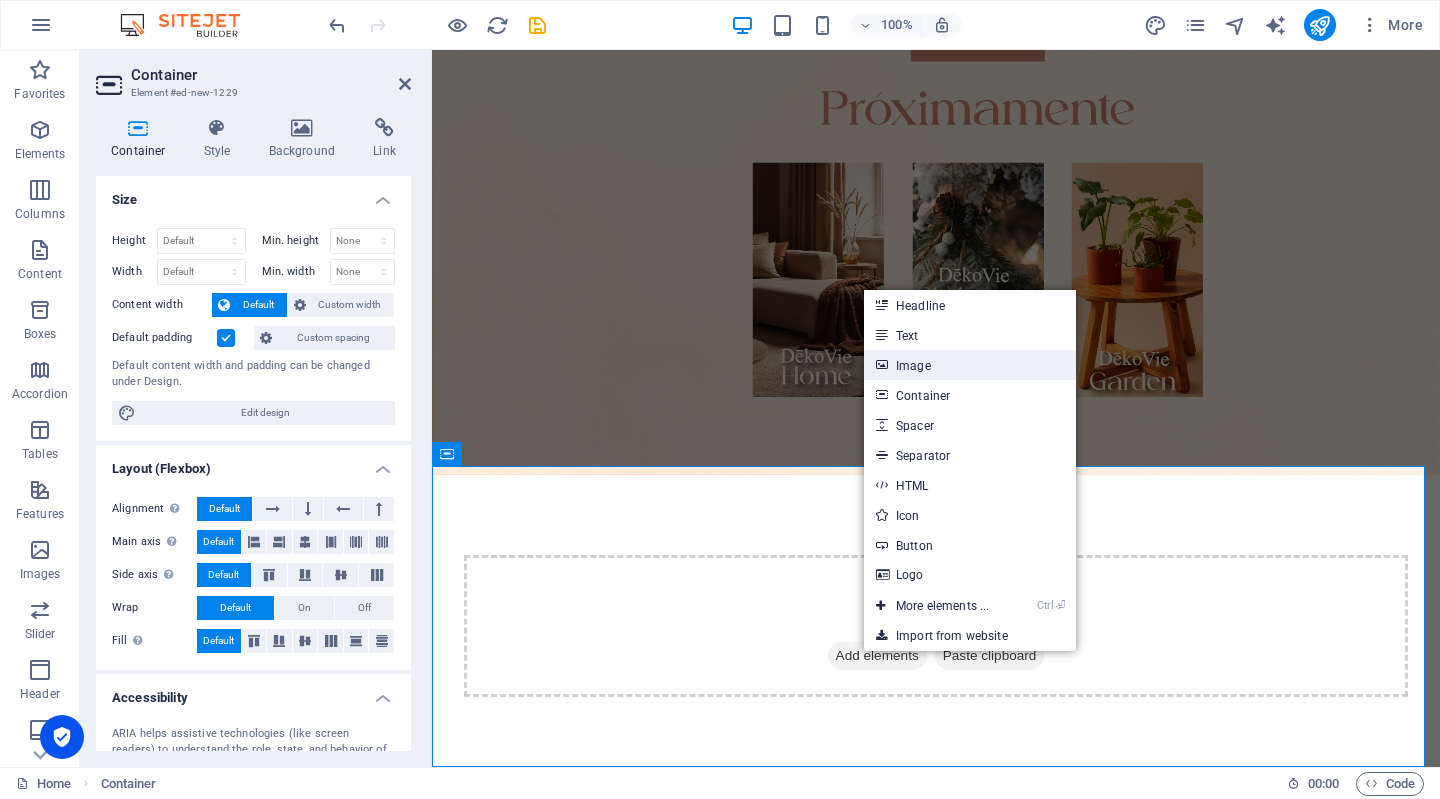 click on "Image" at bounding box center [970, 365] 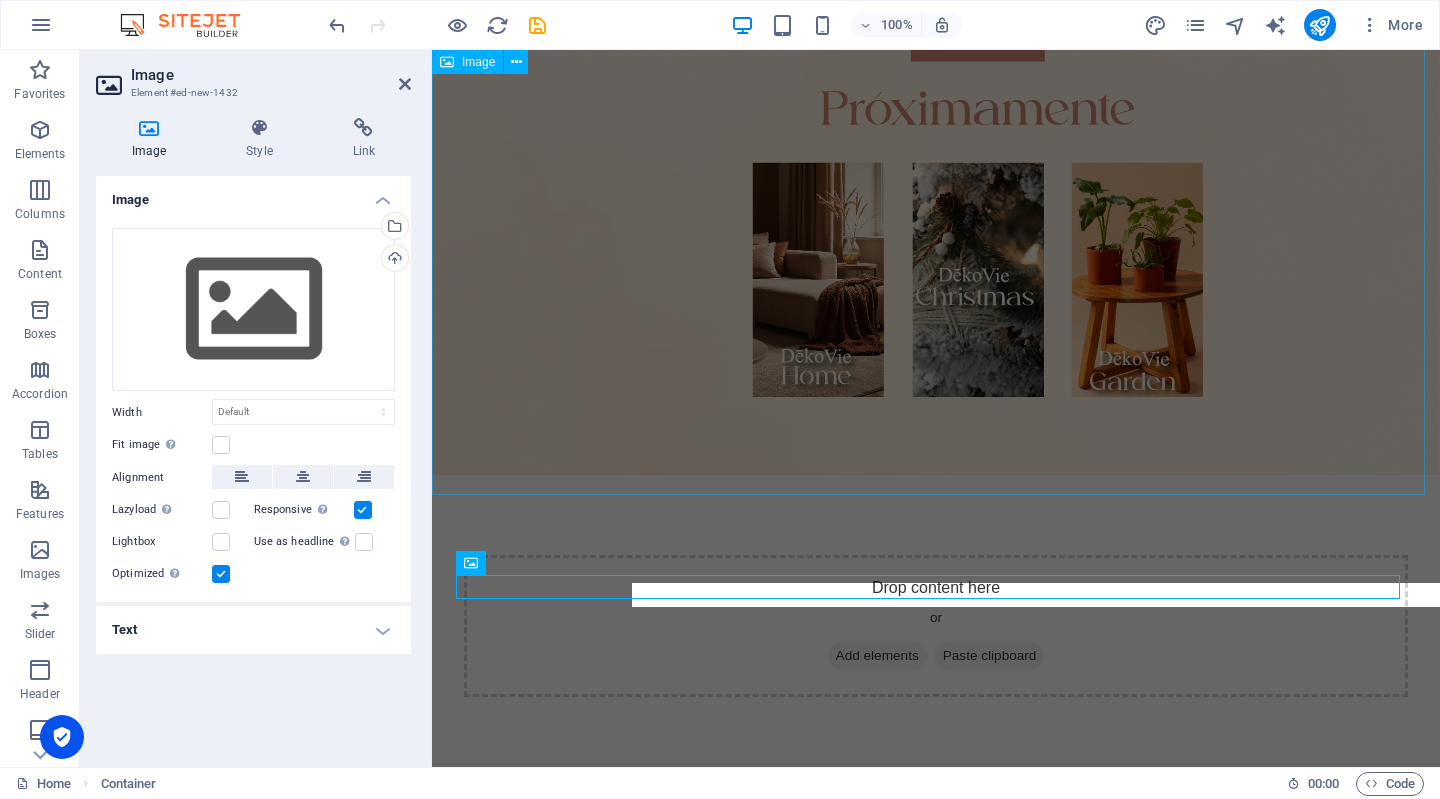 scroll, scrollTop: 116, scrollLeft: 0, axis: vertical 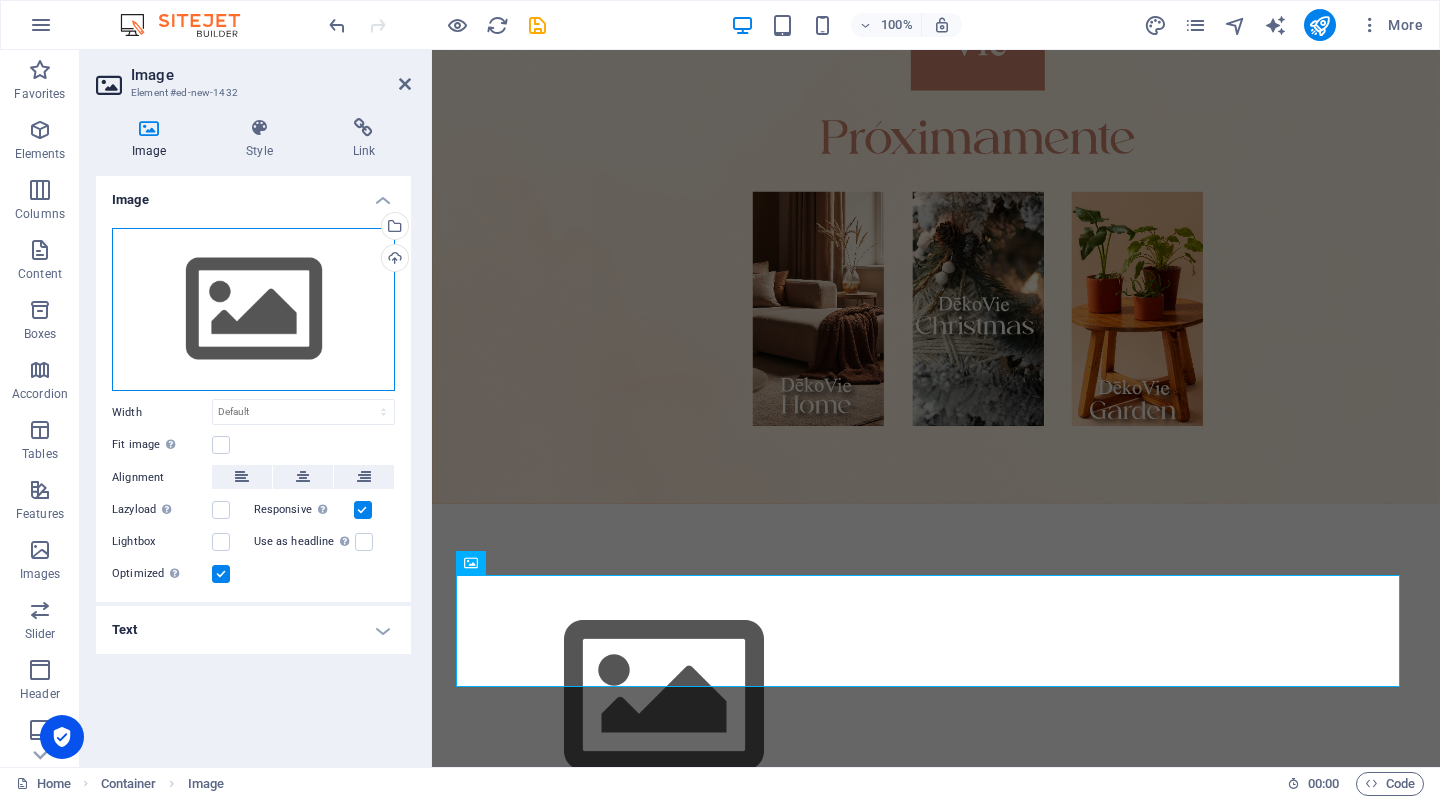 click on "Drag files here, click to choose files or select files from Files or our free stock photos & videos" at bounding box center [253, 310] 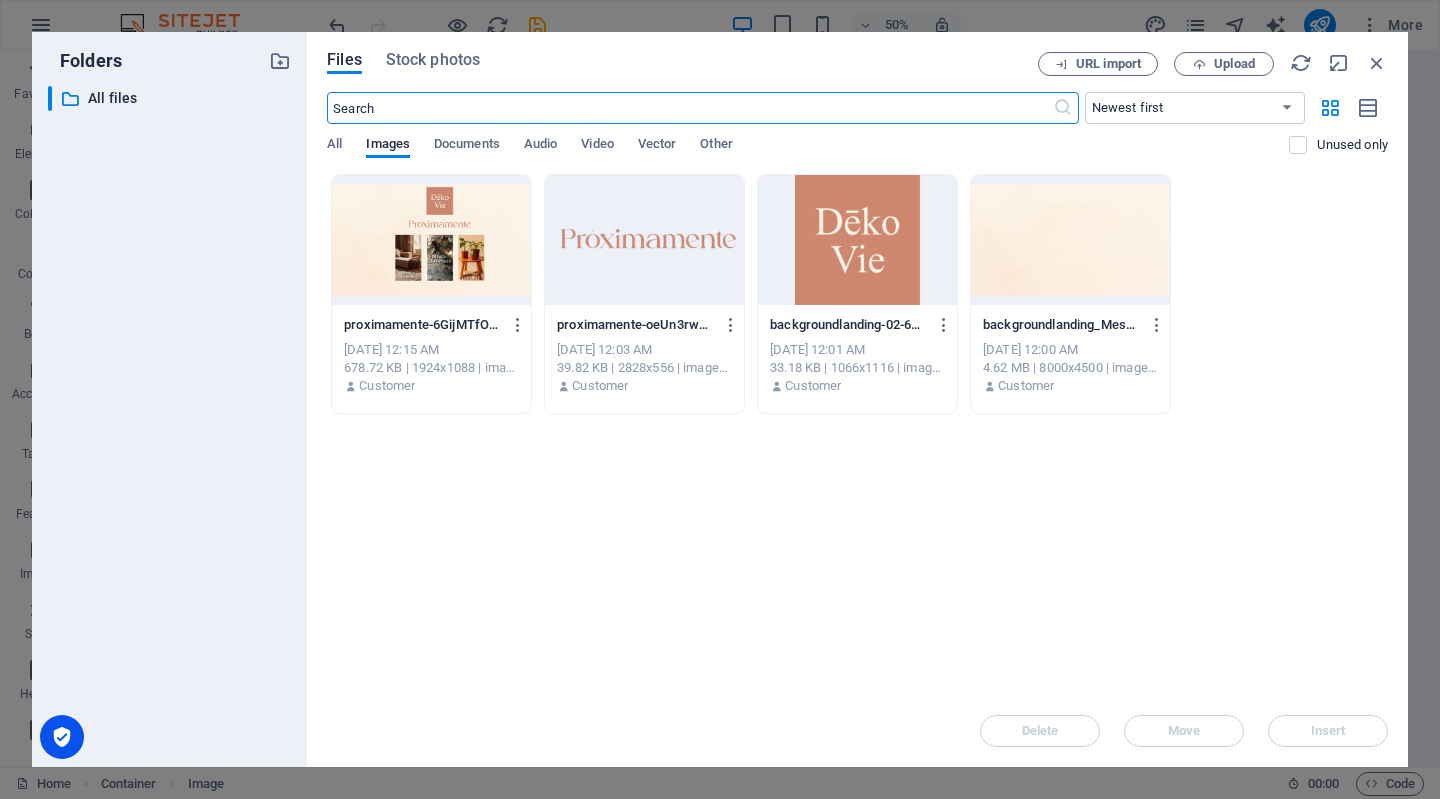 scroll, scrollTop: 0, scrollLeft: 0, axis: both 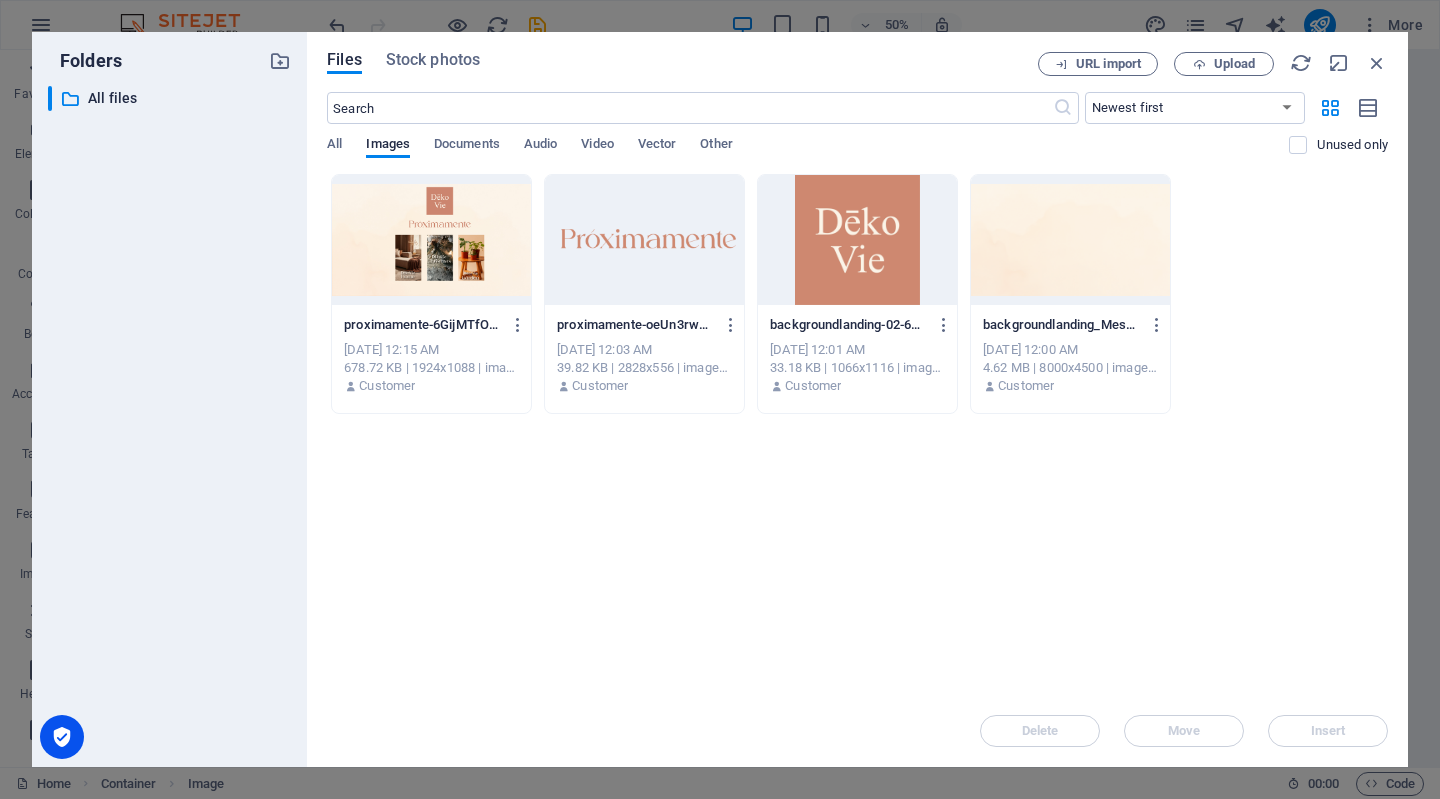 click at bounding box center [431, 240] 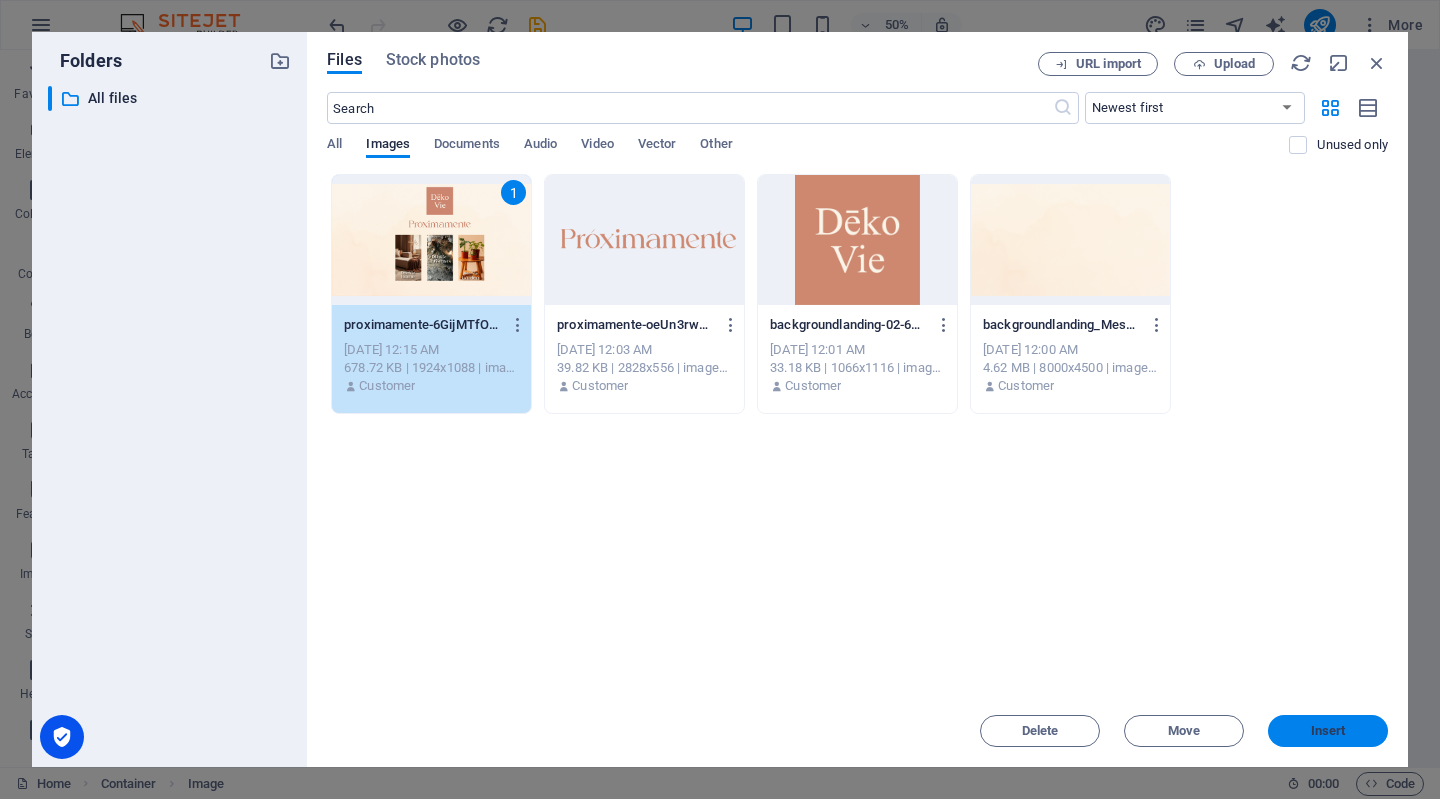 click on "Insert" at bounding box center (1328, 731) 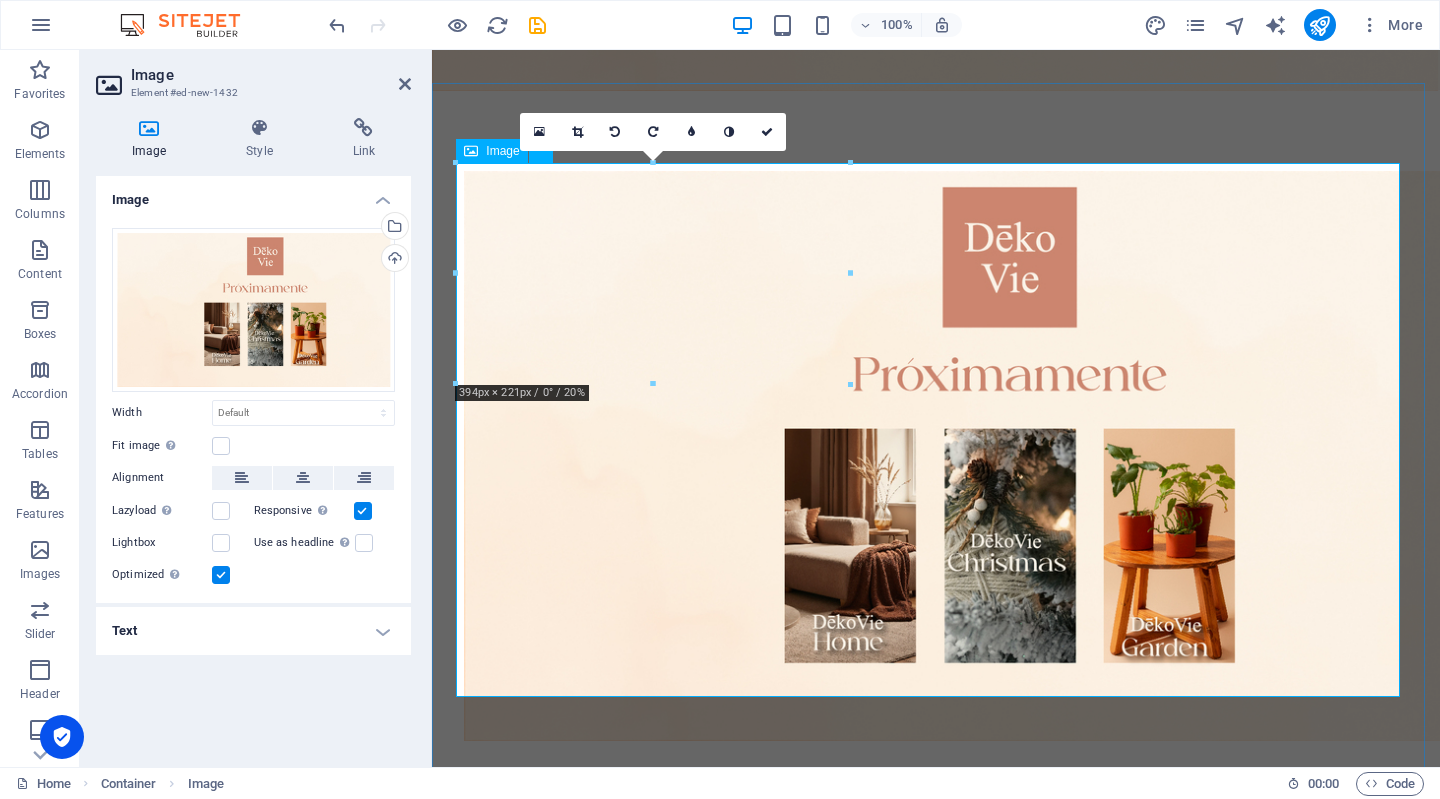 scroll, scrollTop: 530, scrollLeft: 0, axis: vertical 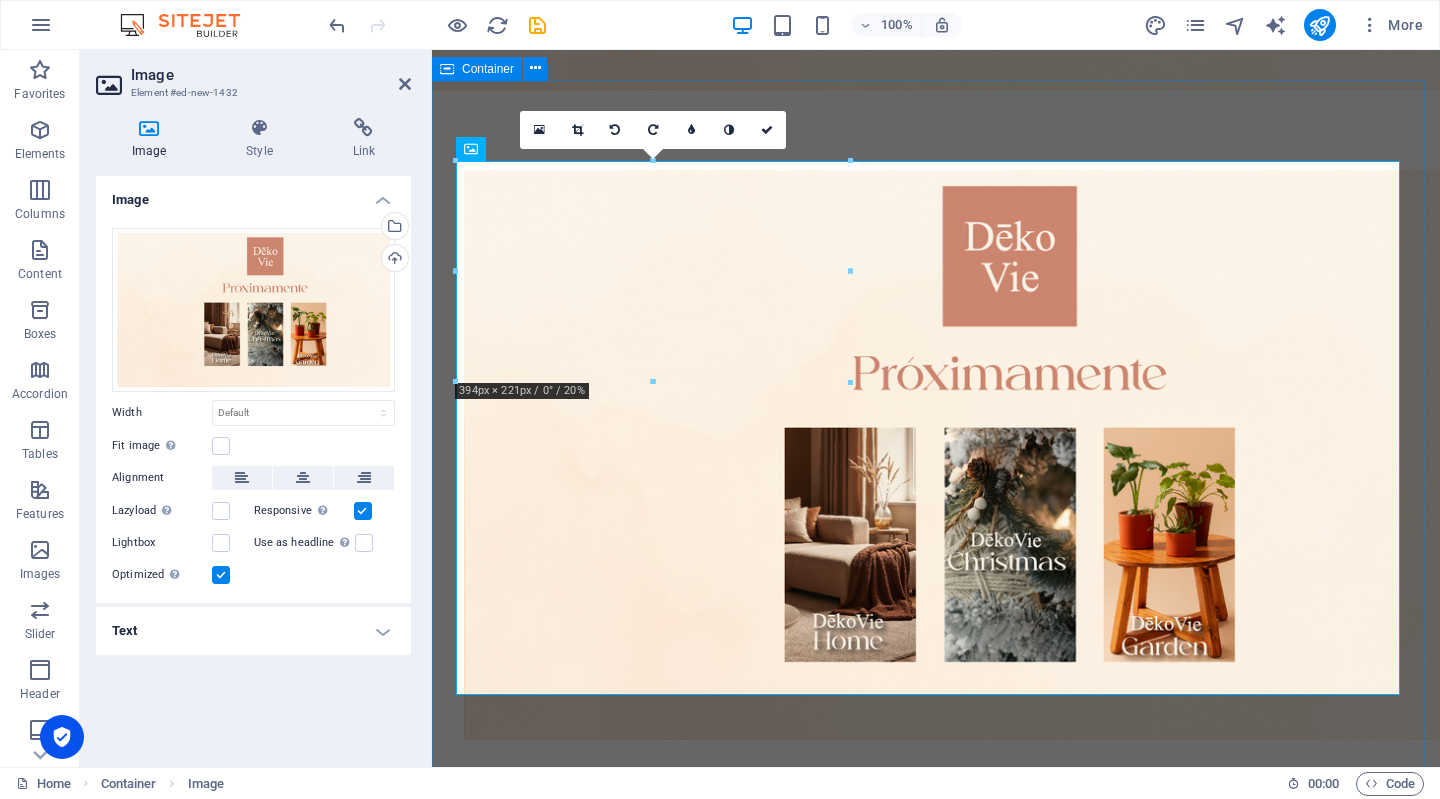 click on "Container" at bounding box center (488, 69) 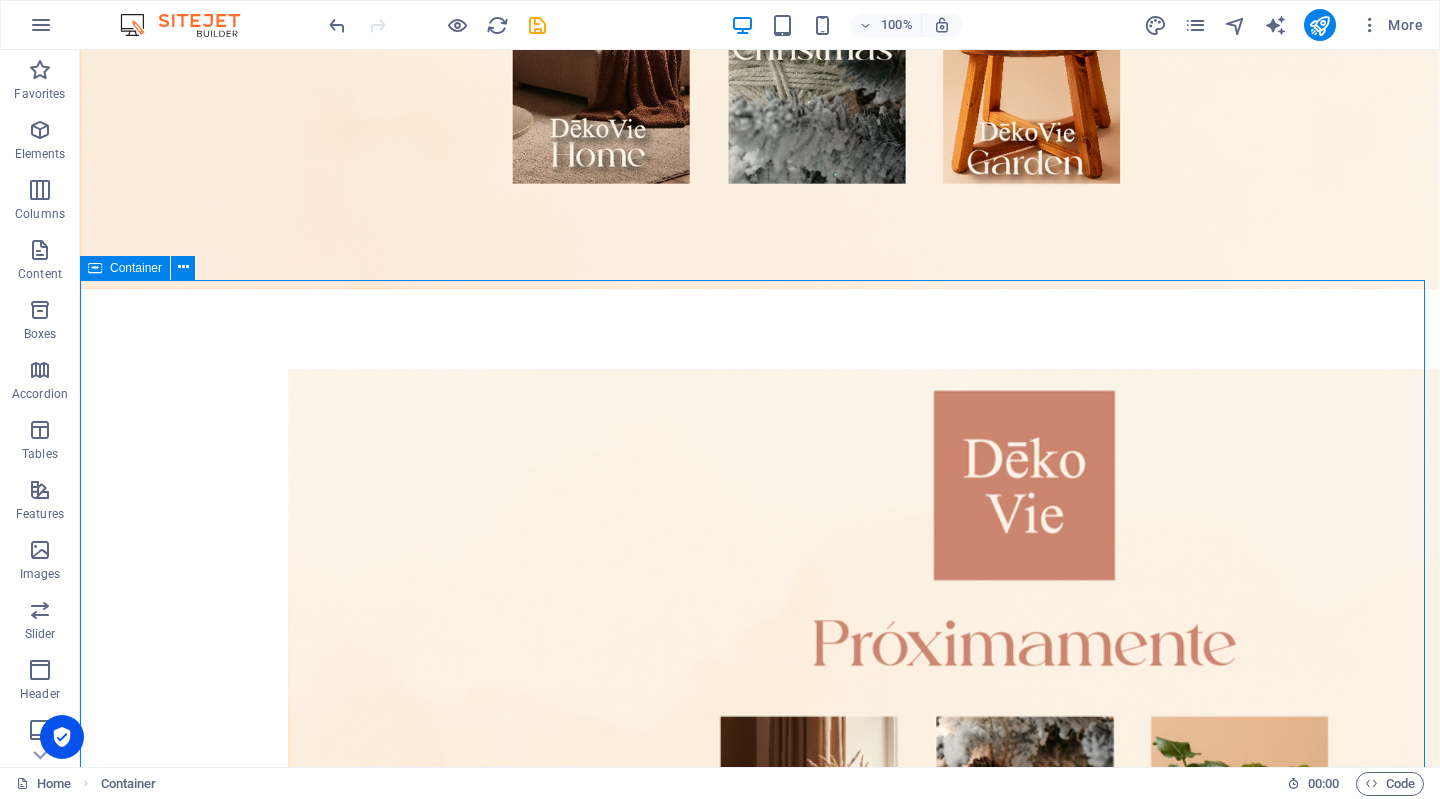 click on "Container" at bounding box center (125, 268) 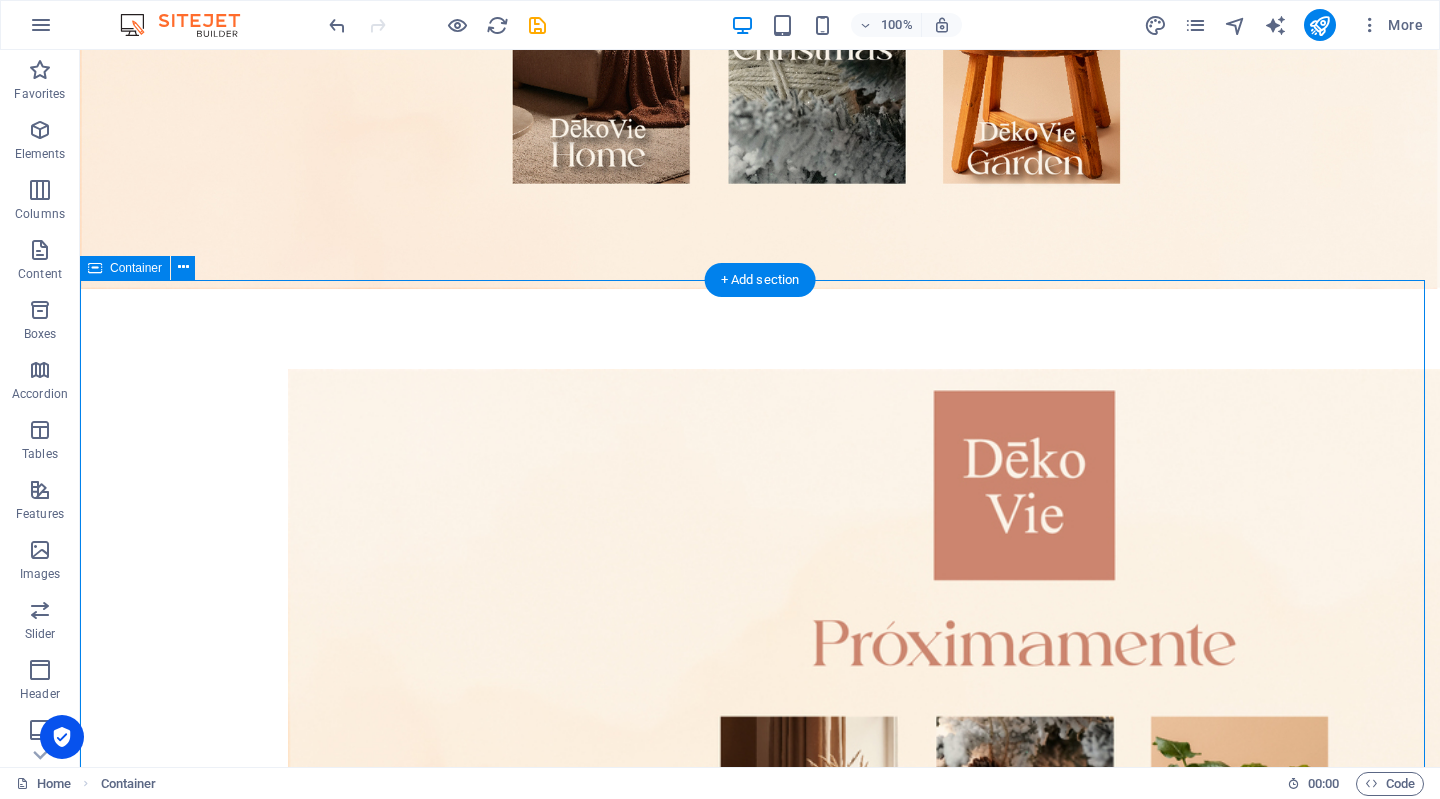 click at bounding box center [760, 753] 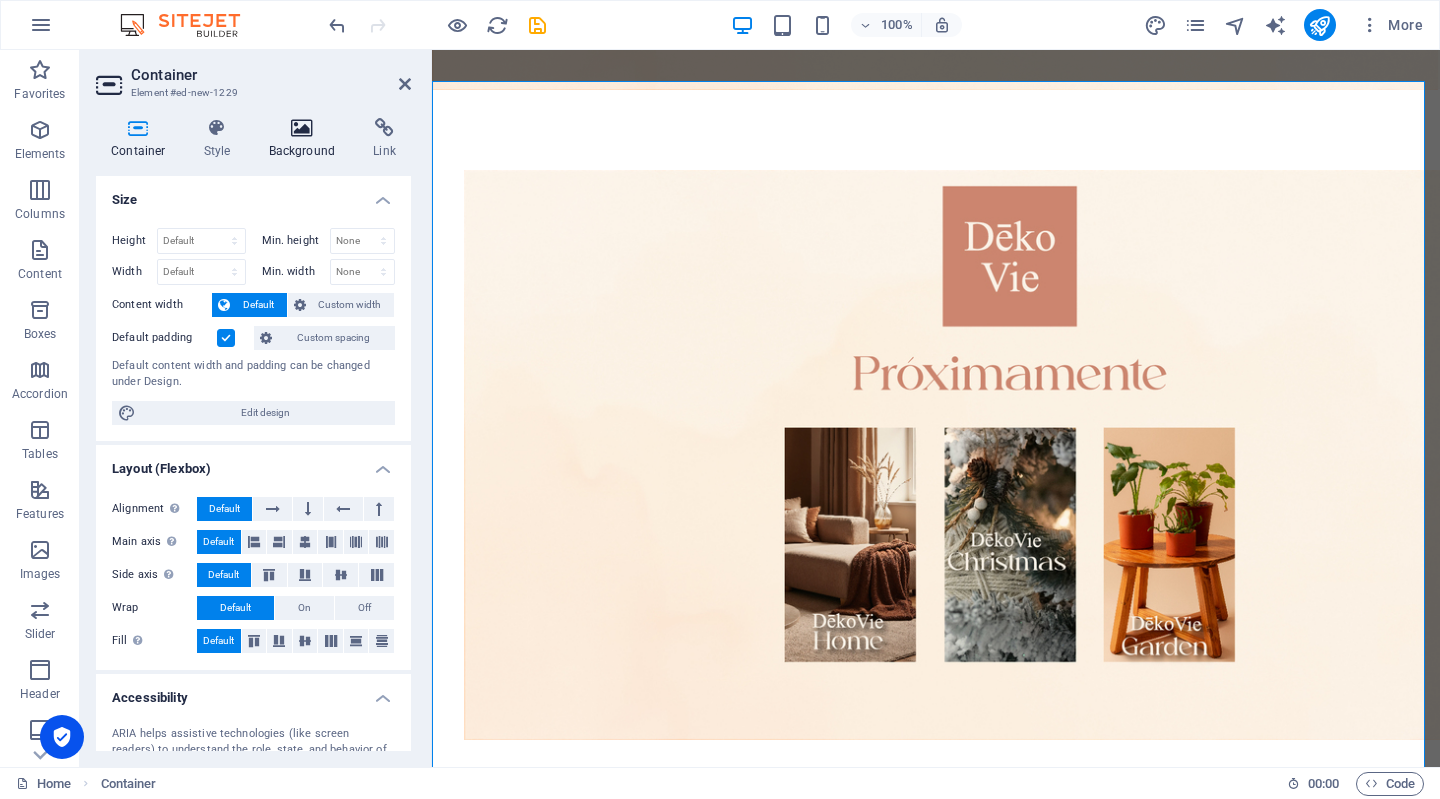click at bounding box center [302, 128] 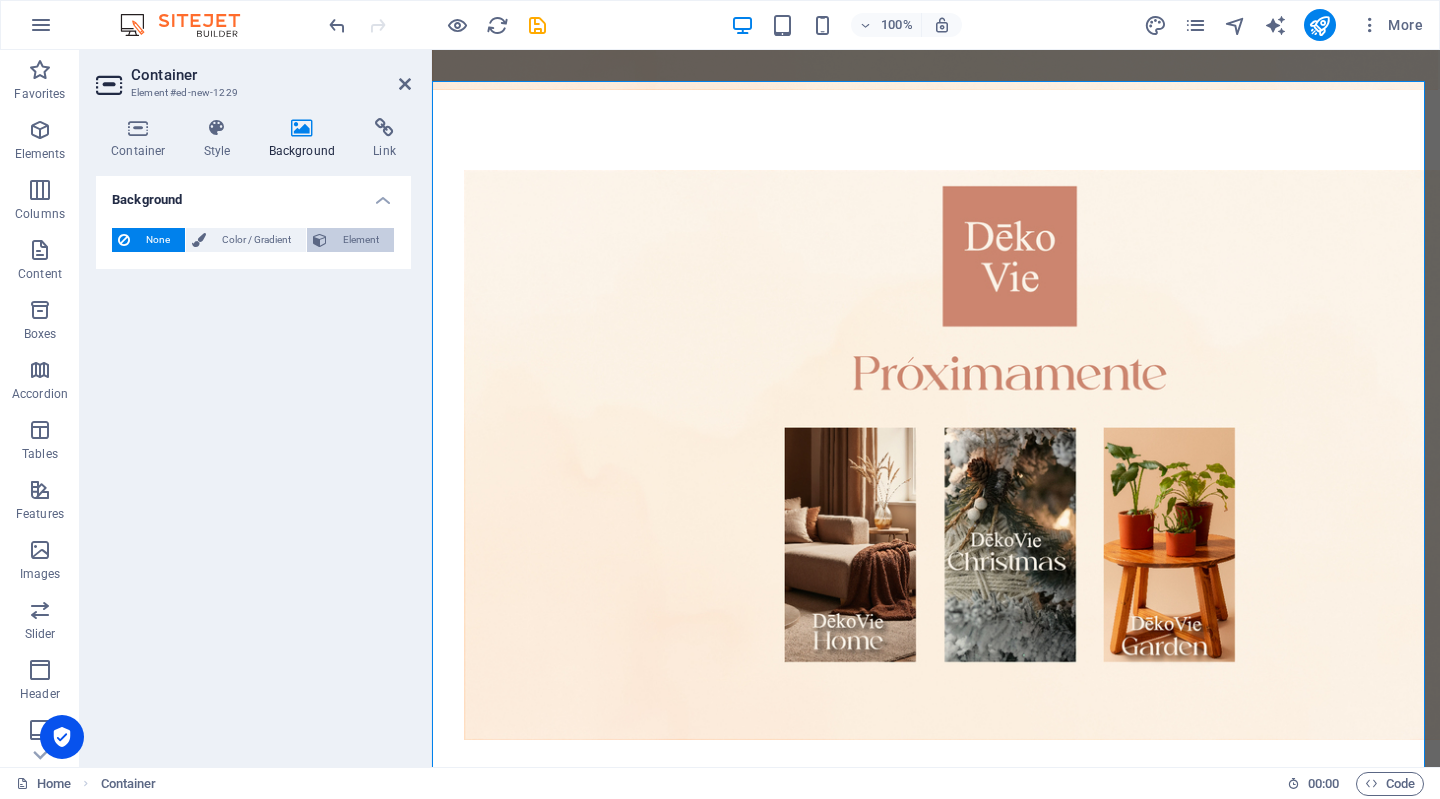 click on "Element" at bounding box center [360, 240] 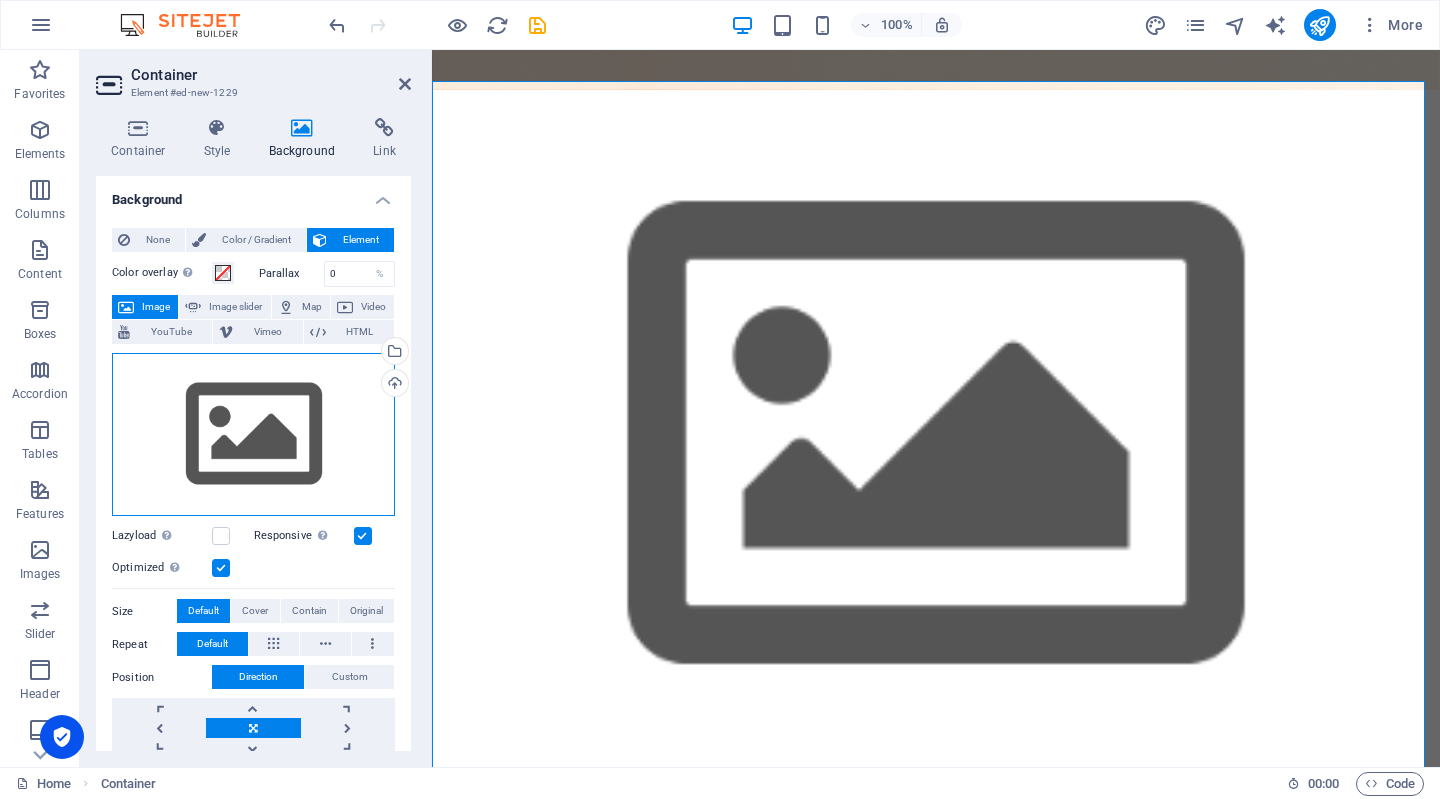 click on "Drag files here, click to choose files or select files from Files or our free stock photos & videos" at bounding box center (253, 435) 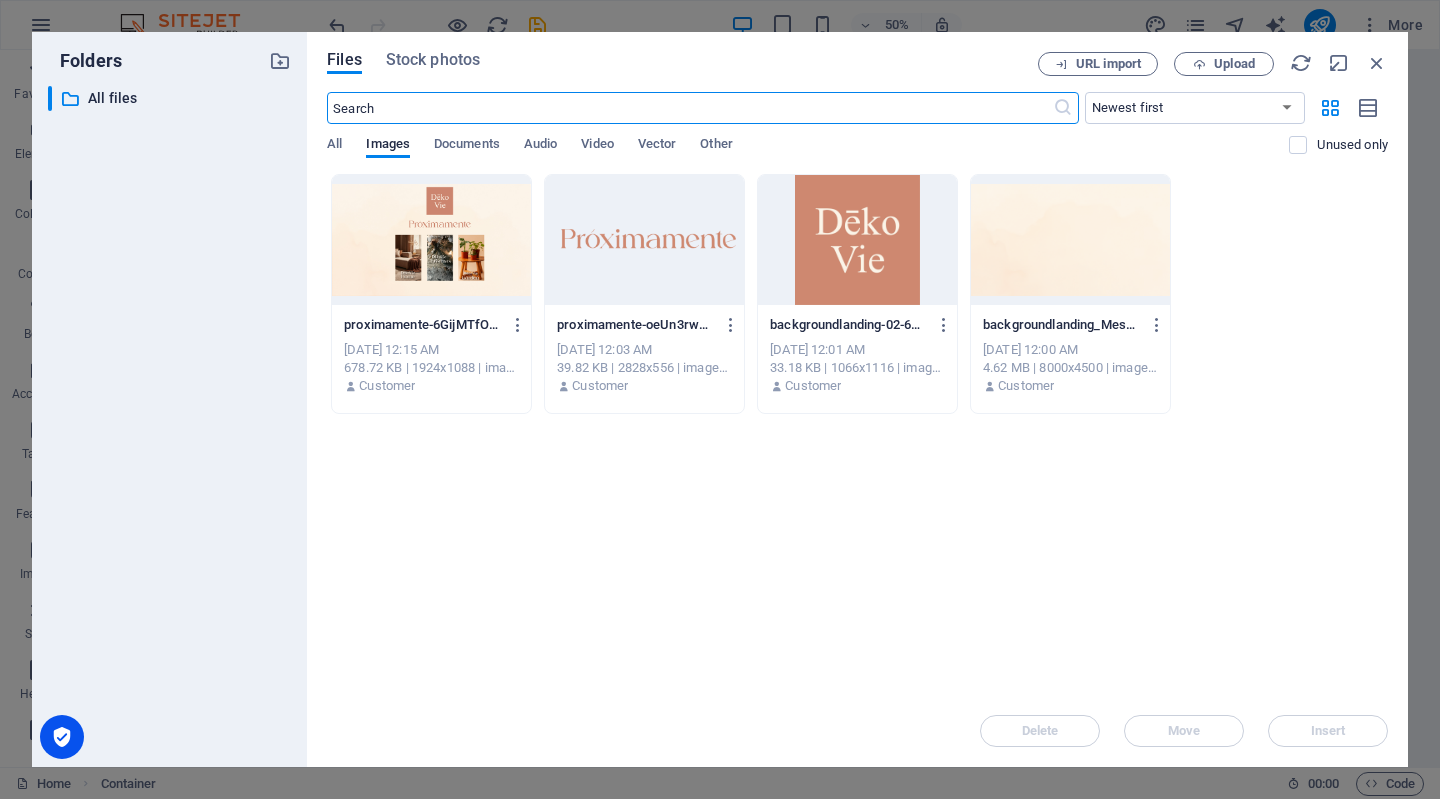 scroll, scrollTop: 0, scrollLeft: 0, axis: both 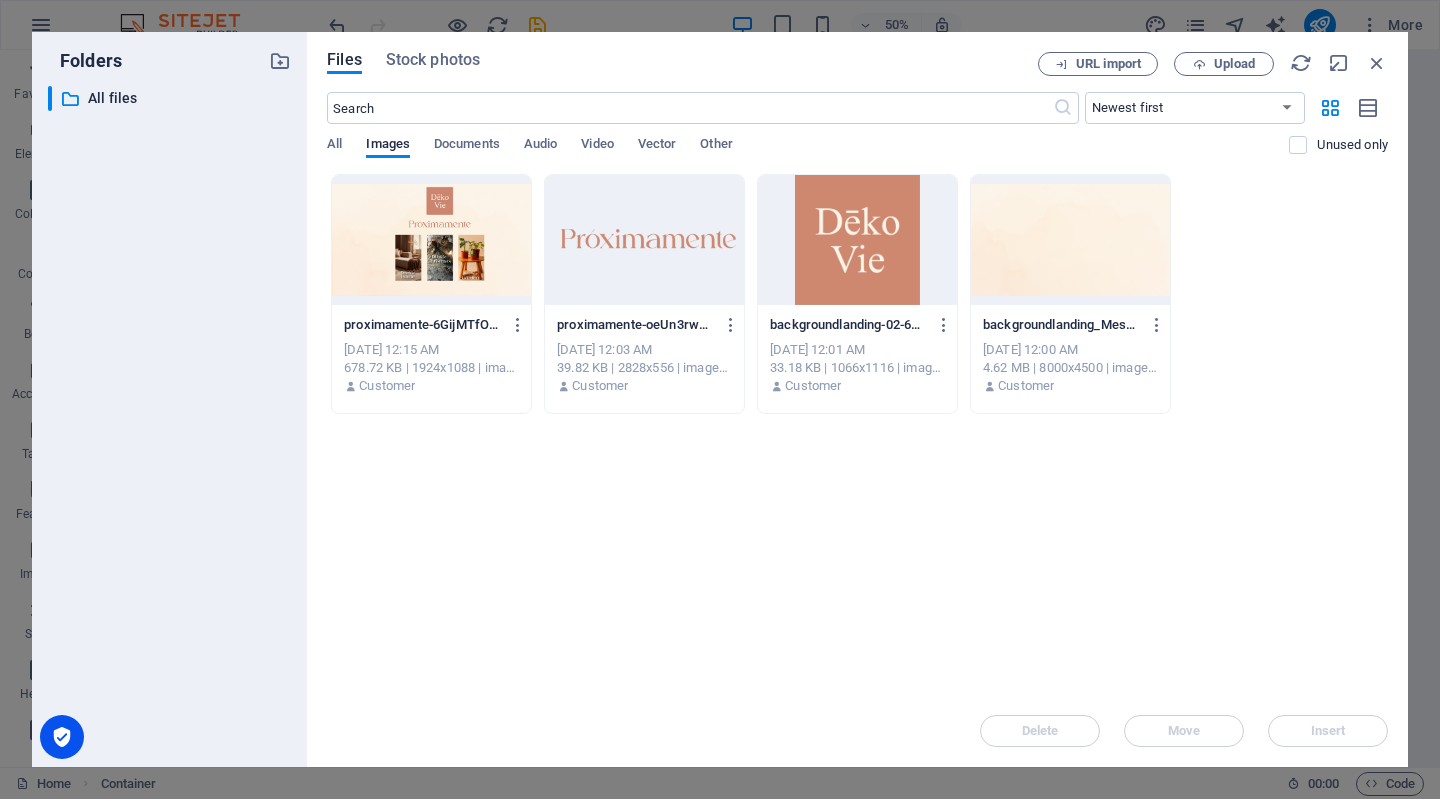 click at bounding box center [1070, 240] 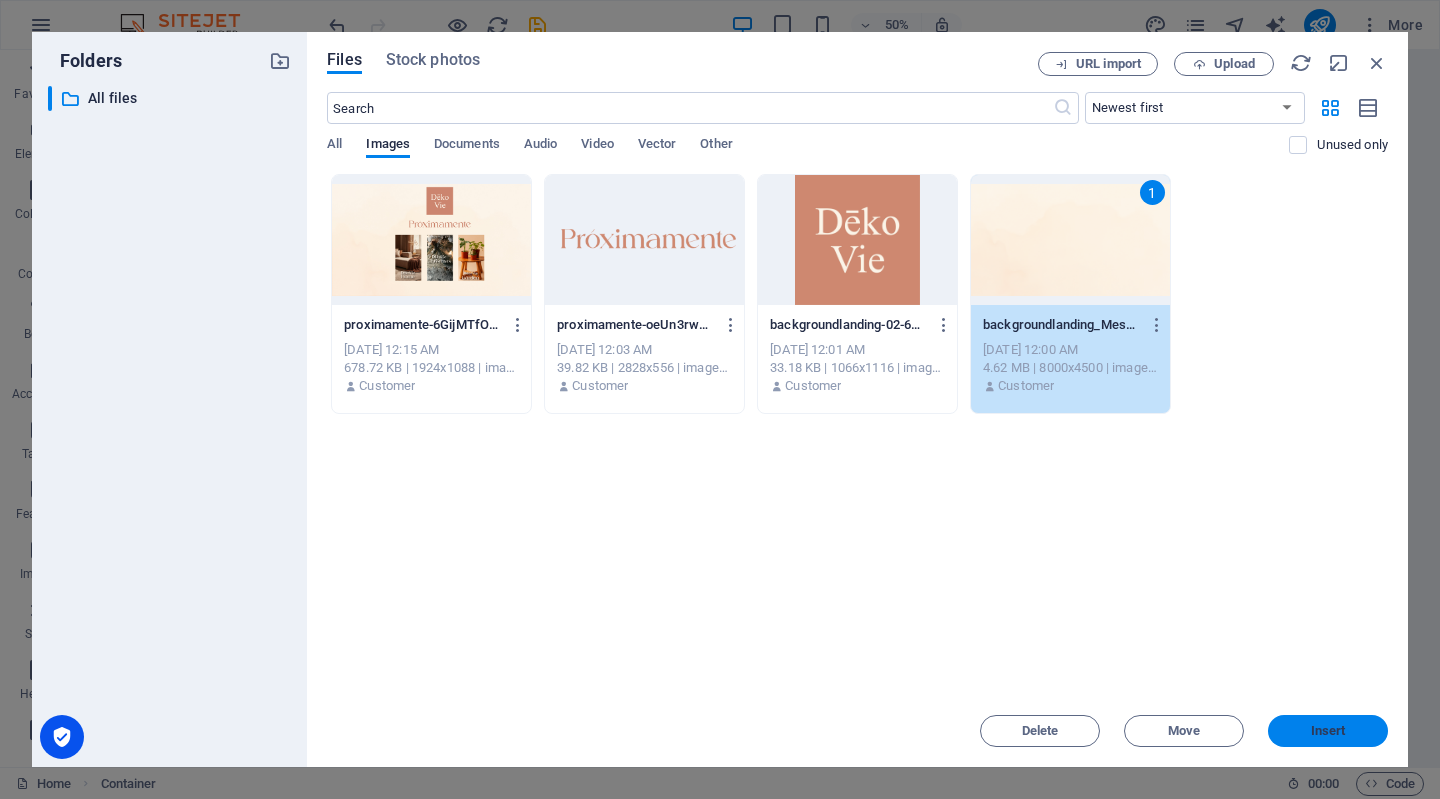 click on "Insert" at bounding box center (1328, 731) 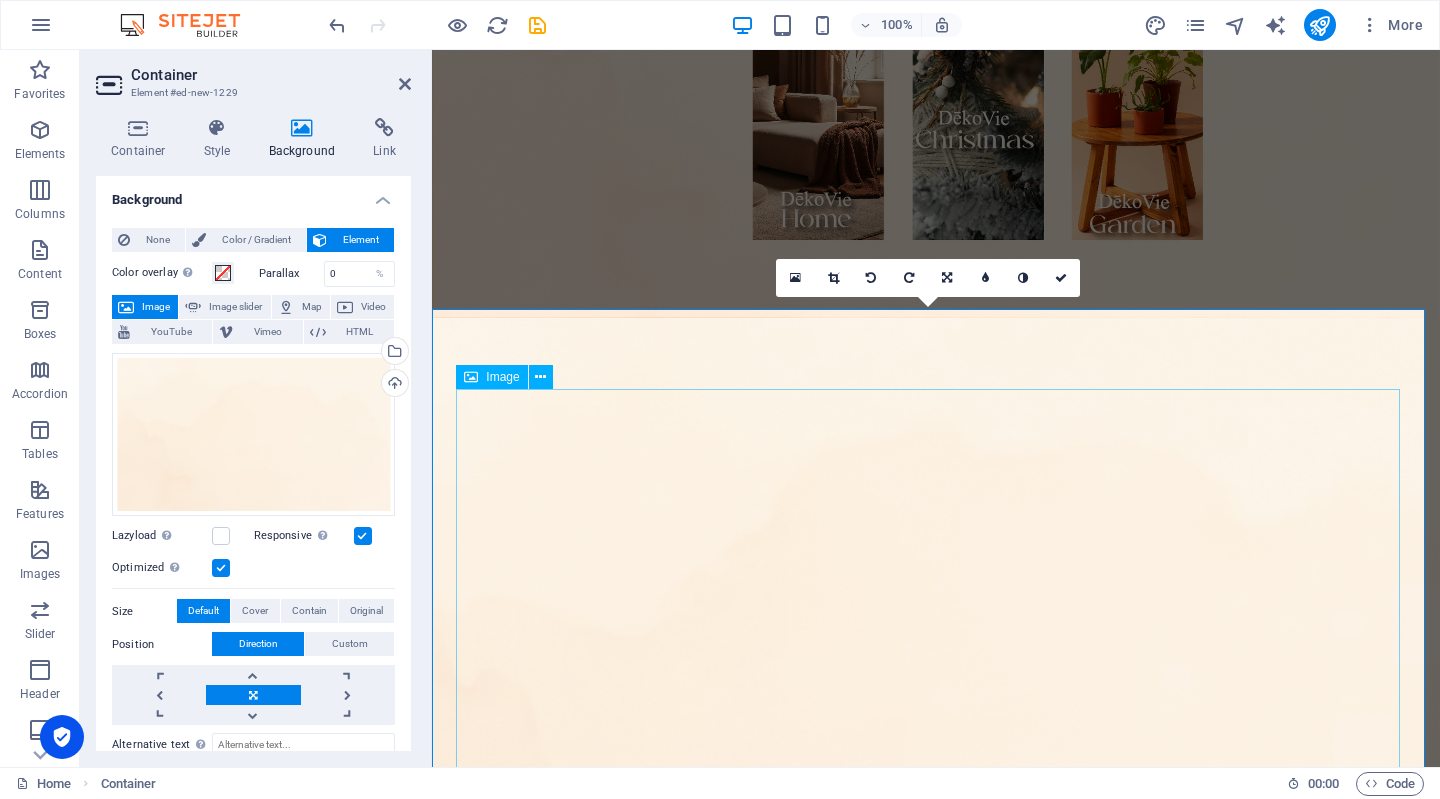 scroll, scrollTop: 0, scrollLeft: 0, axis: both 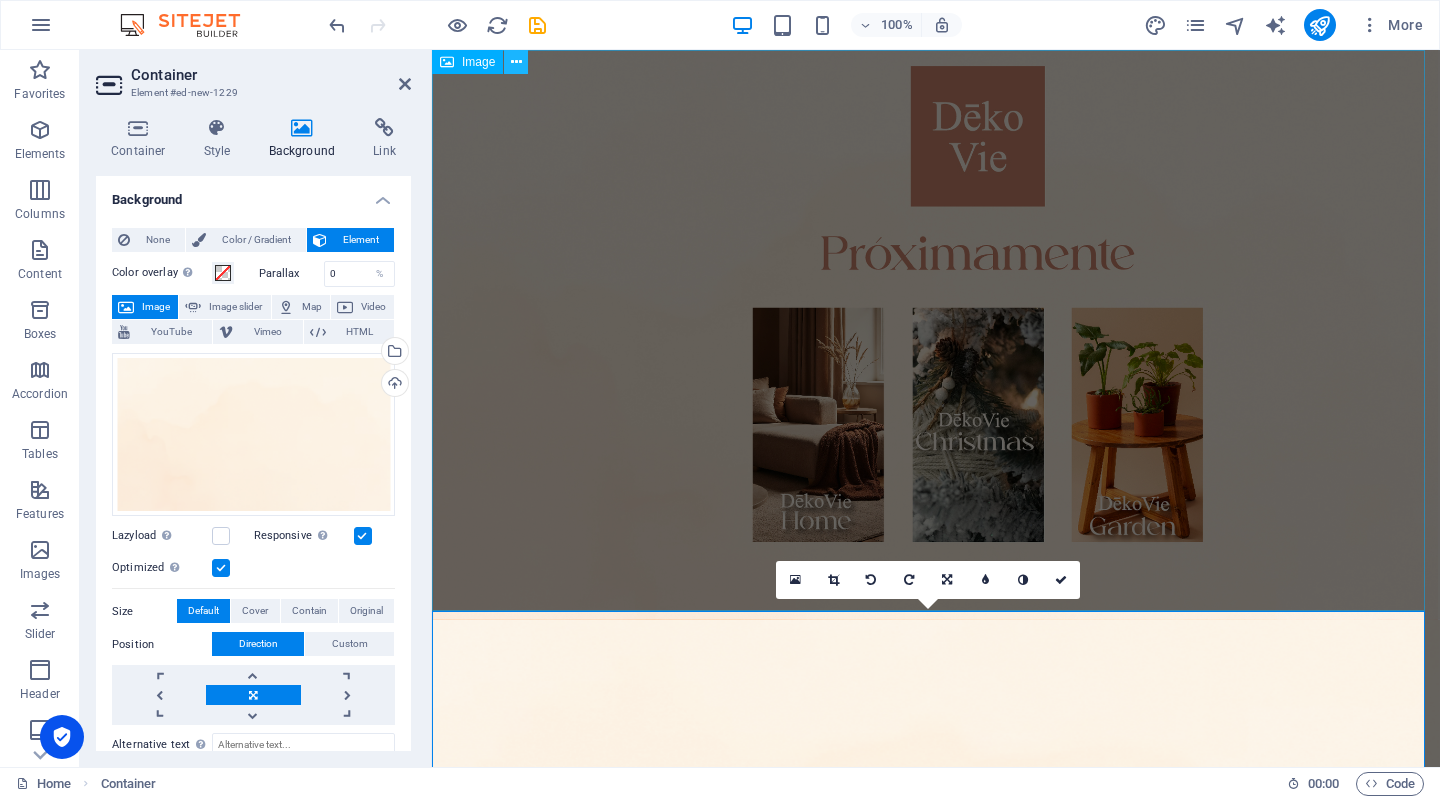 click at bounding box center (516, 62) 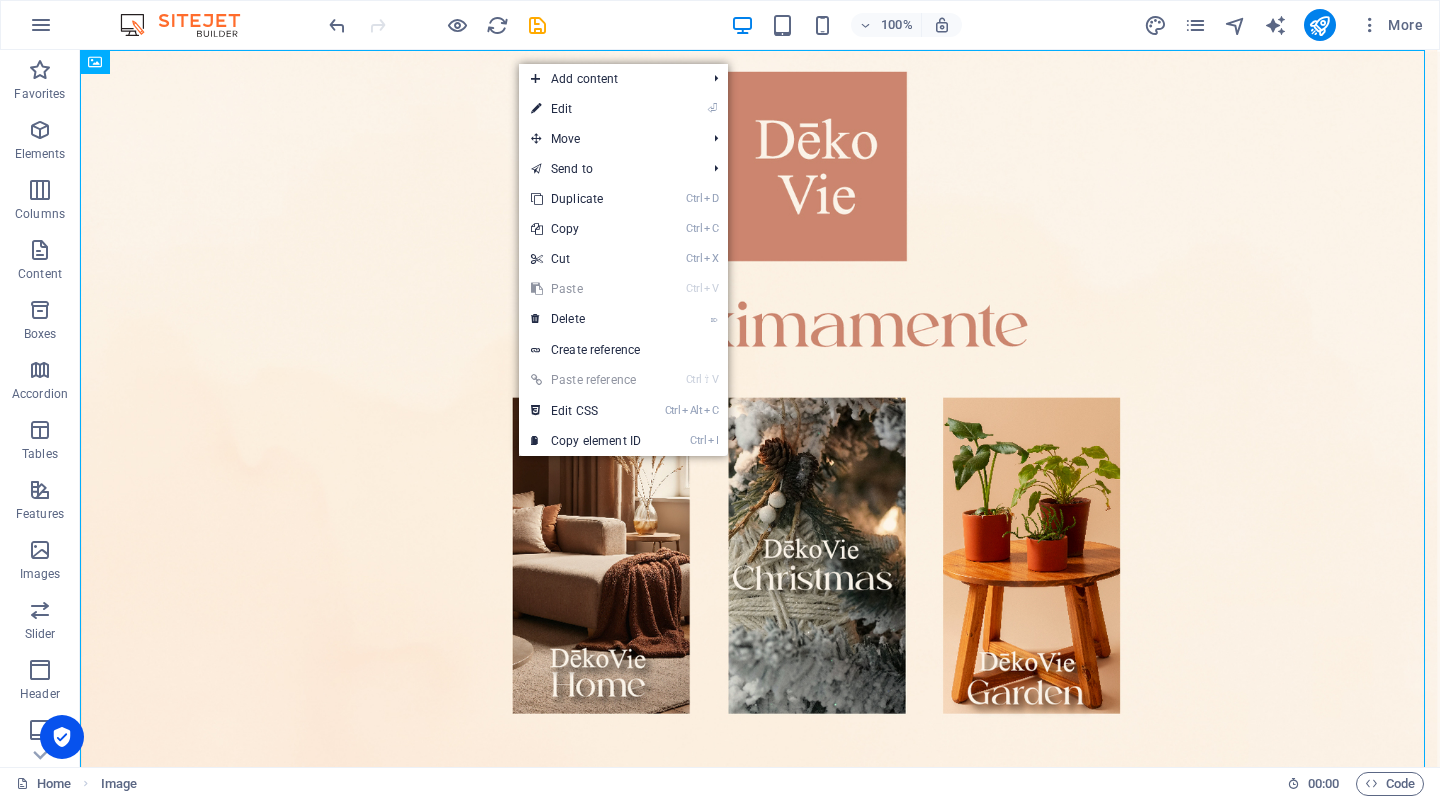 click on "Ctrl V  Paste" at bounding box center [586, 289] 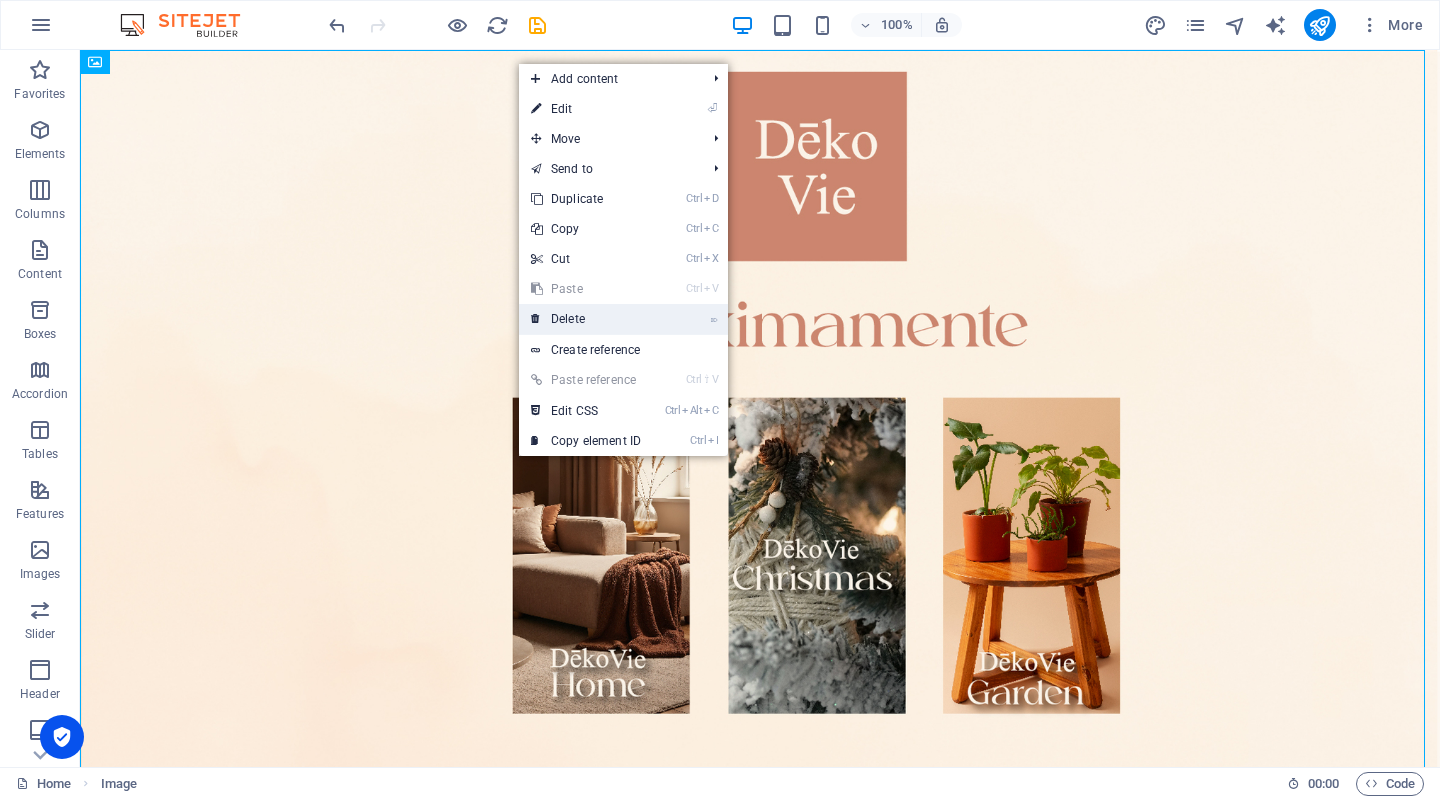 click on "⌦  Delete" at bounding box center (586, 319) 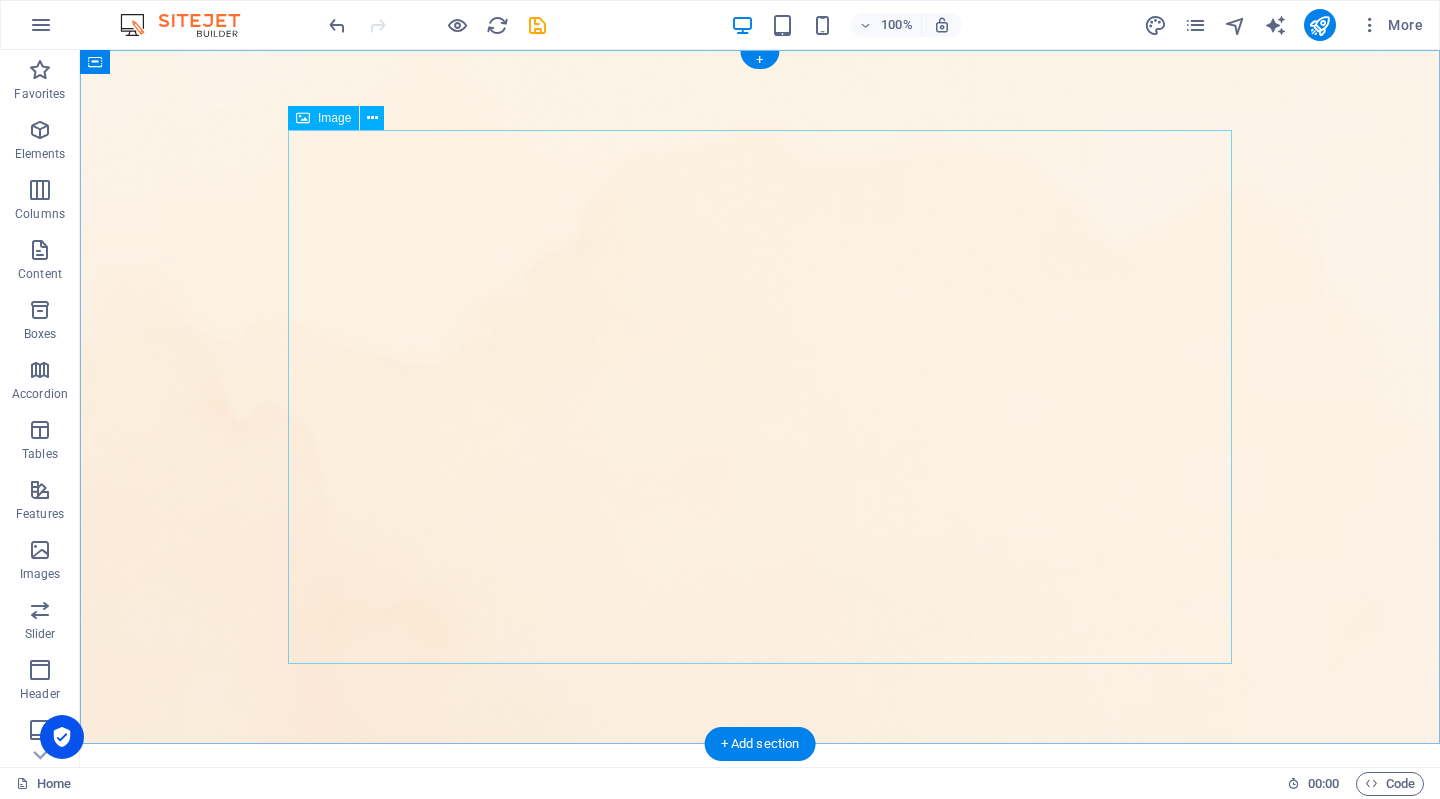 click at bounding box center (760, 1208) 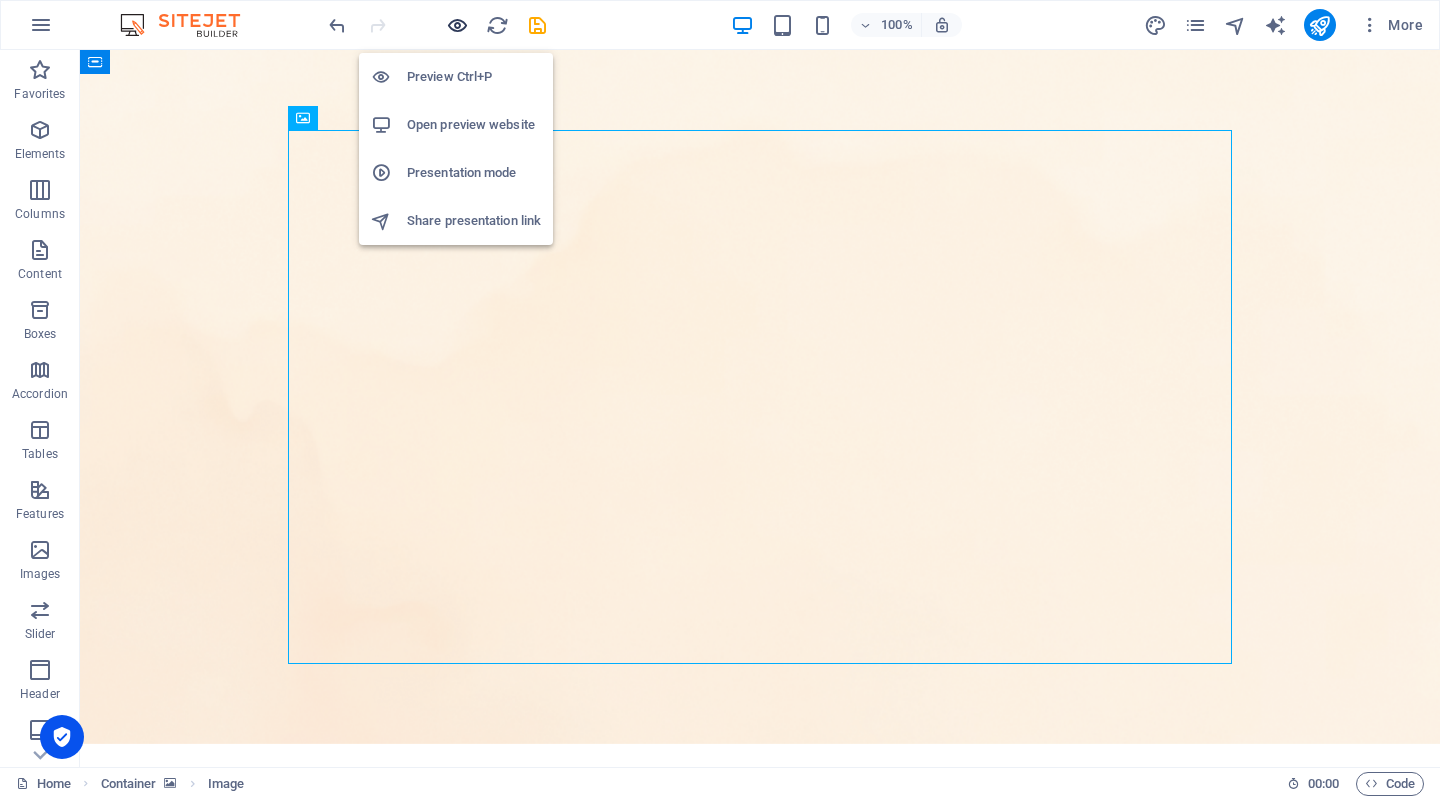 click at bounding box center (457, 25) 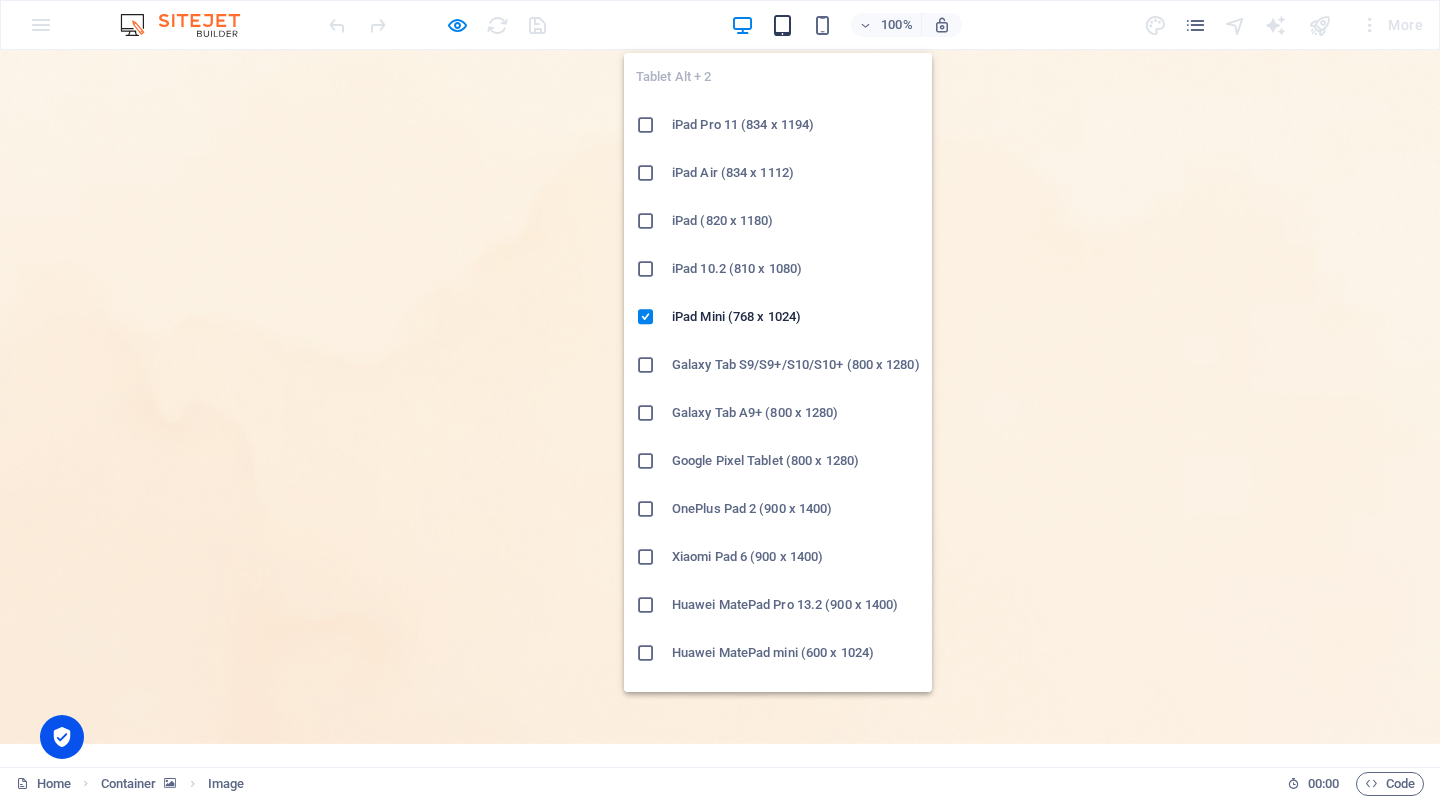 click at bounding box center [782, 25] 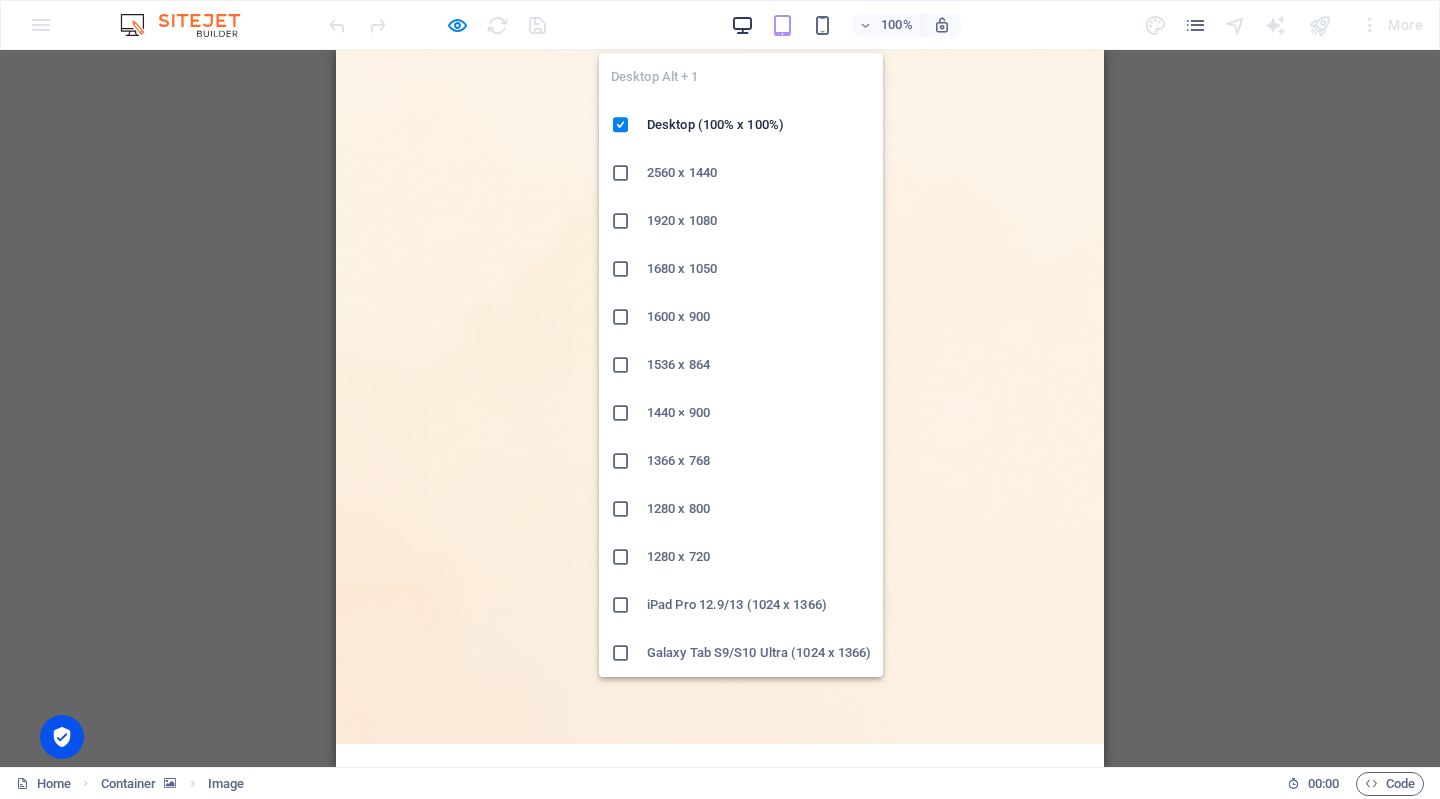 click at bounding box center [742, 25] 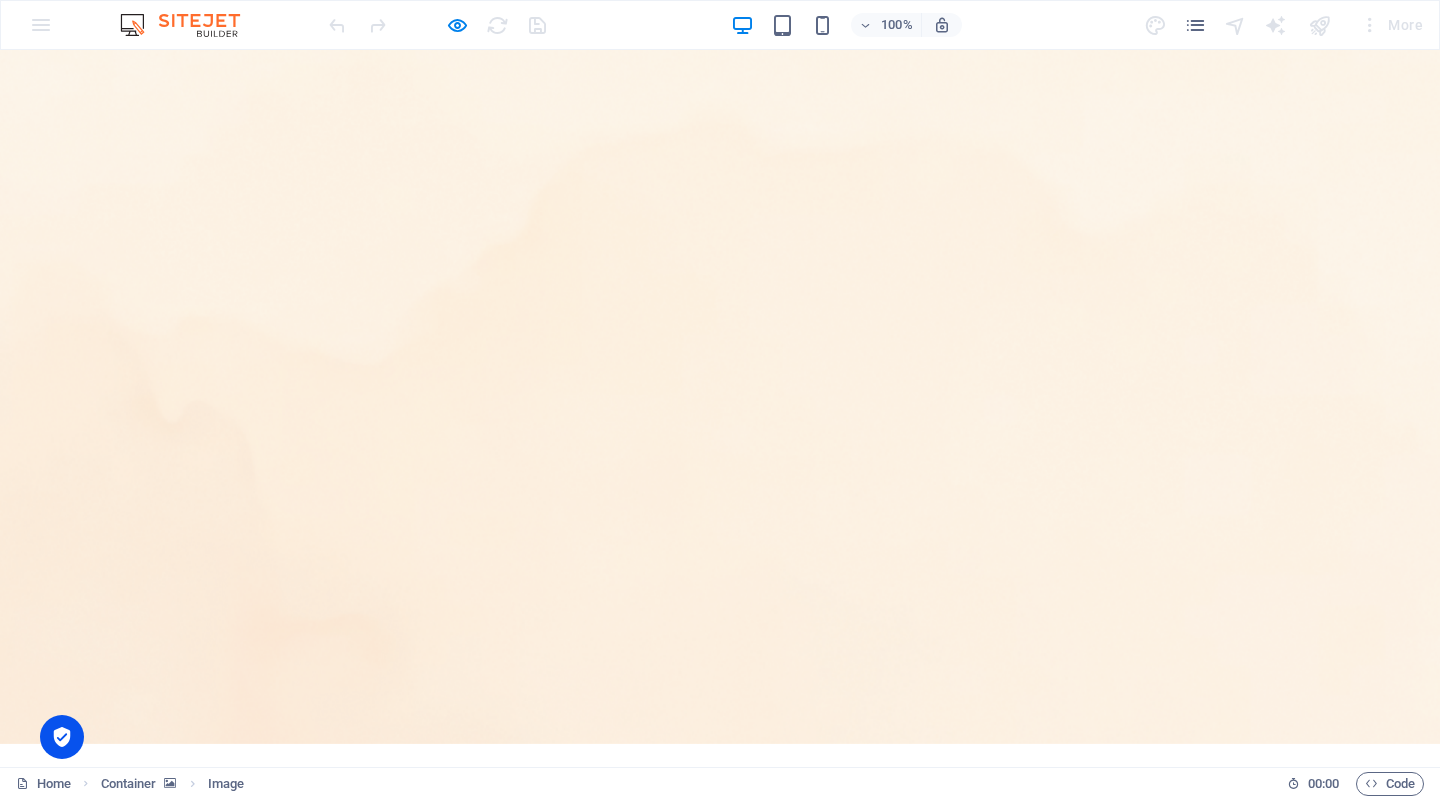 click on "100%" at bounding box center (846, 25) 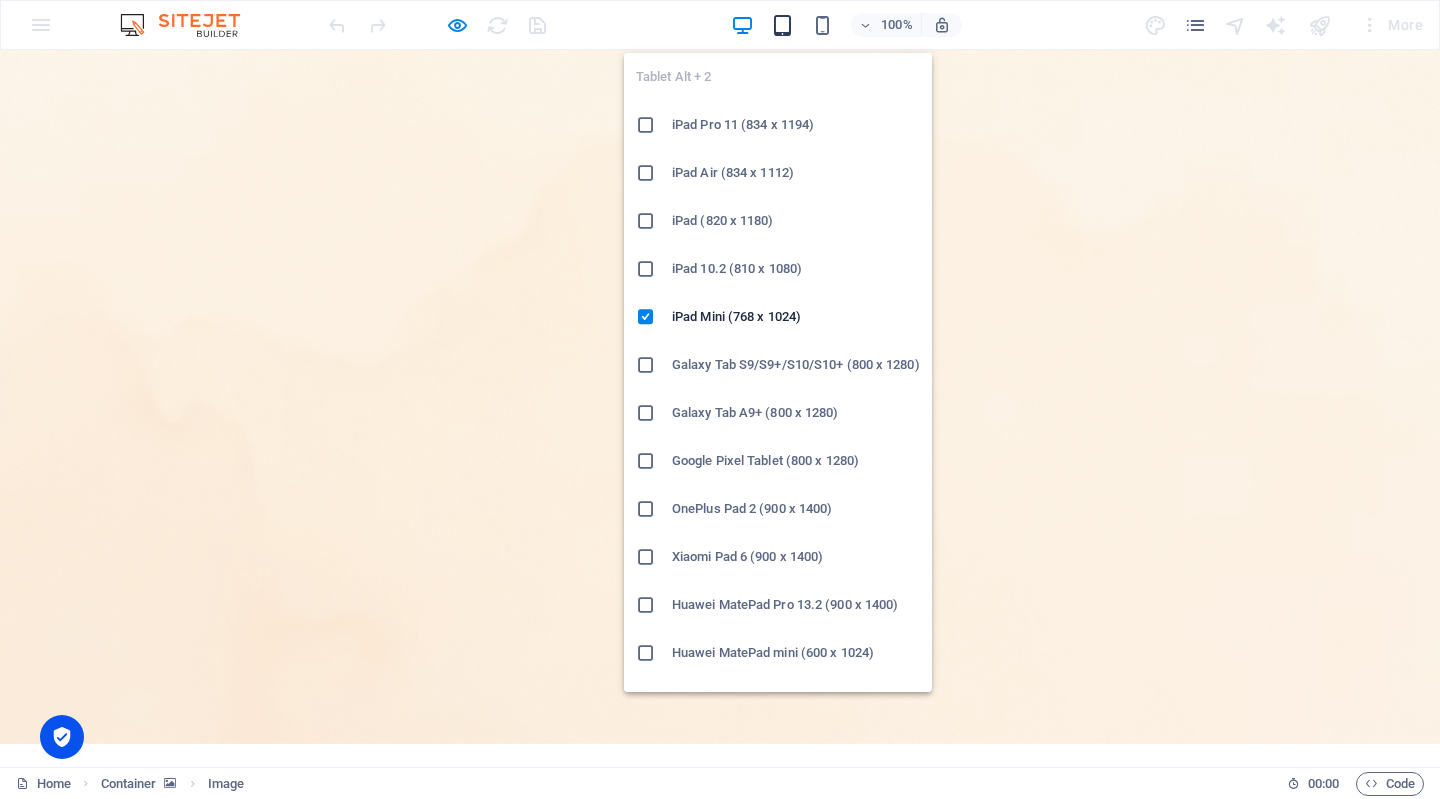 click at bounding box center (782, 25) 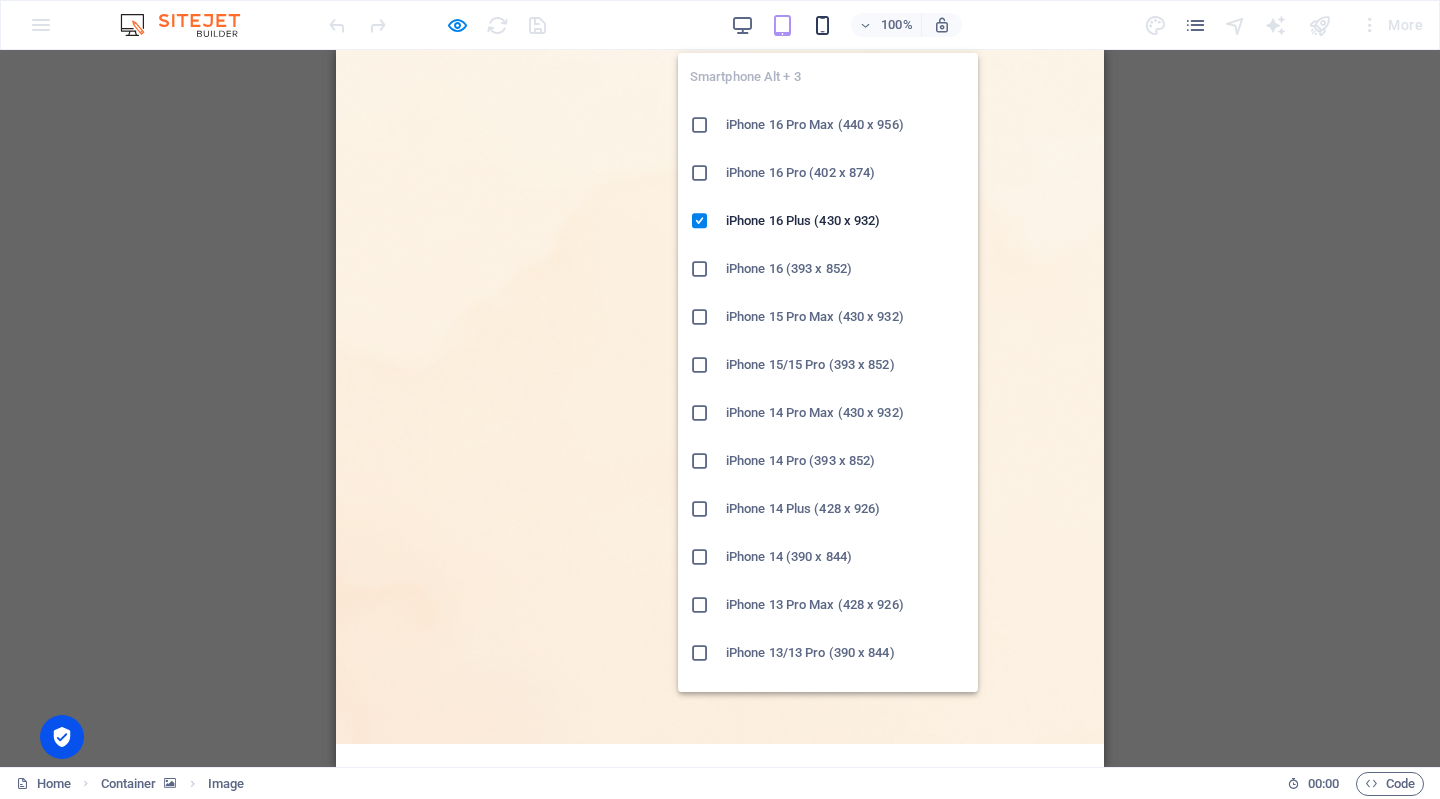 click at bounding box center (822, 25) 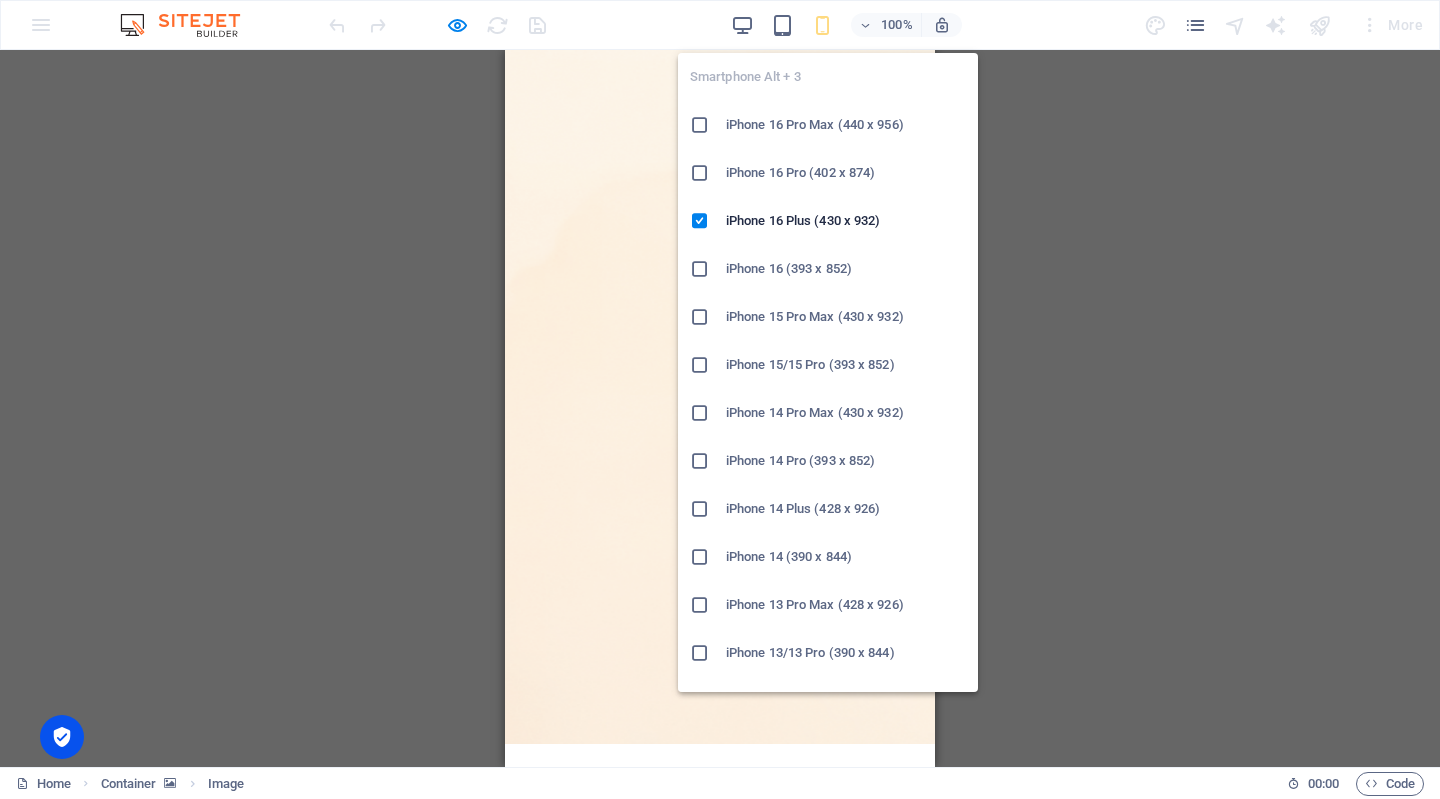 click on "iPhone 16 Pro (402 x 874)" at bounding box center [846, 173] 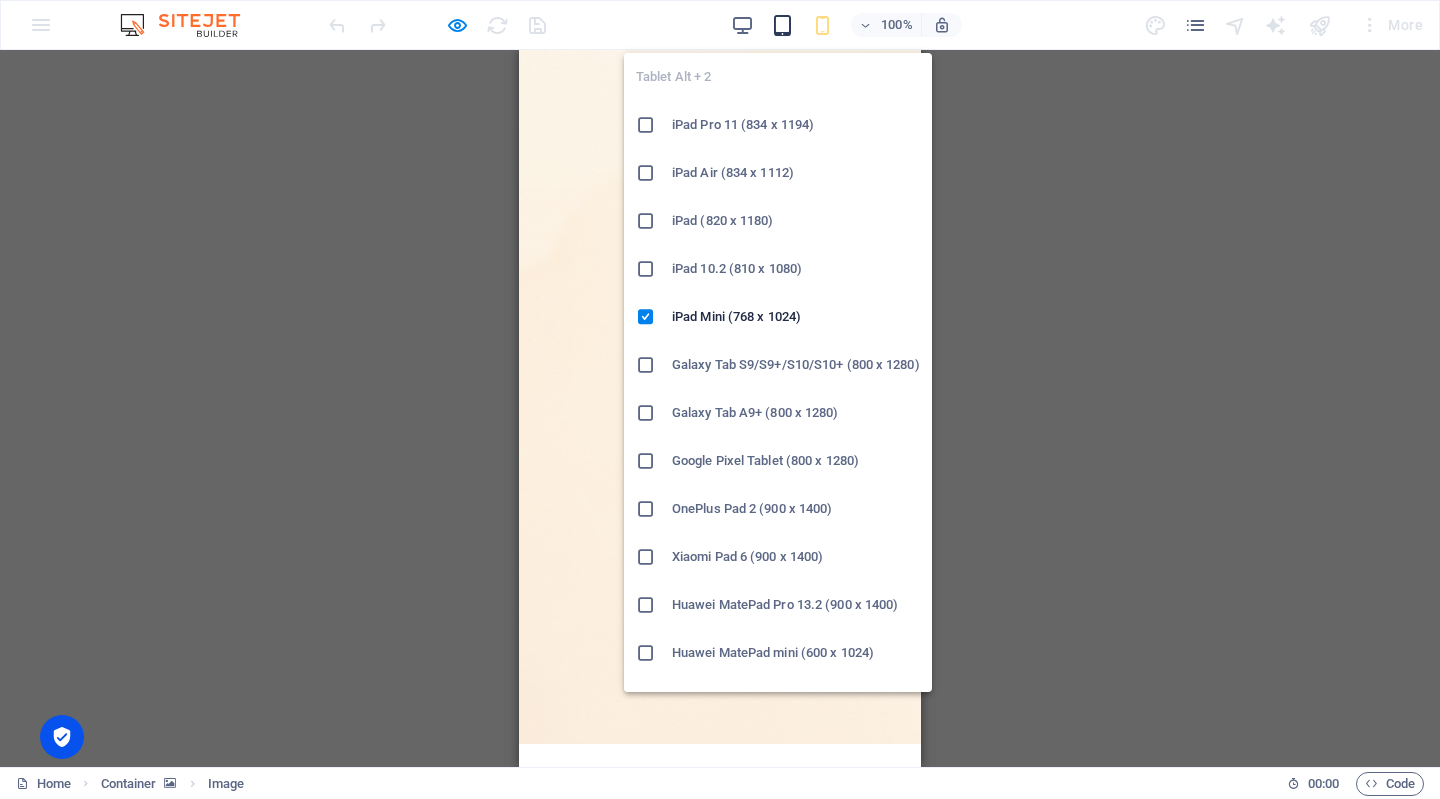 click at bounding box center (782, 25) 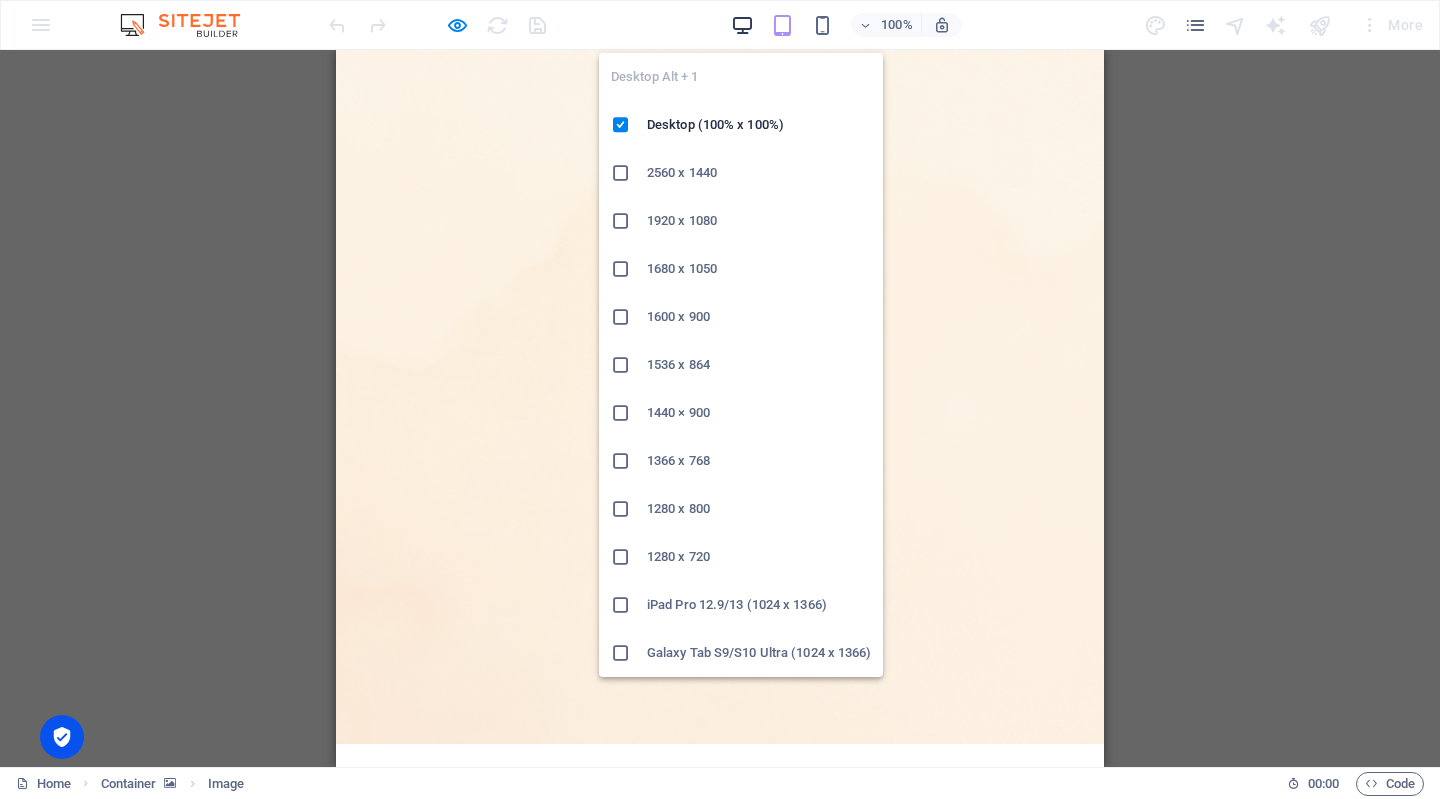click at bounding box center [742, 25] 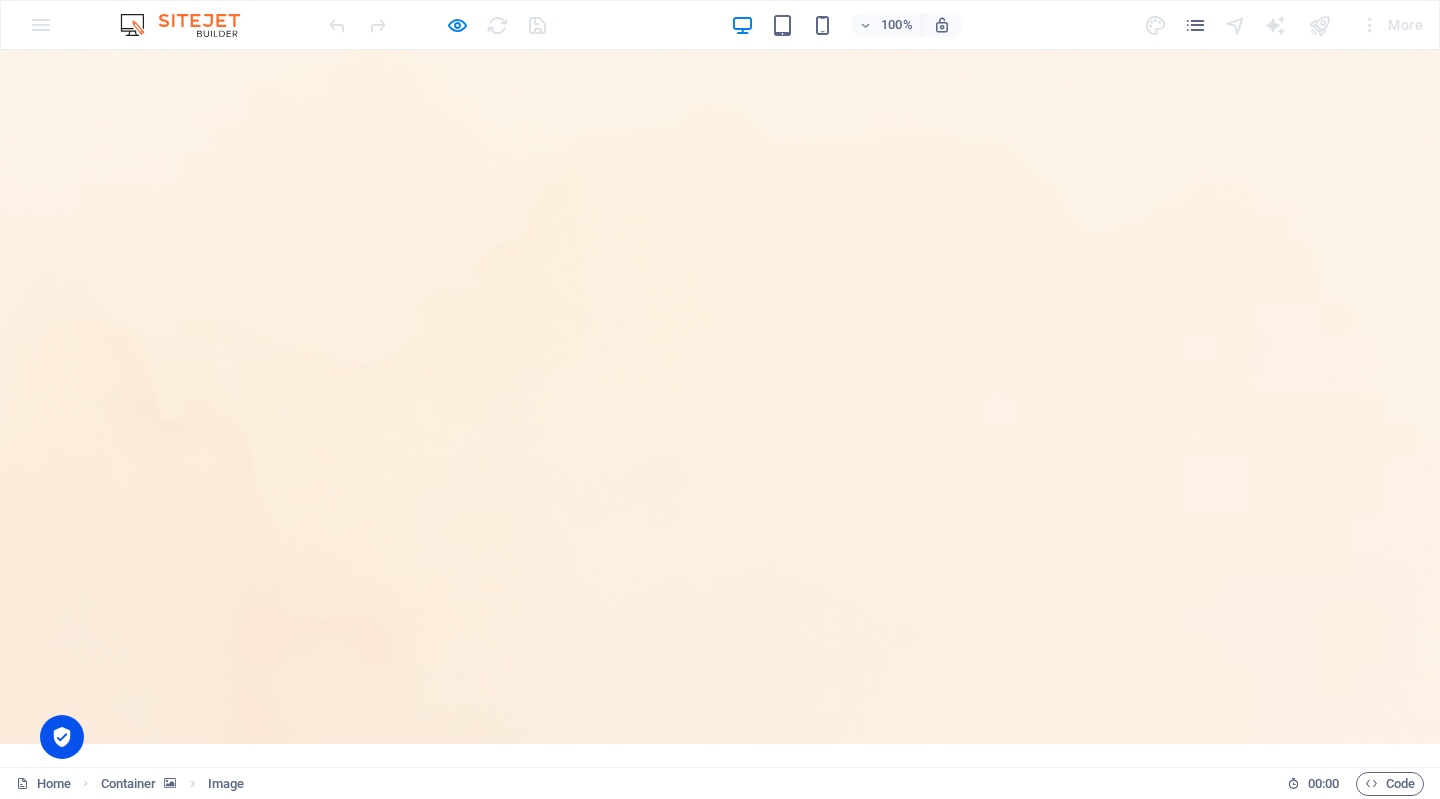 click at bounding box center [968, 1231] 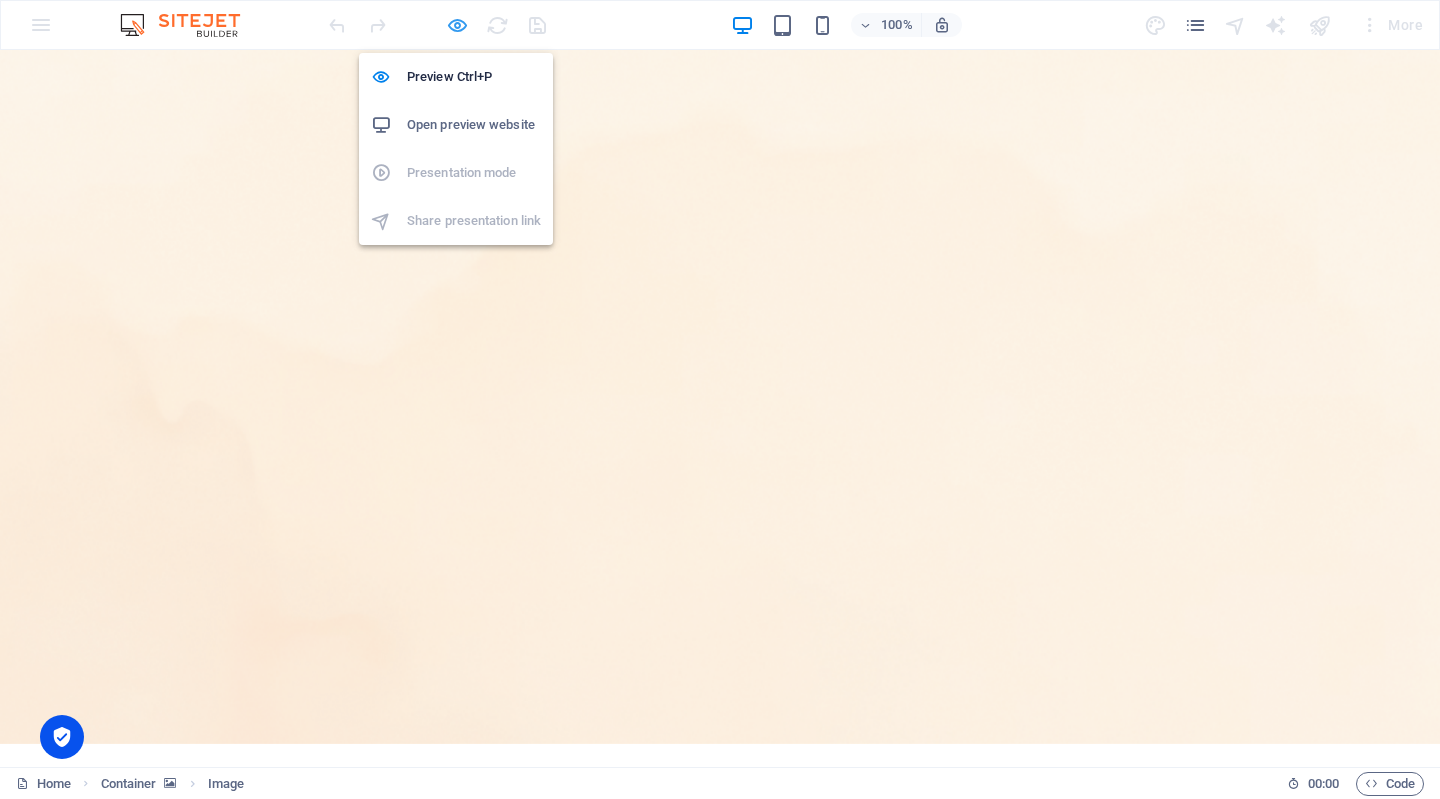 click at bounding box center [457, 25] 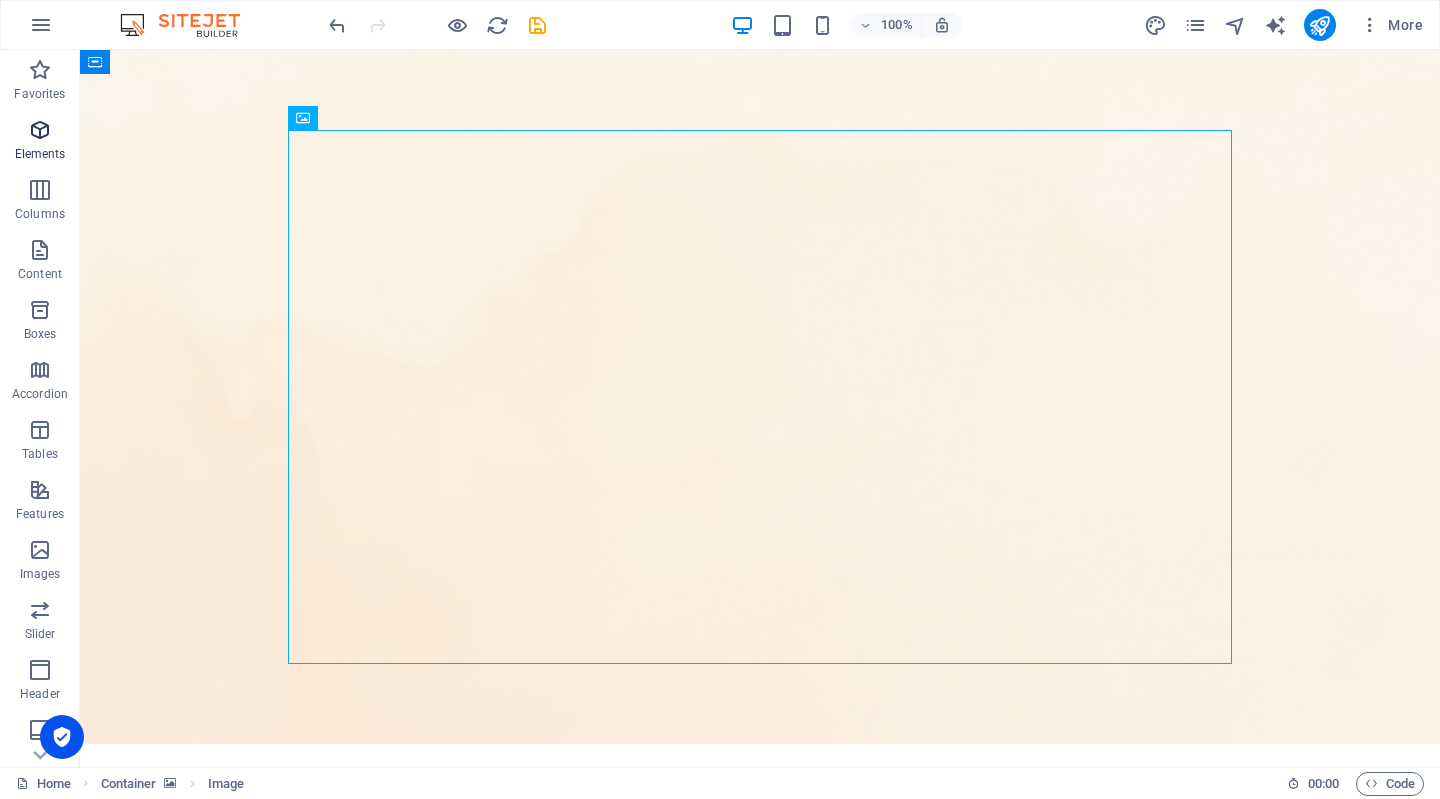 click on "Elements" at bounding box center (40, 154) 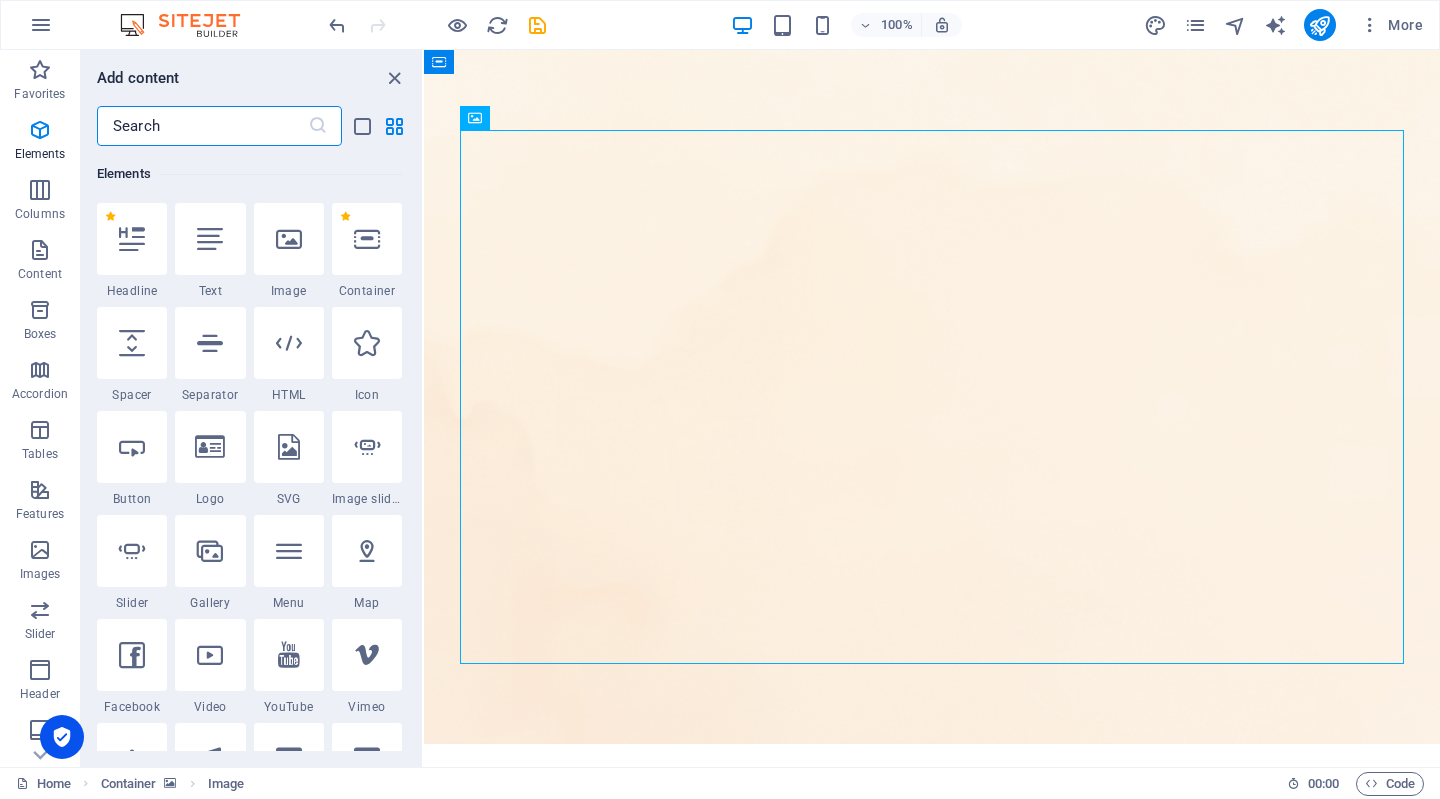 scroll, scrollTop: 213, scrollLeft: 0, axis: vertical 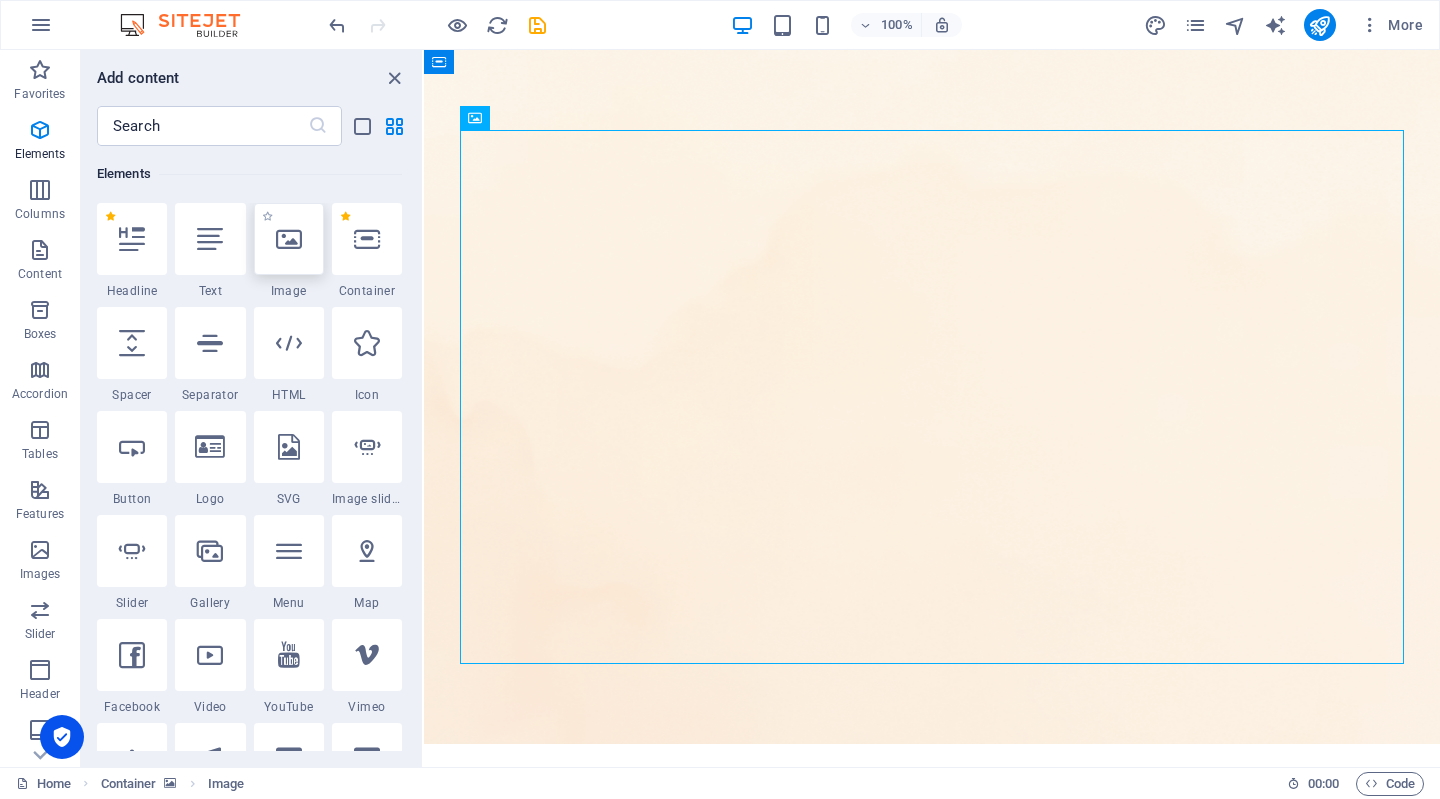 click at bounding box center (289, 239) 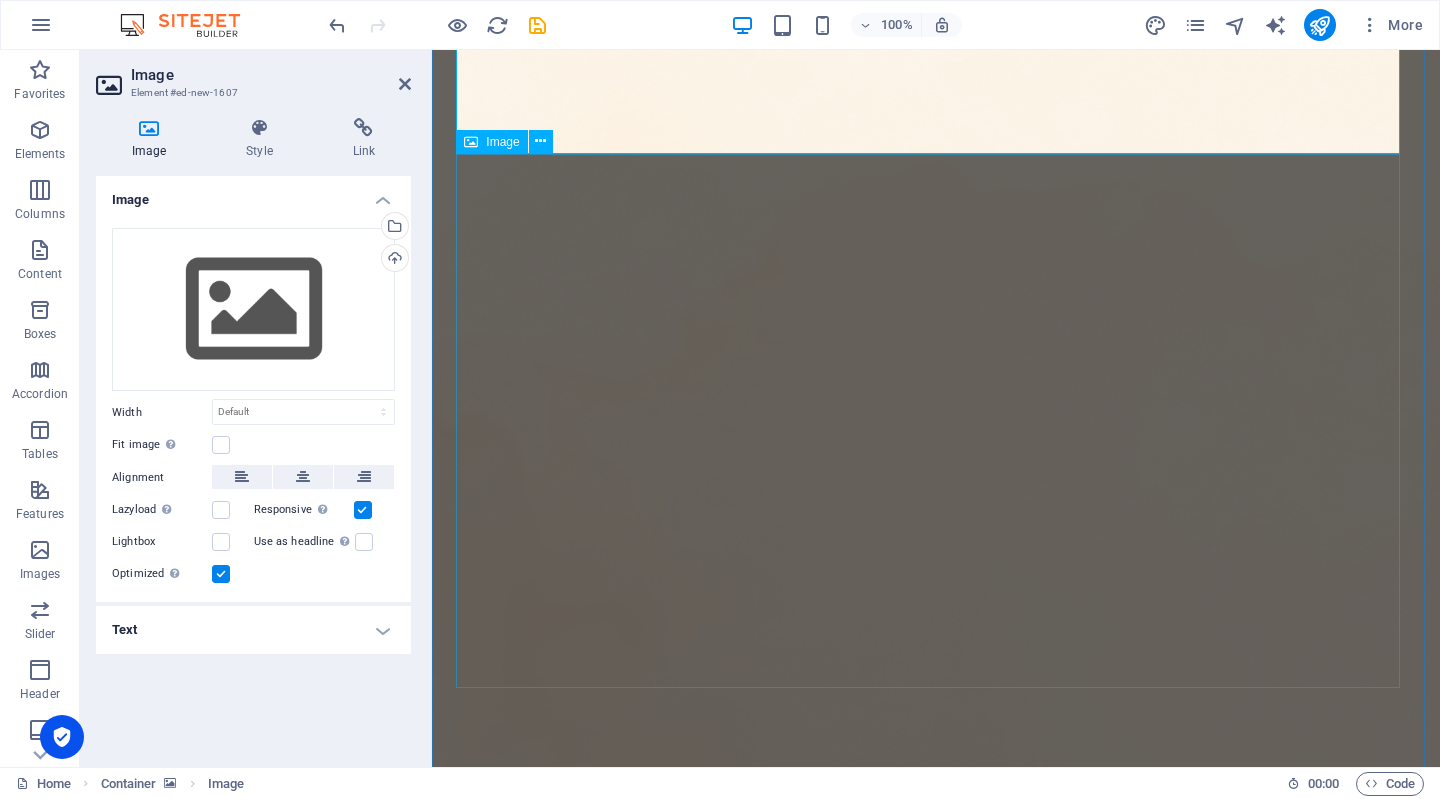 scroll, scrollTop: 88, scrollLeft: 0, axis: vertical 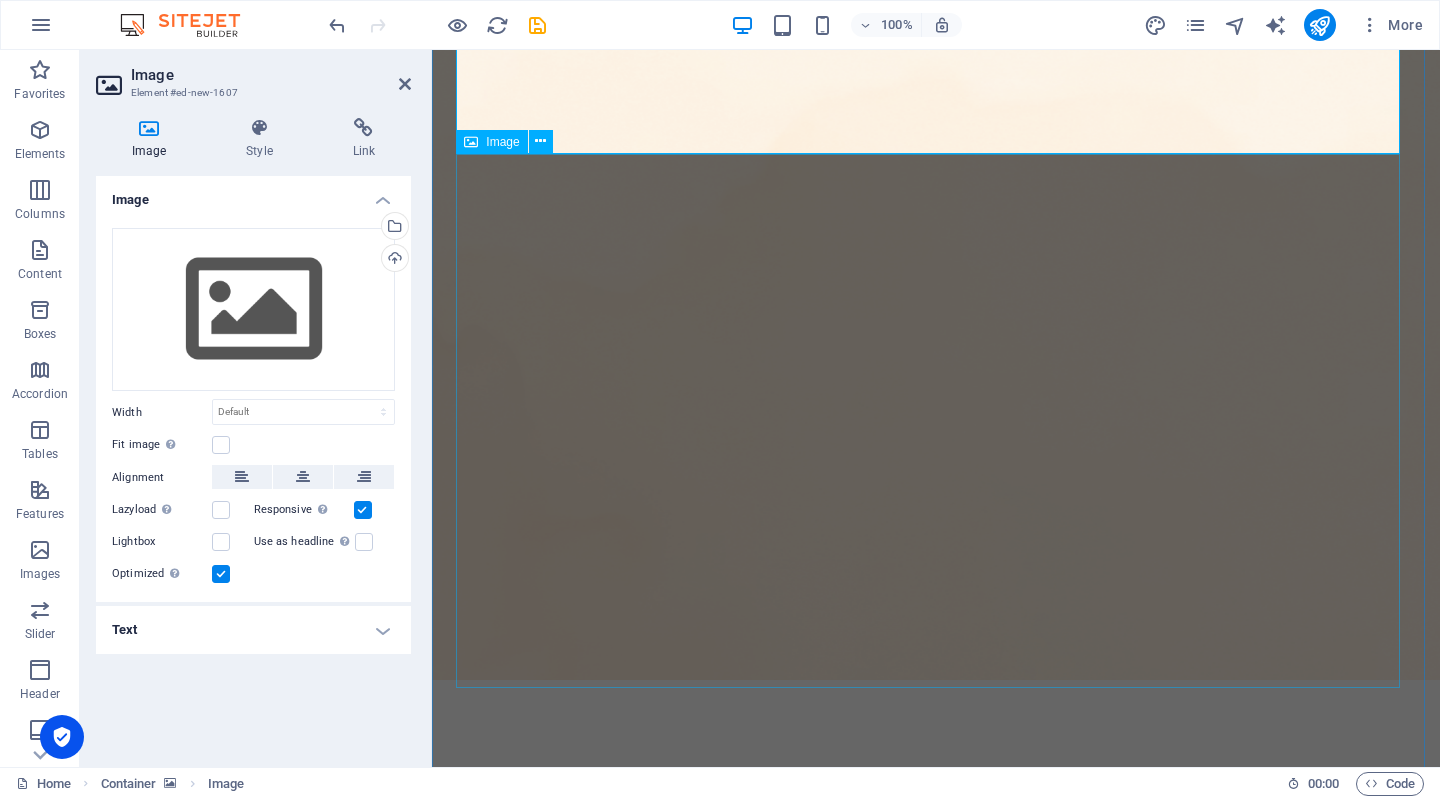 click at bounding box center (936, 1270) 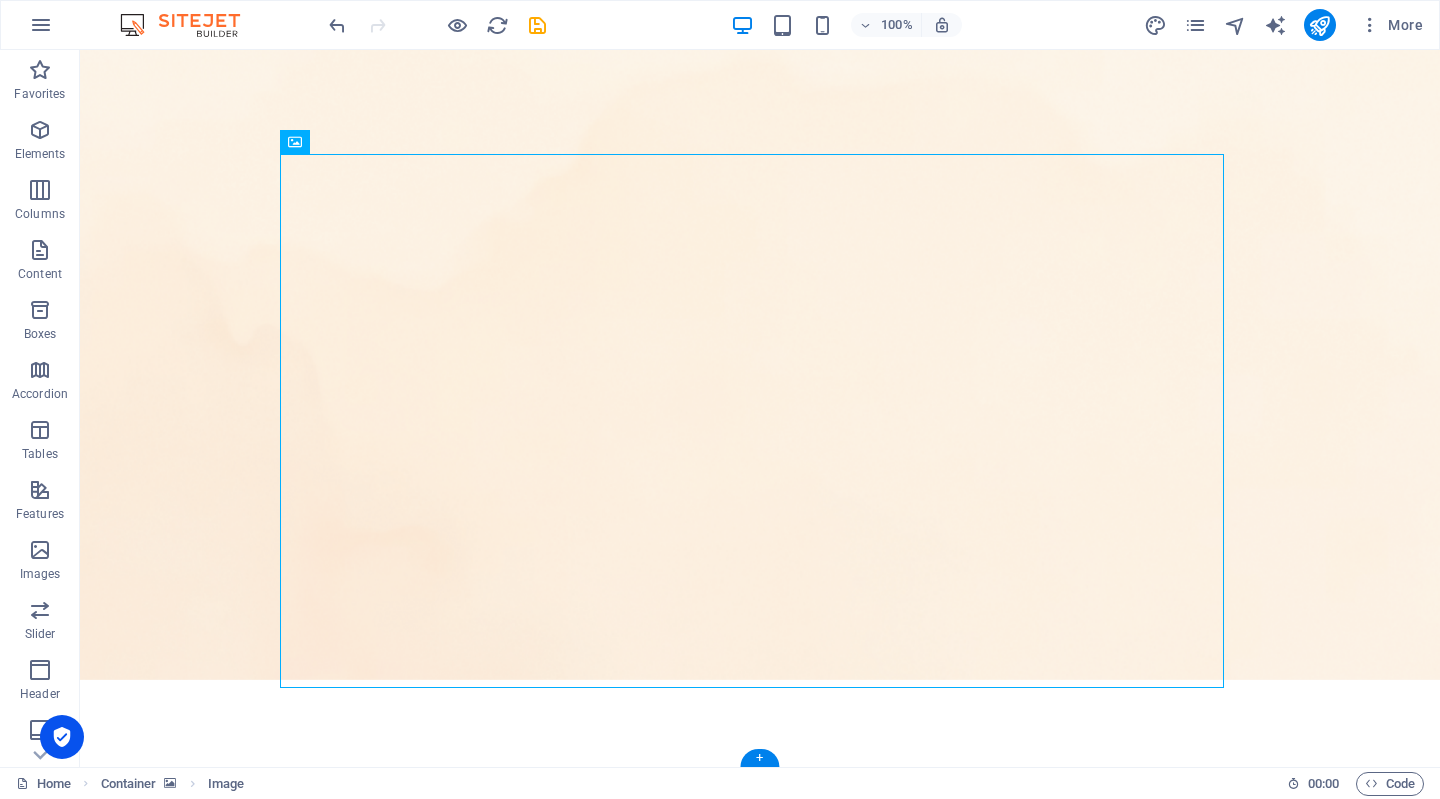 click at bounding box center (760, 321) 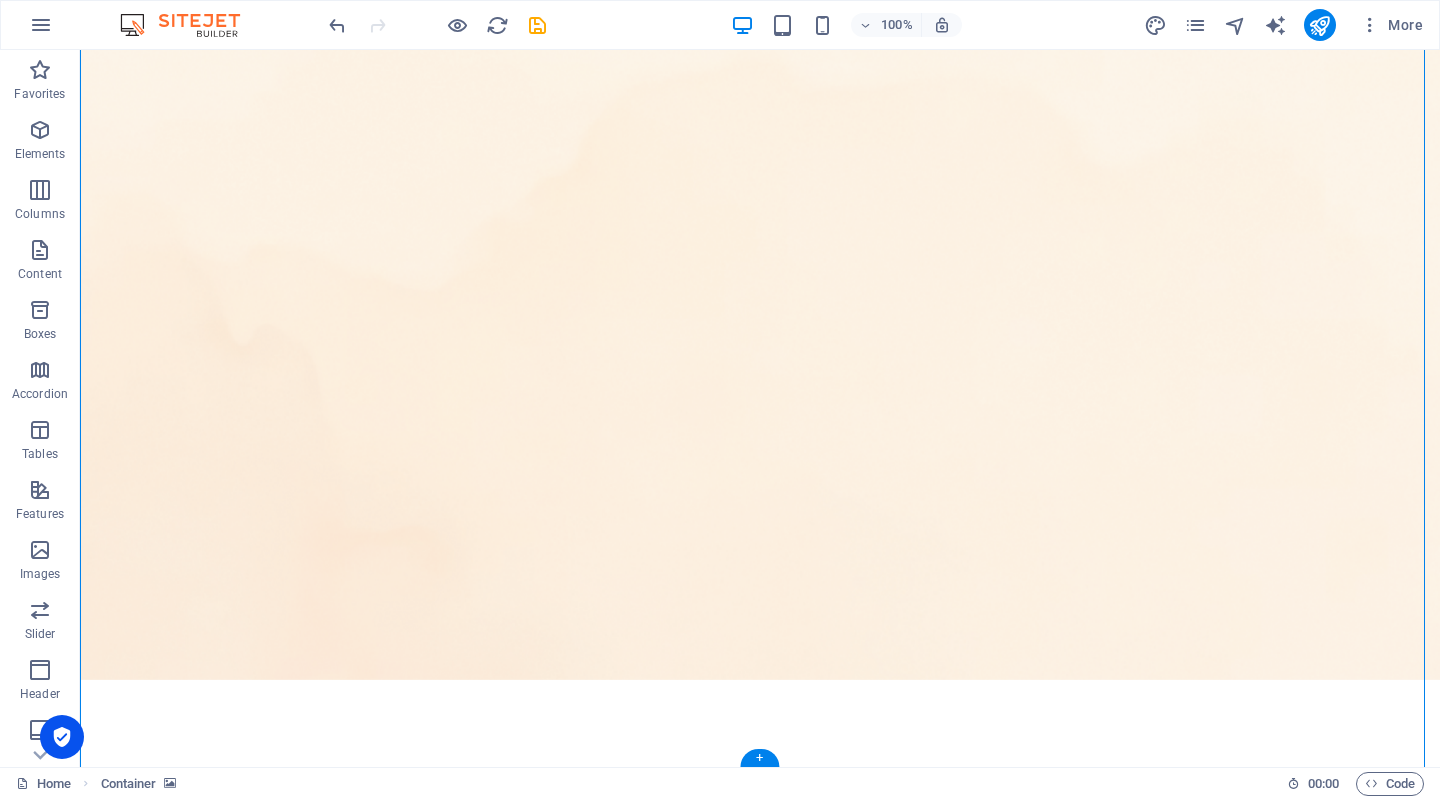 click at bounding box center (760, 321) 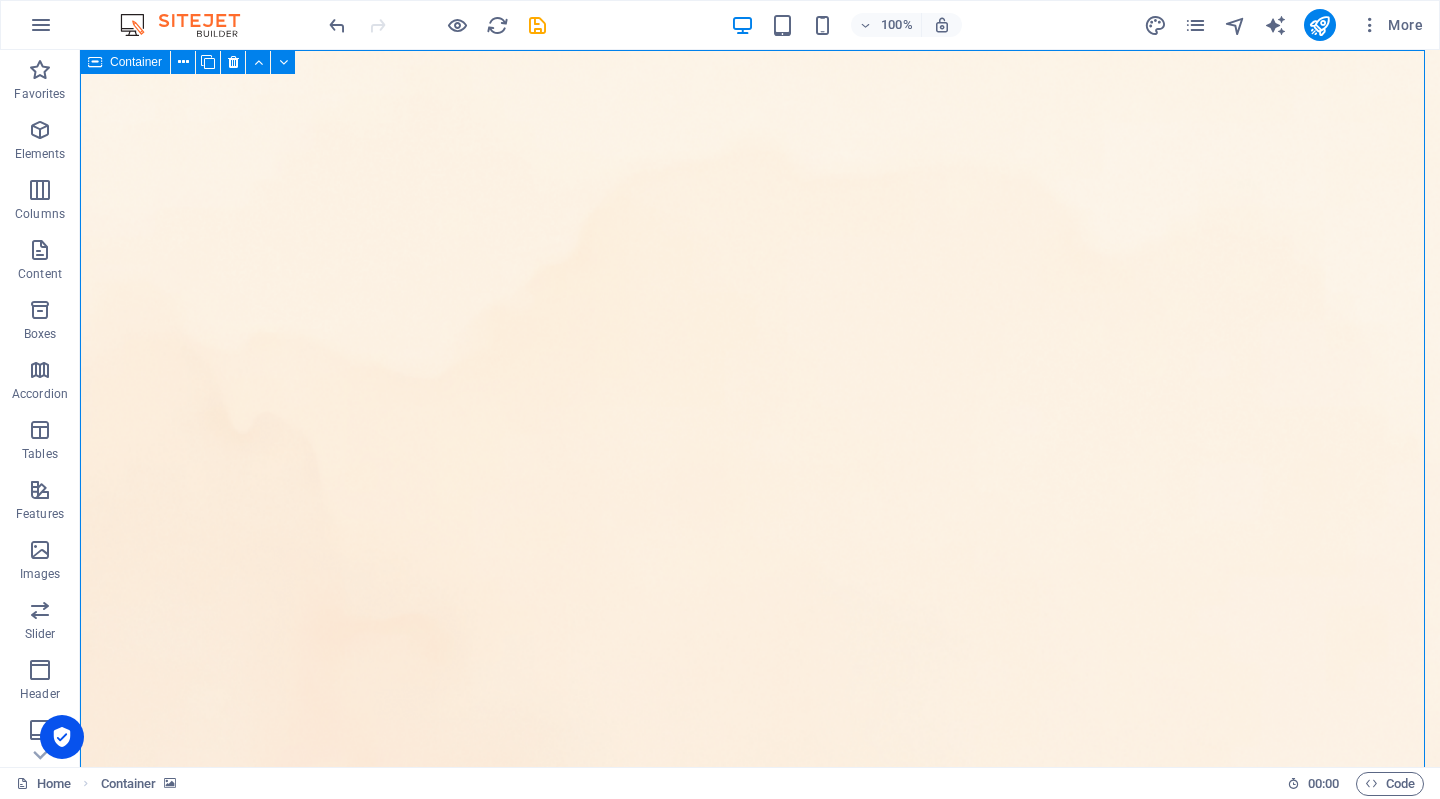 click at bounding box center [95, 62] 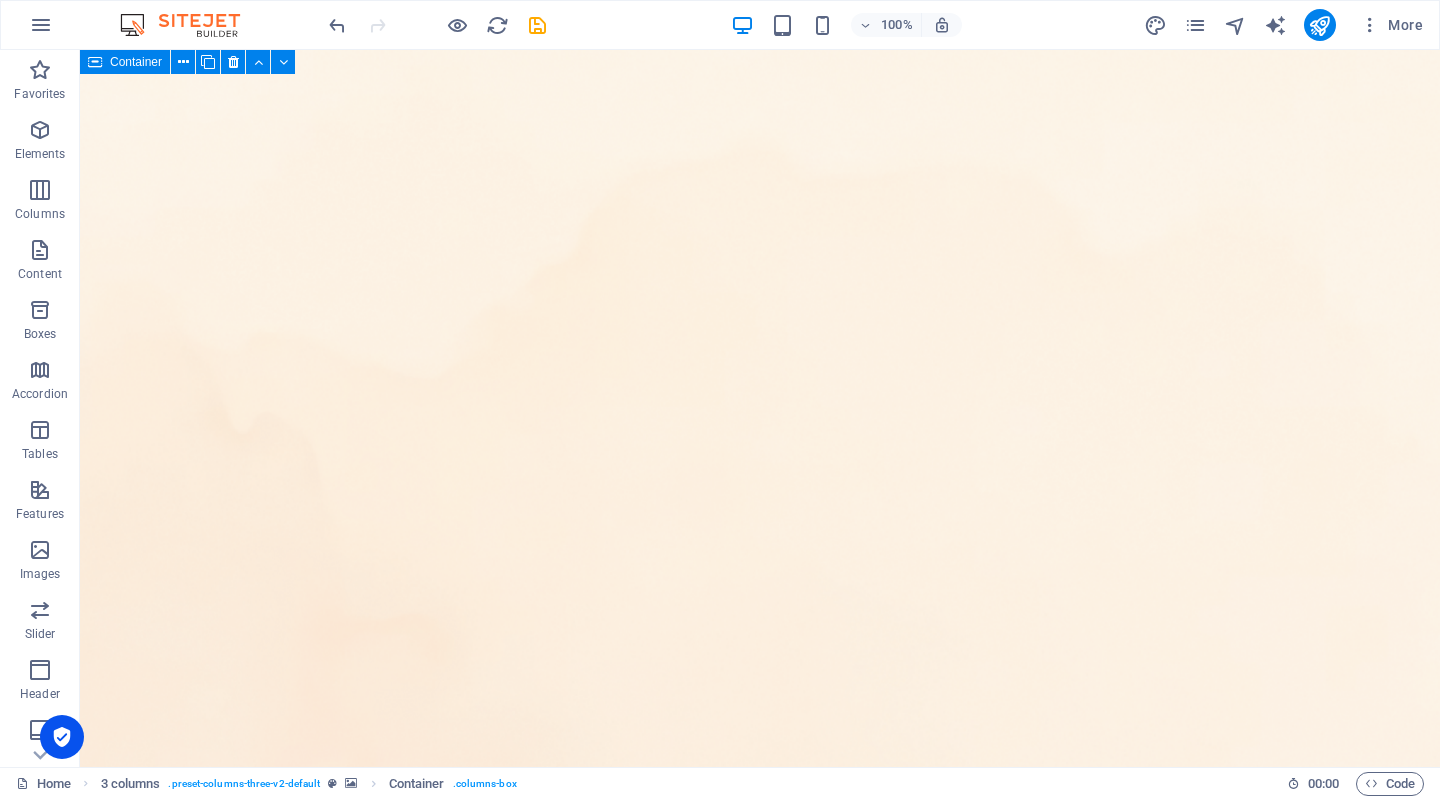 click on "Container" at bounding box center [136, 62] 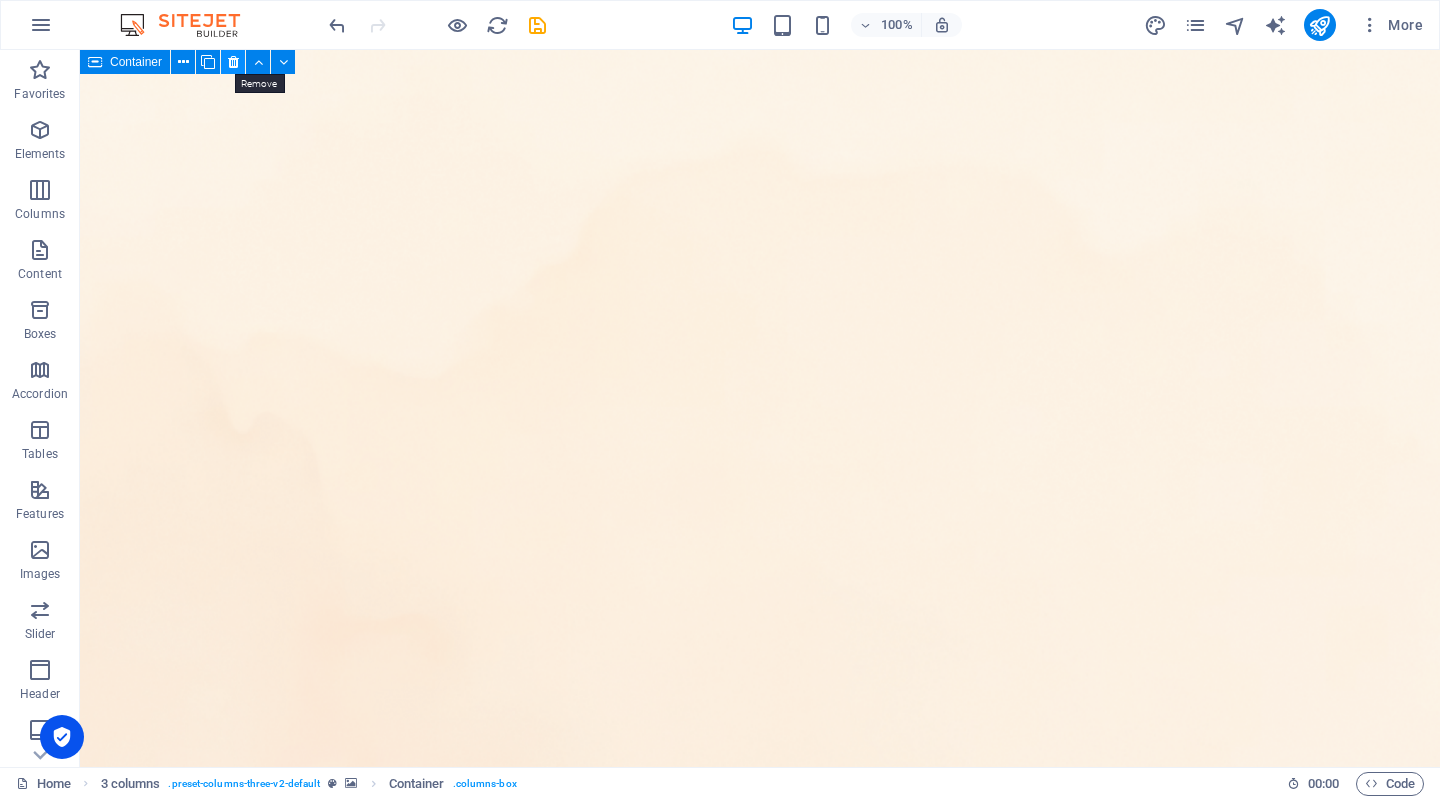click at bounding box center [233, 62] 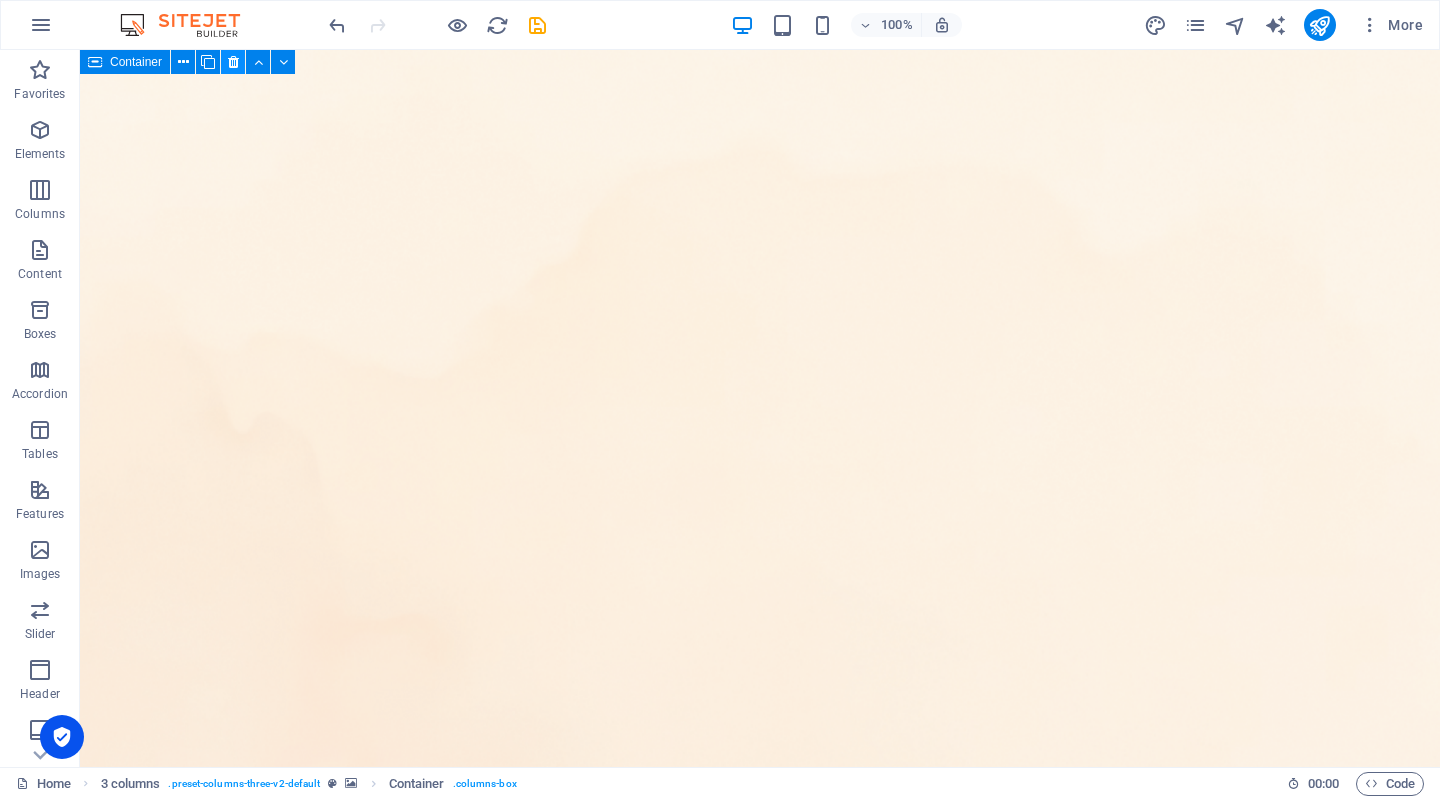 click at bounding box center [233, 62] 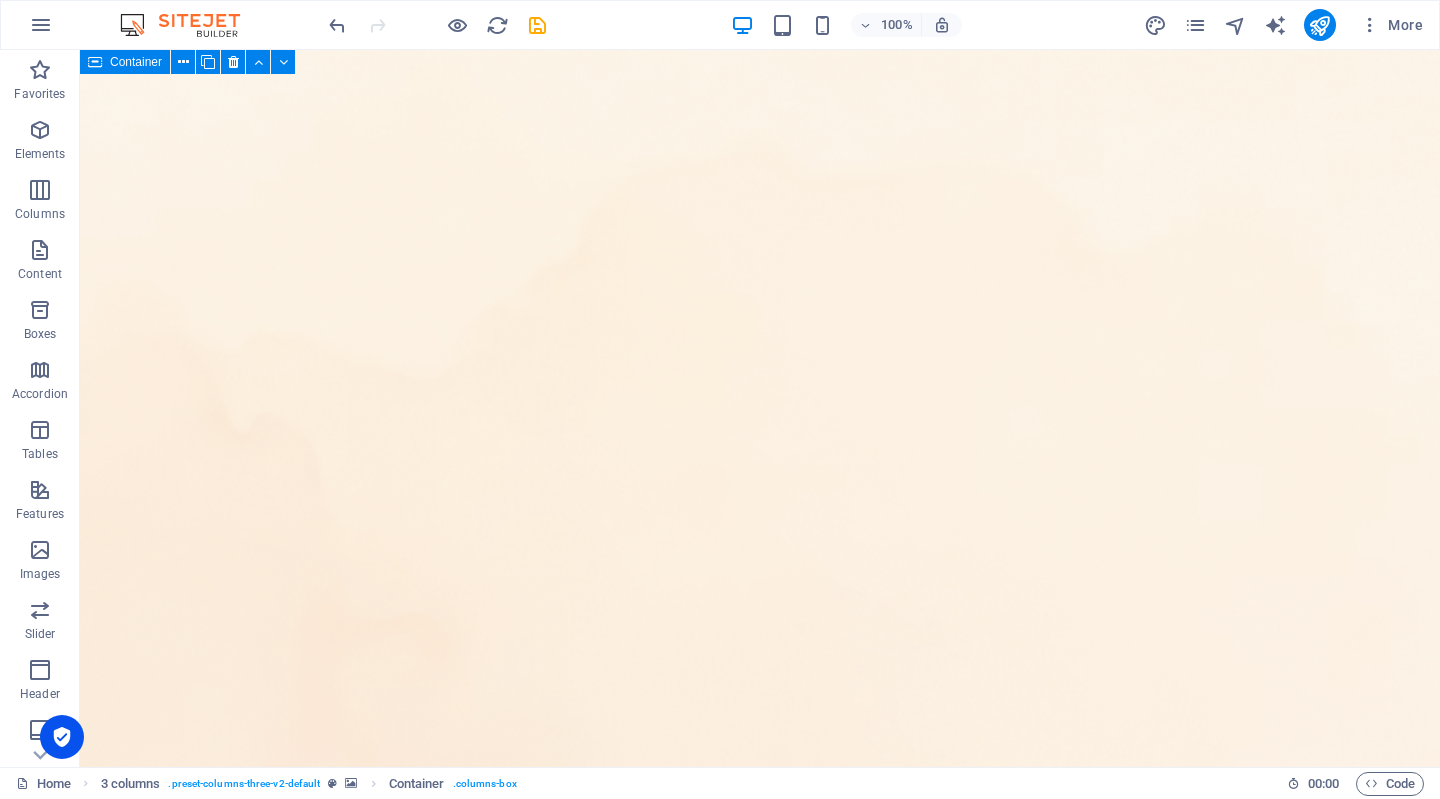 click at bounding box center (95, 62) 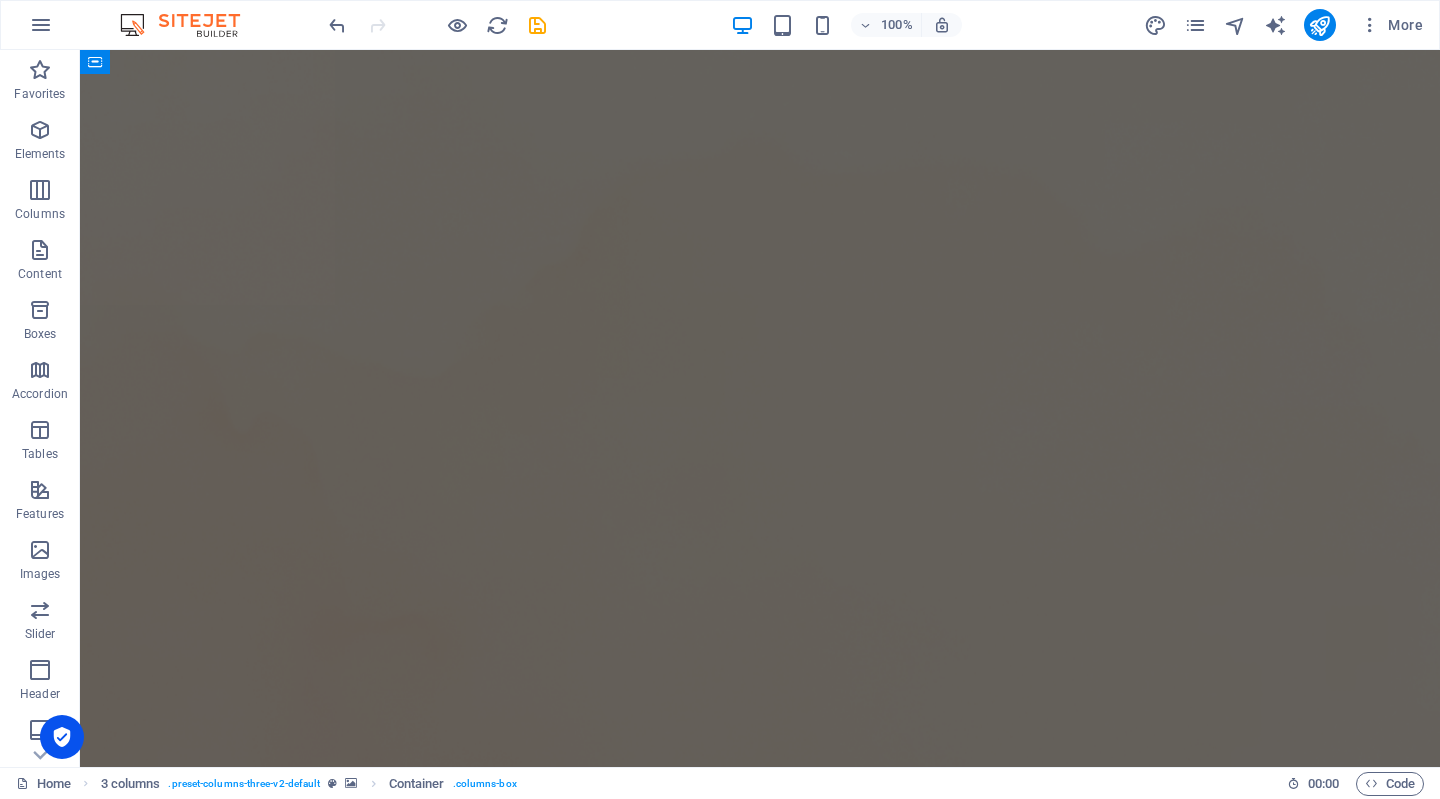 click at bounding box center [760, 409] 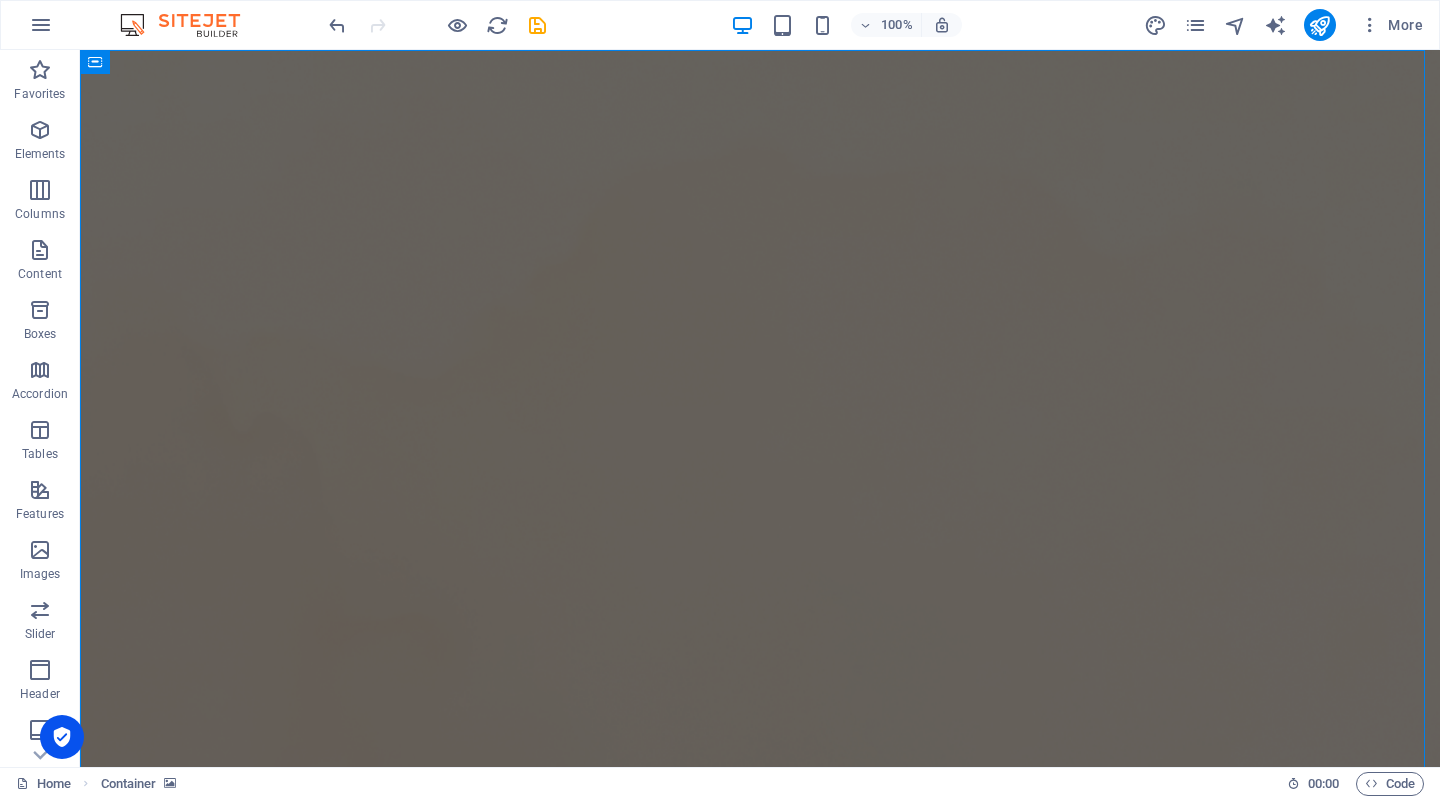 click at bounding box center (760, 409) 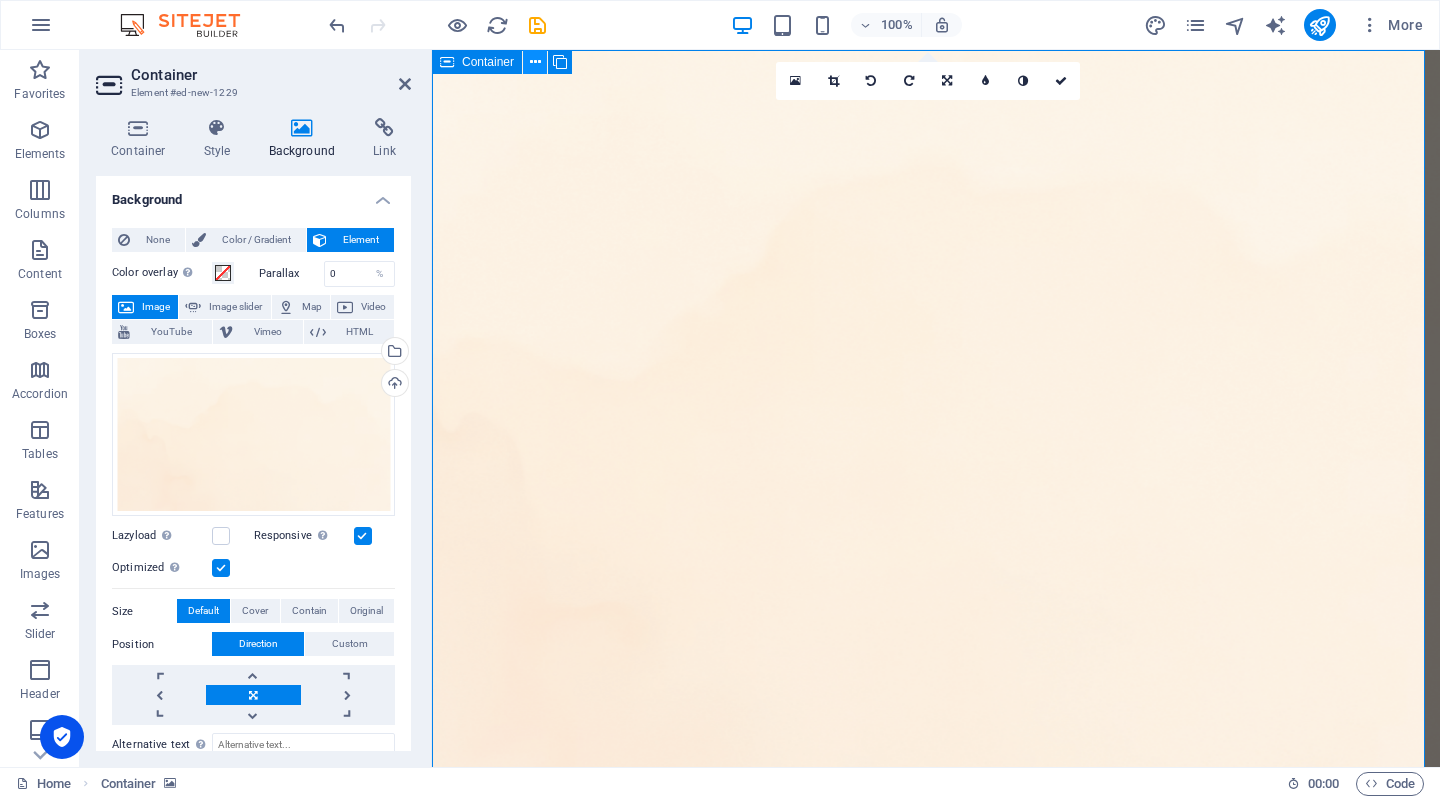 click at bounding box center (535, 62) 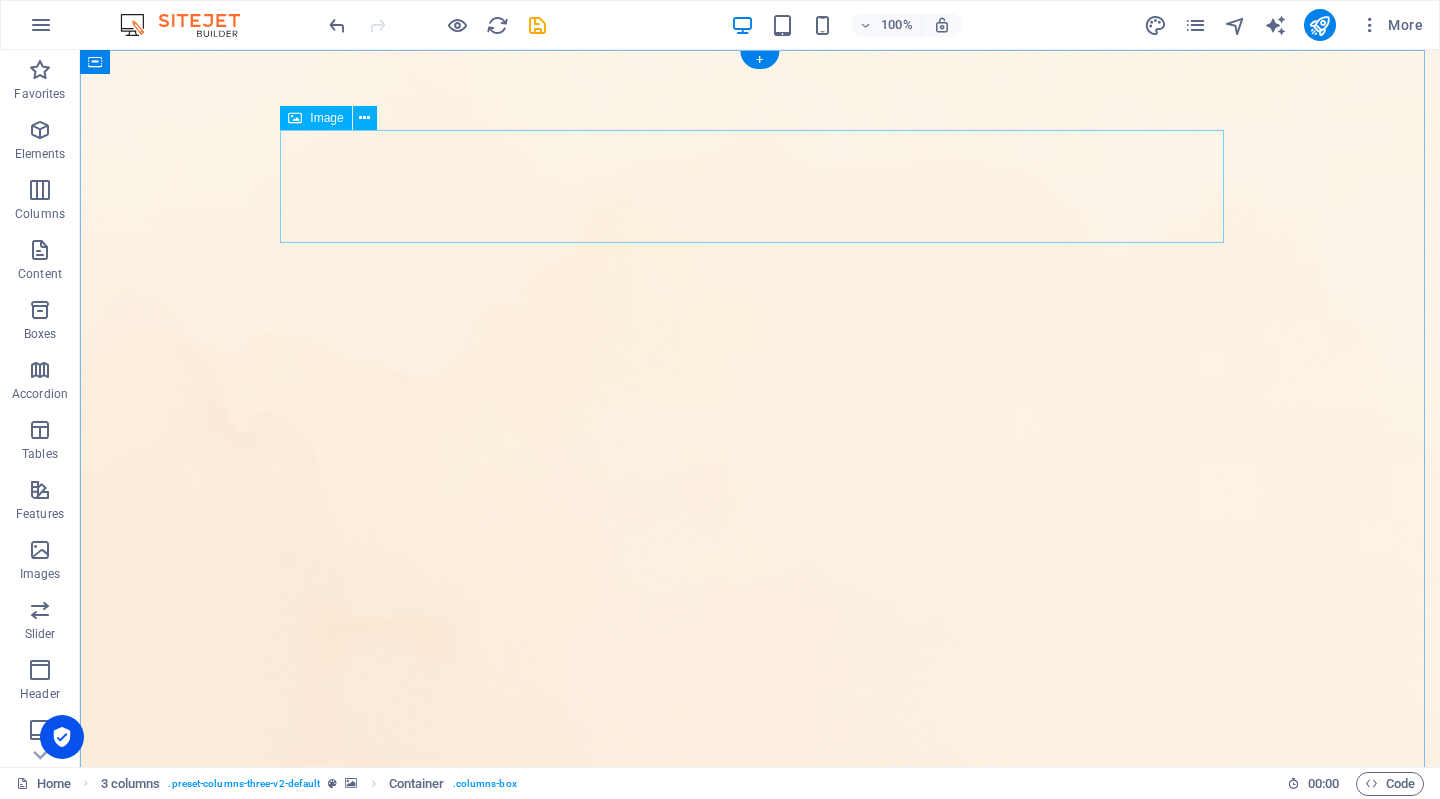 click at bounding box center [760, 960] 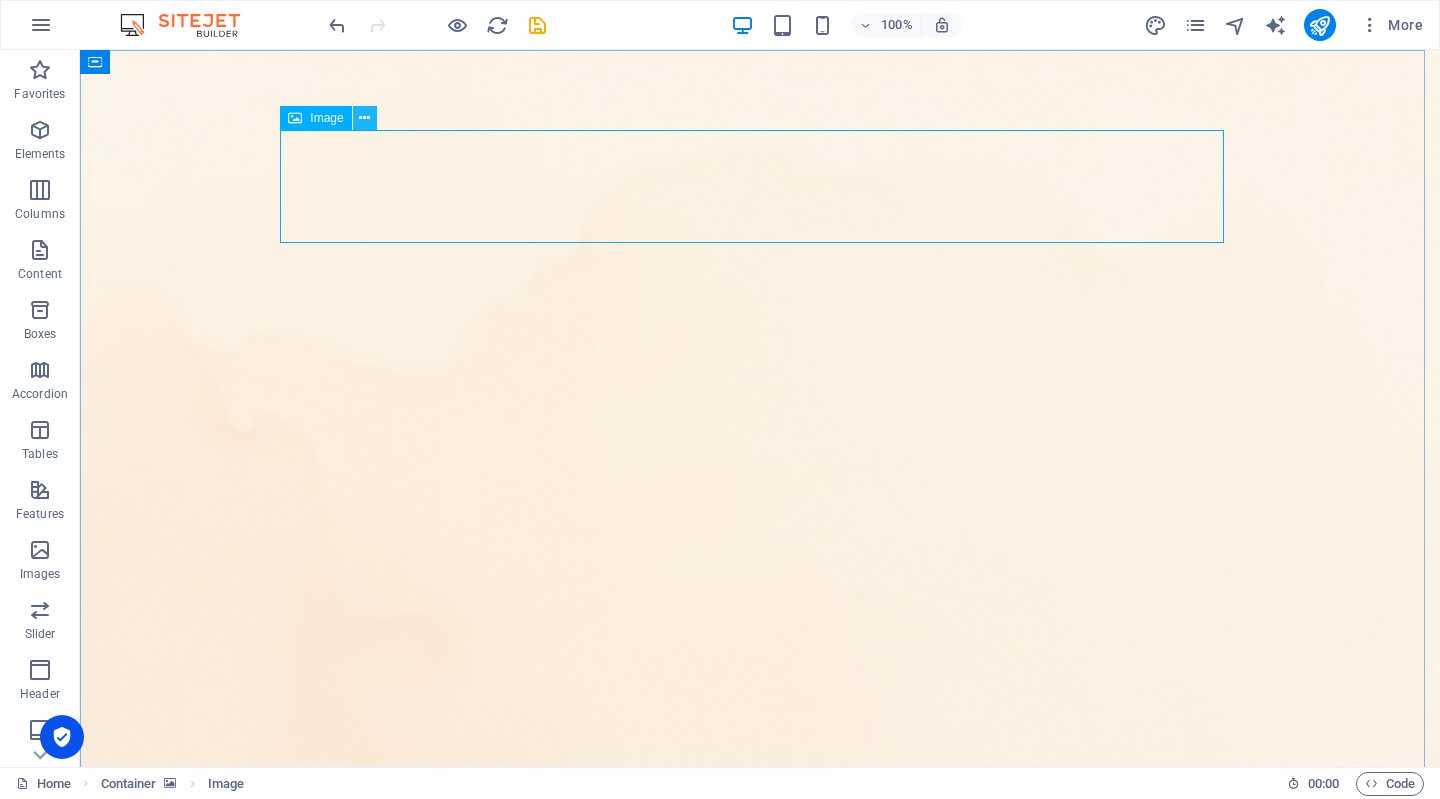 click at bounding box center [364, 118] 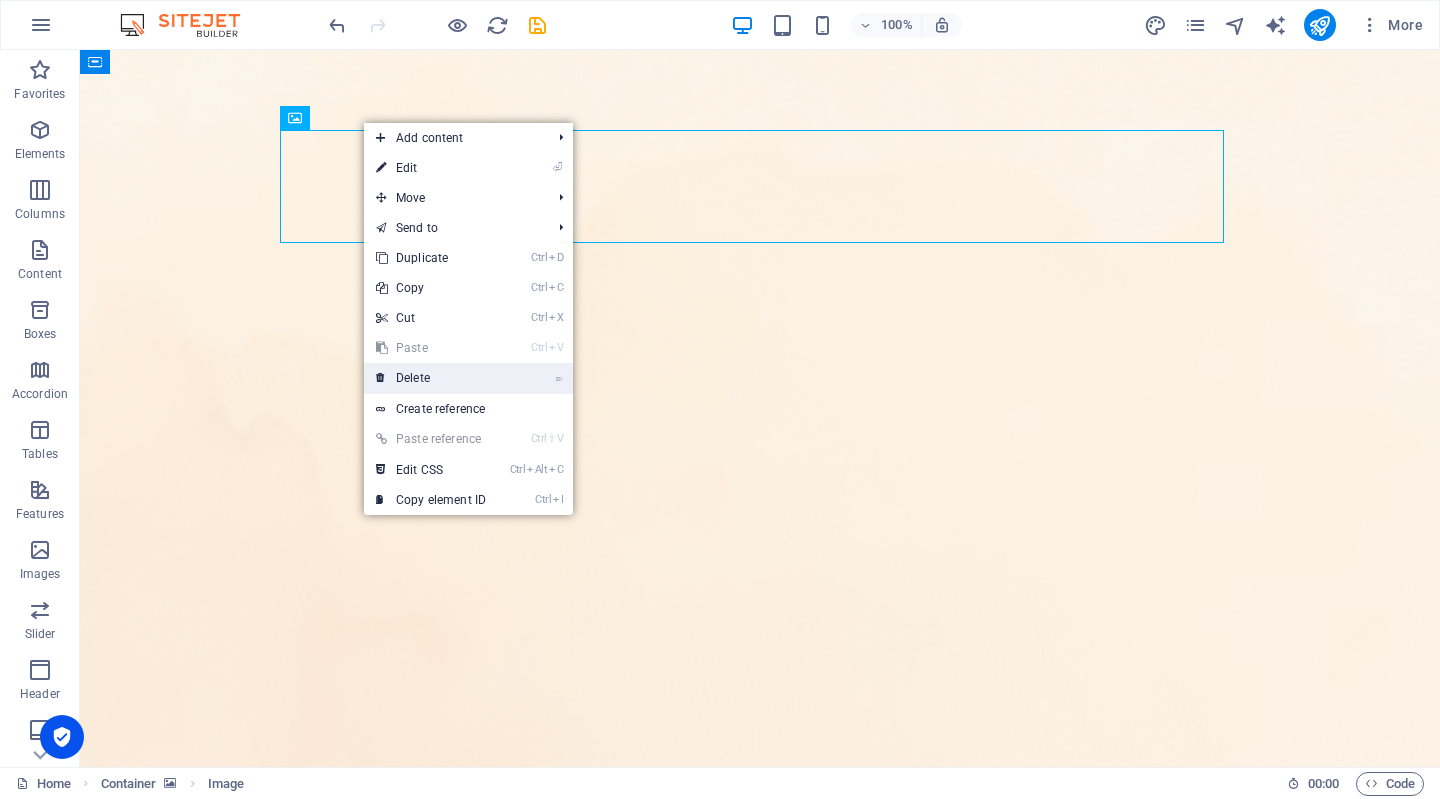 click on "⌦  Delete" at bounding box center (431, 378) 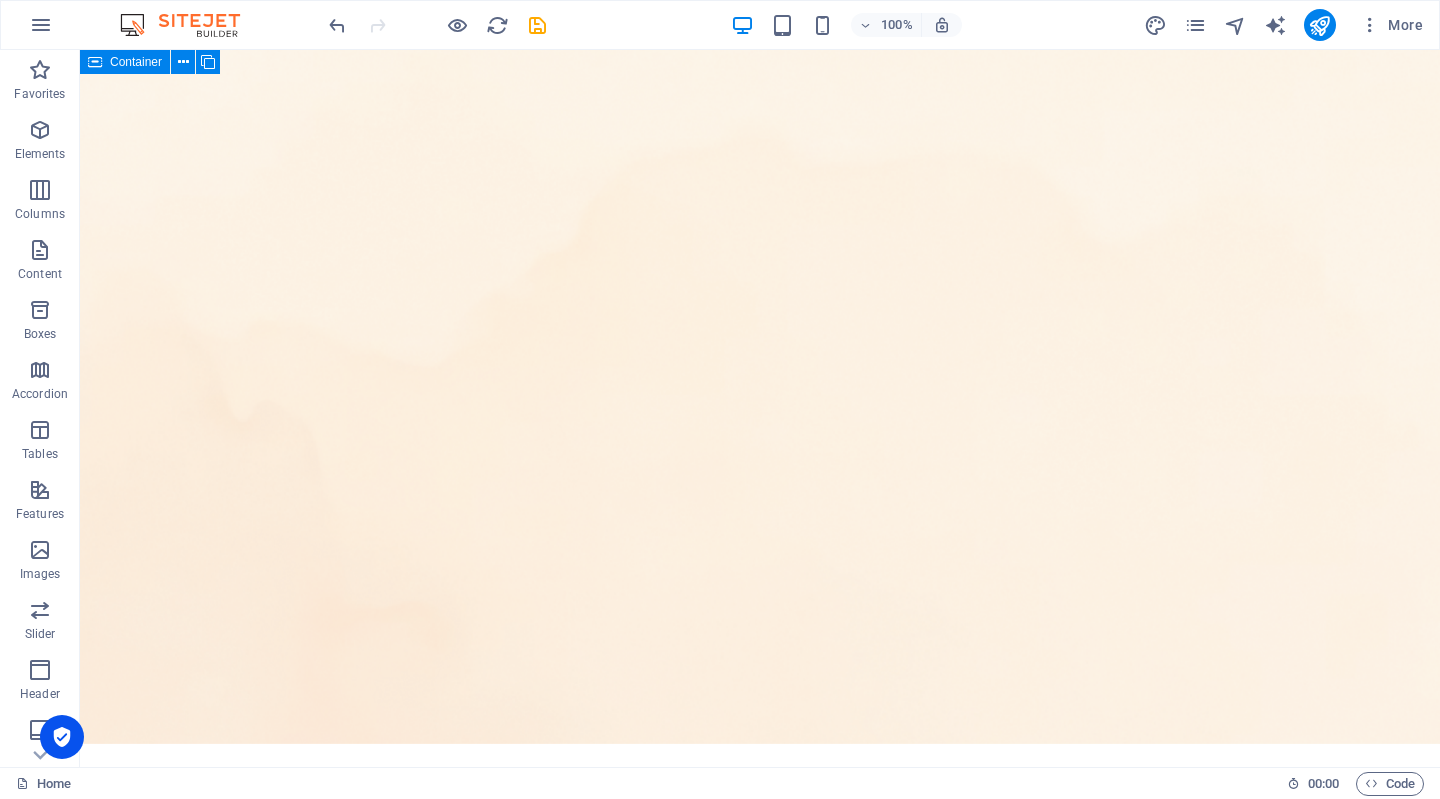 click at bounding box center [95, 62] 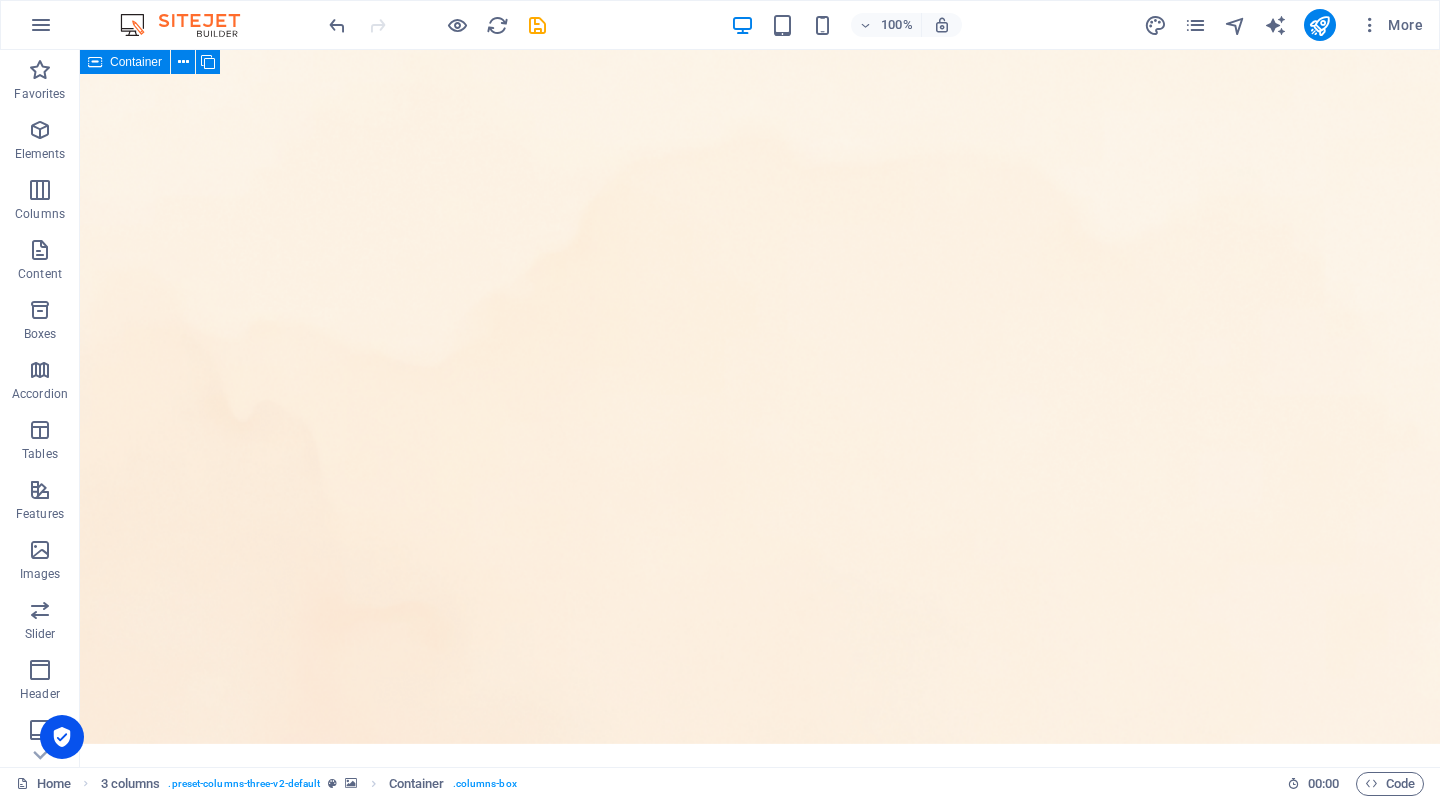 click on "Container" at bounding box center (136, 62) 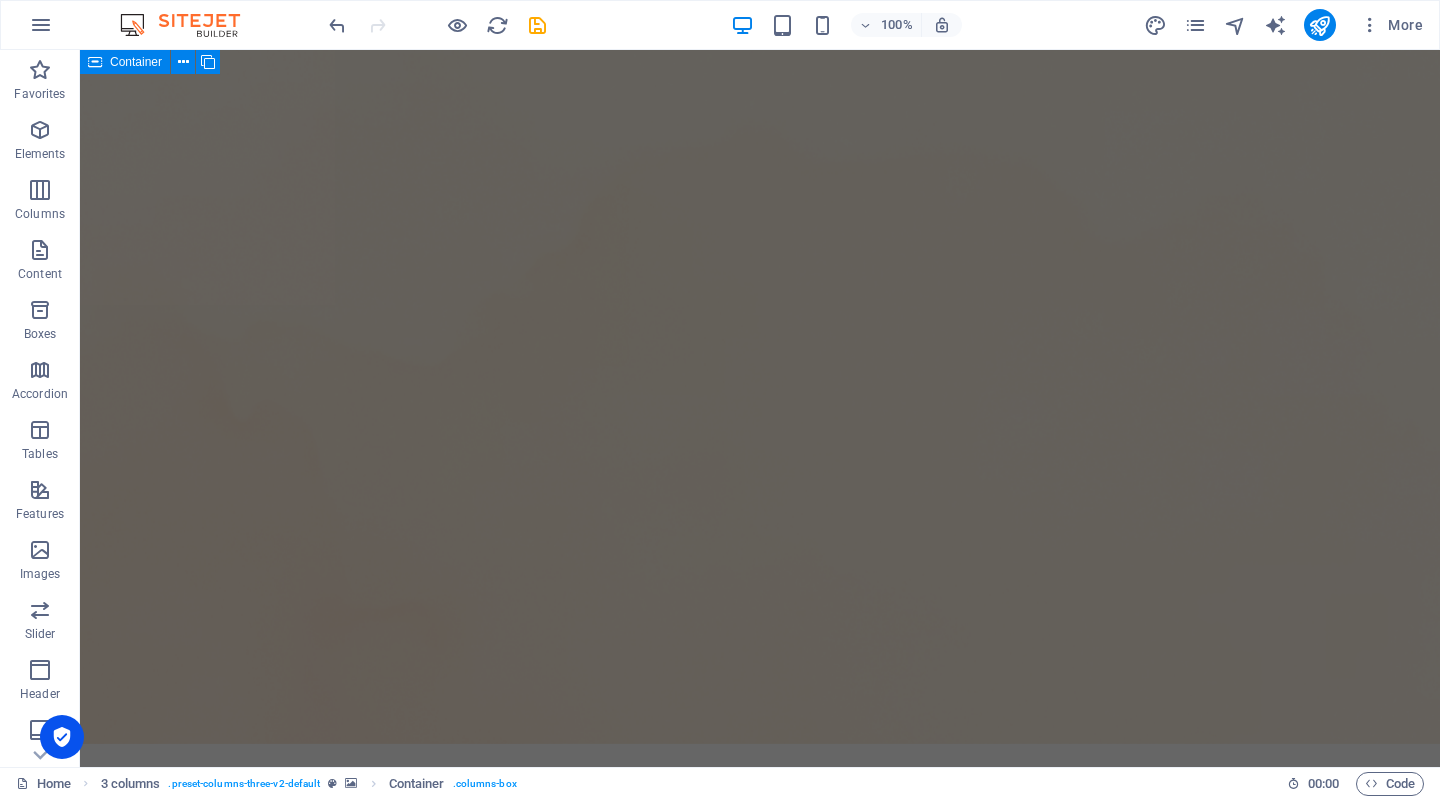 click on "Container" at bounding box center (136, 62) 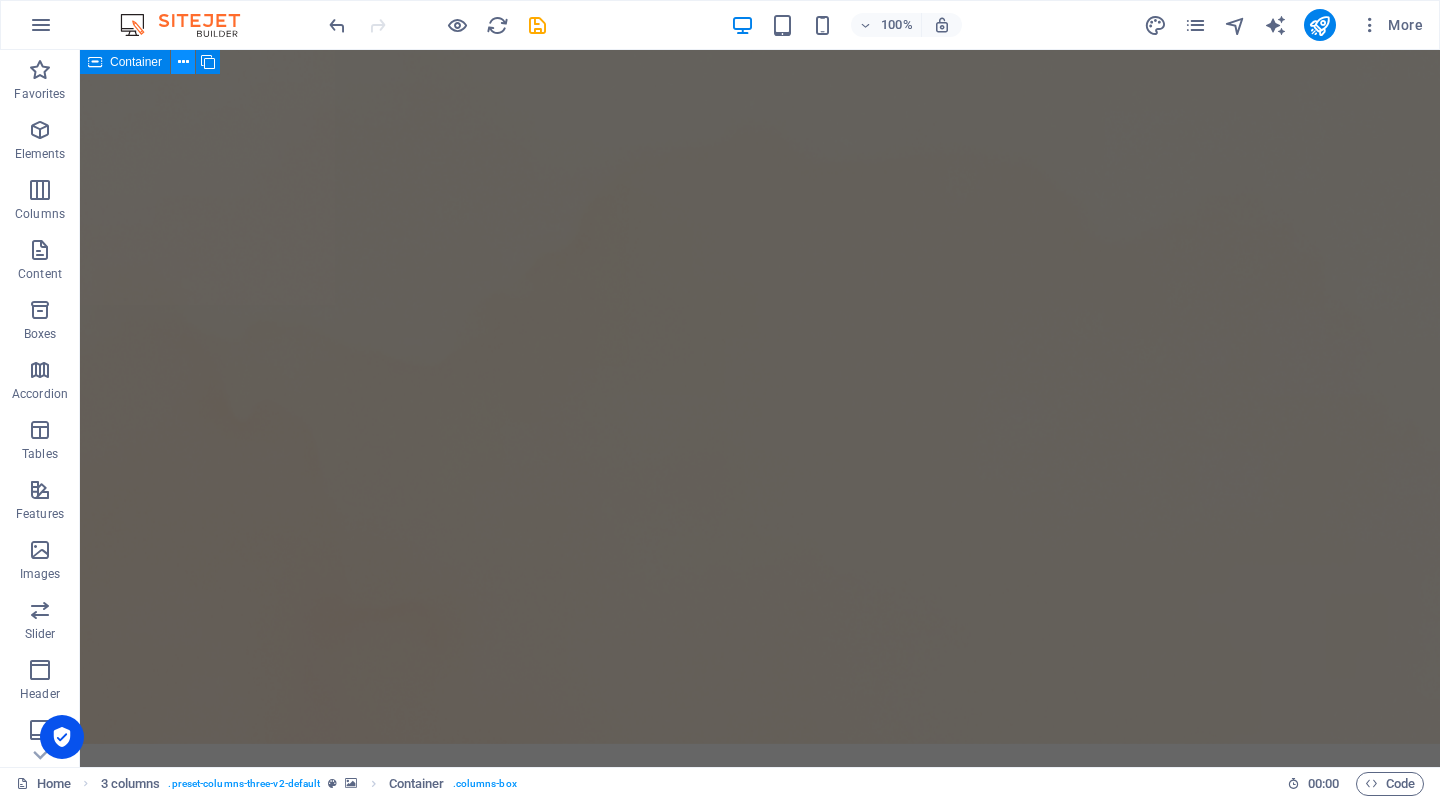 click at bounding box center (183, 62) 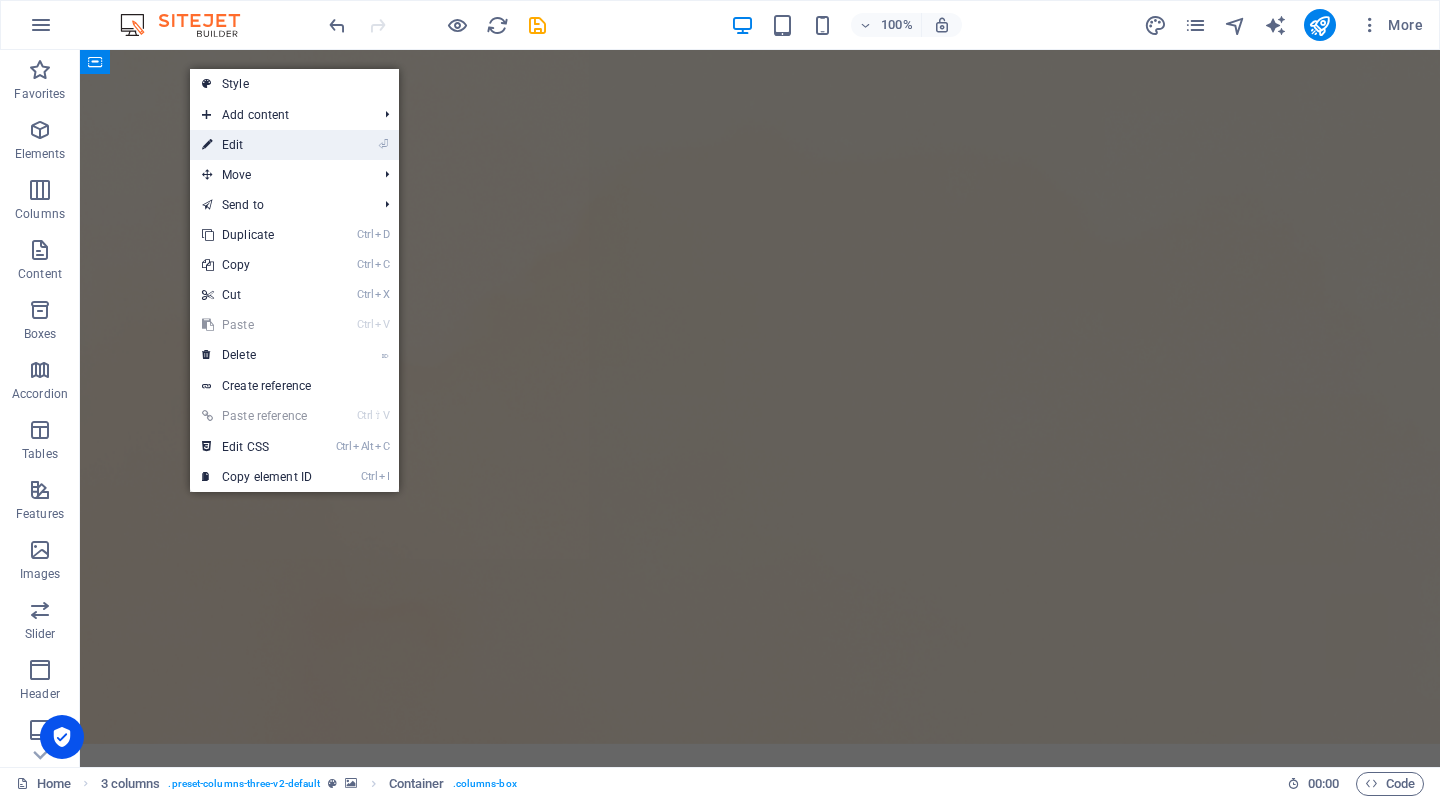 click on "⏎  Edit" at bounding box center [257, 145] 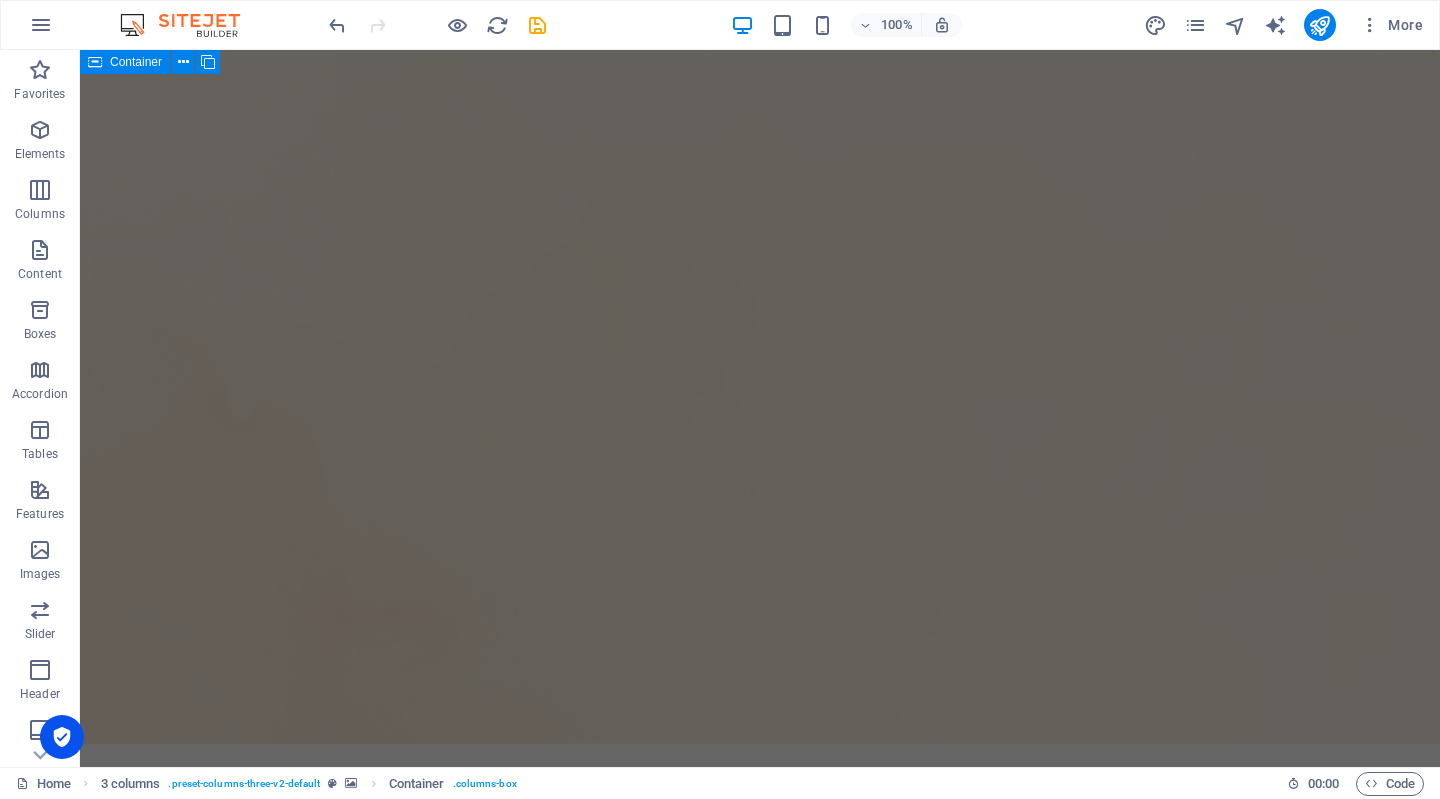 click at bounding box center (95, 62) 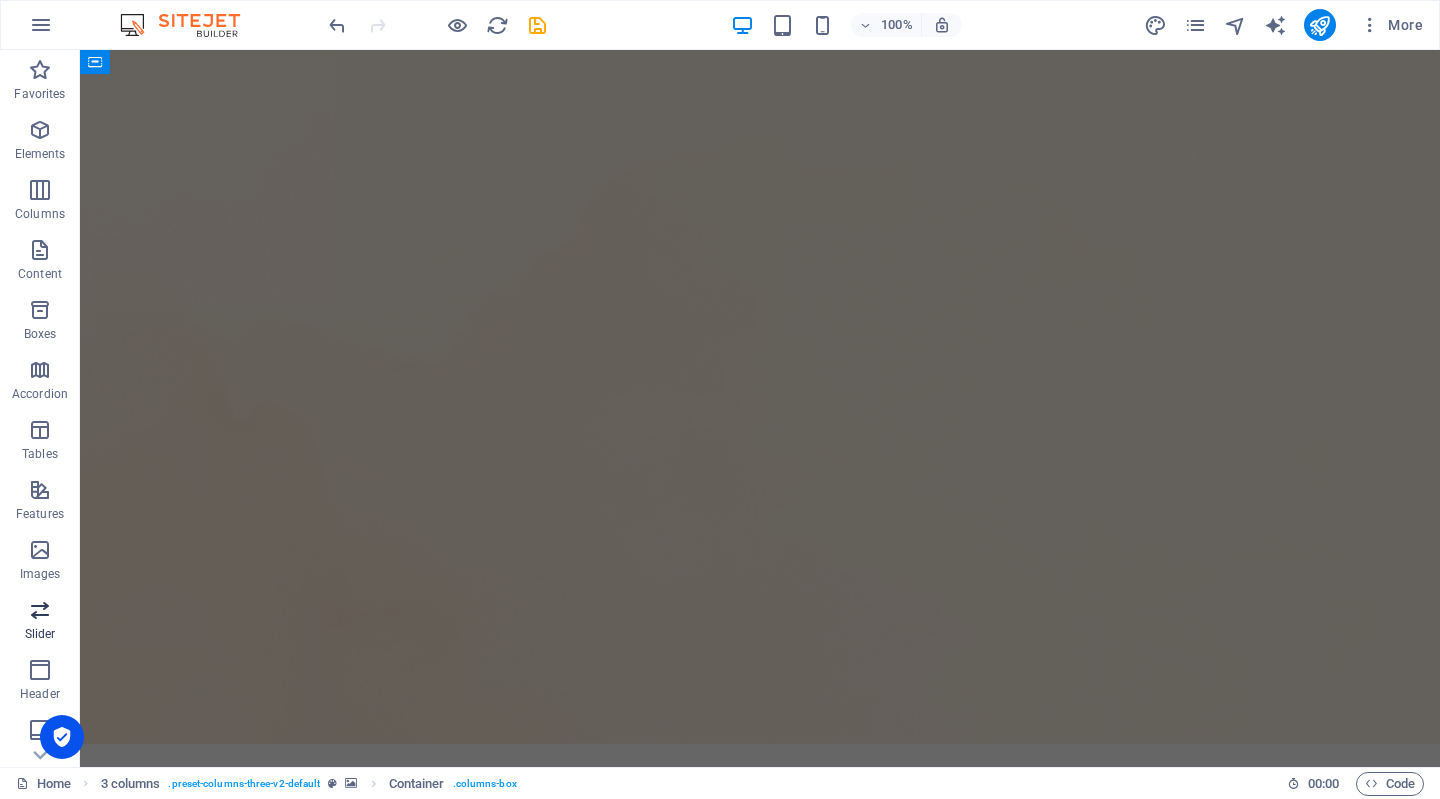 scroll, scrollTop: 182, scrollLeft: 0, axis: vertical 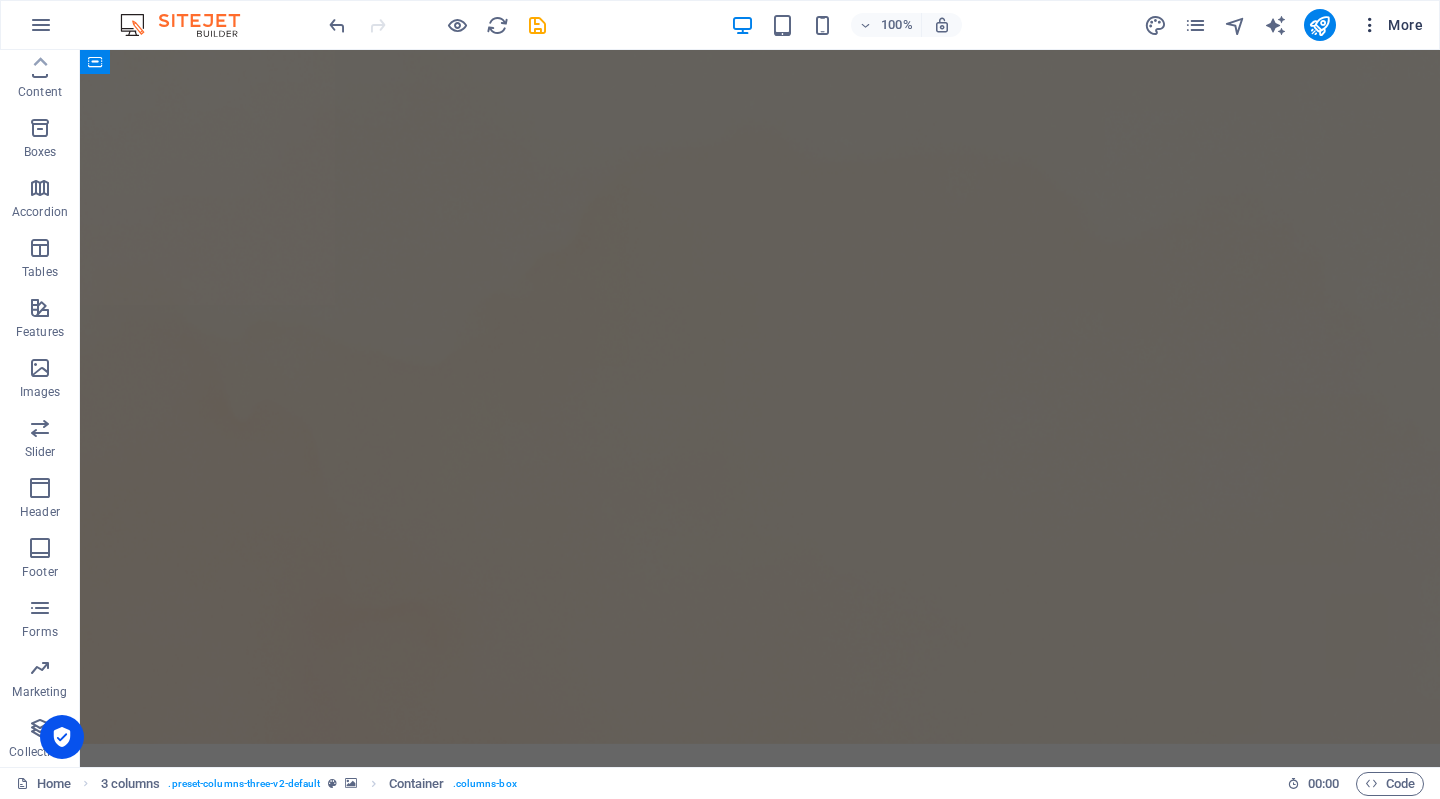 click on "More" at bounding box center (1391, 25) 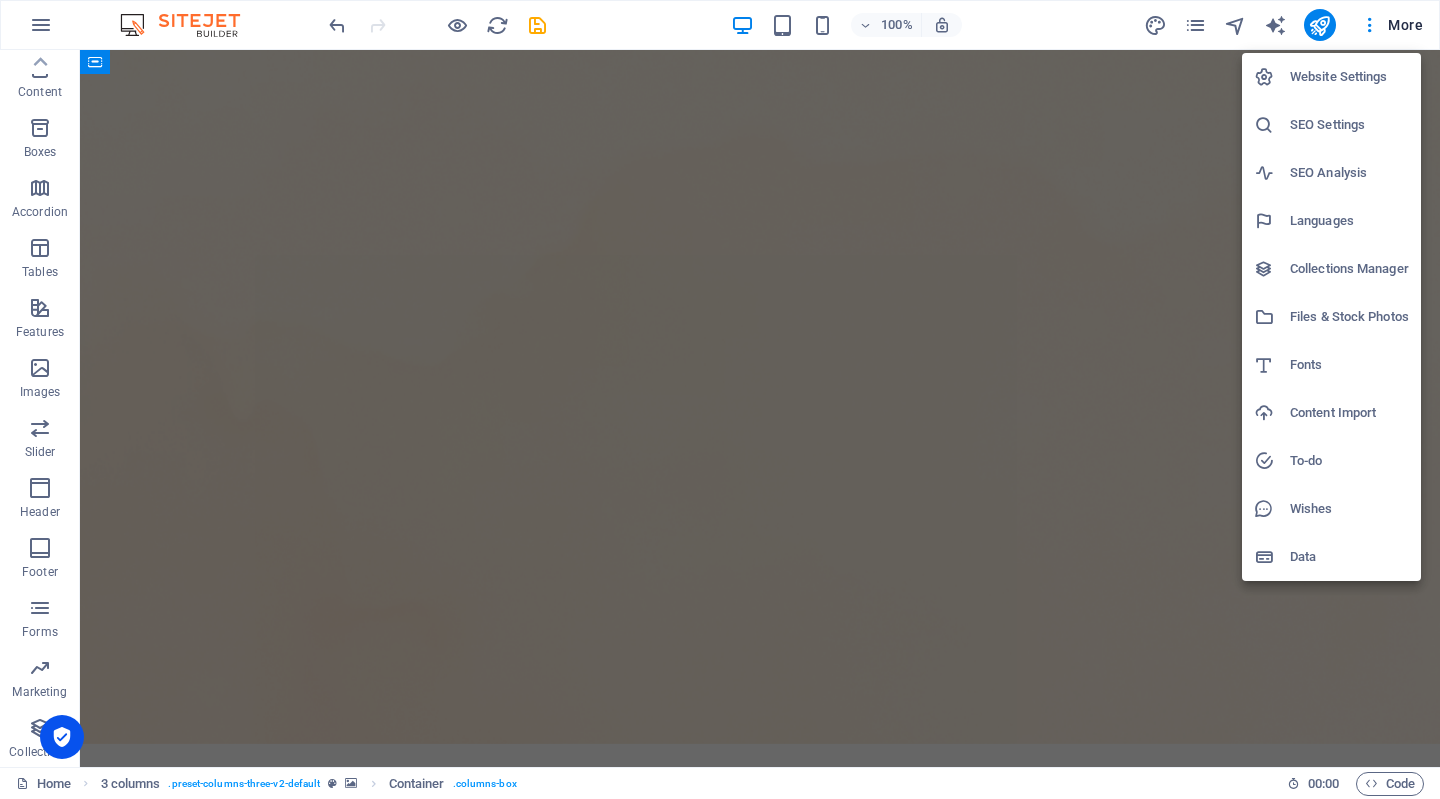 click at bounding box center [720, 399] 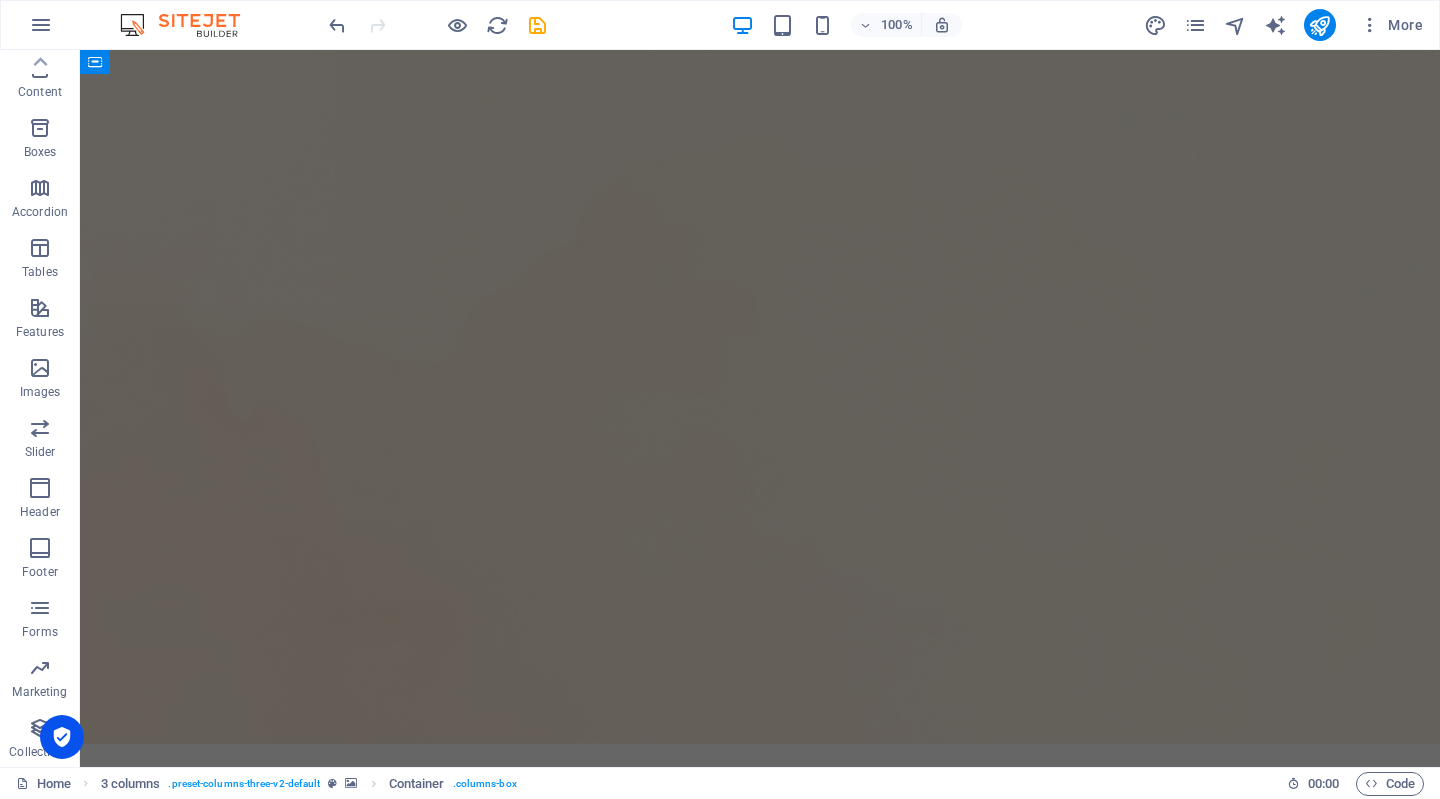click at bounding box center (1370, 25) 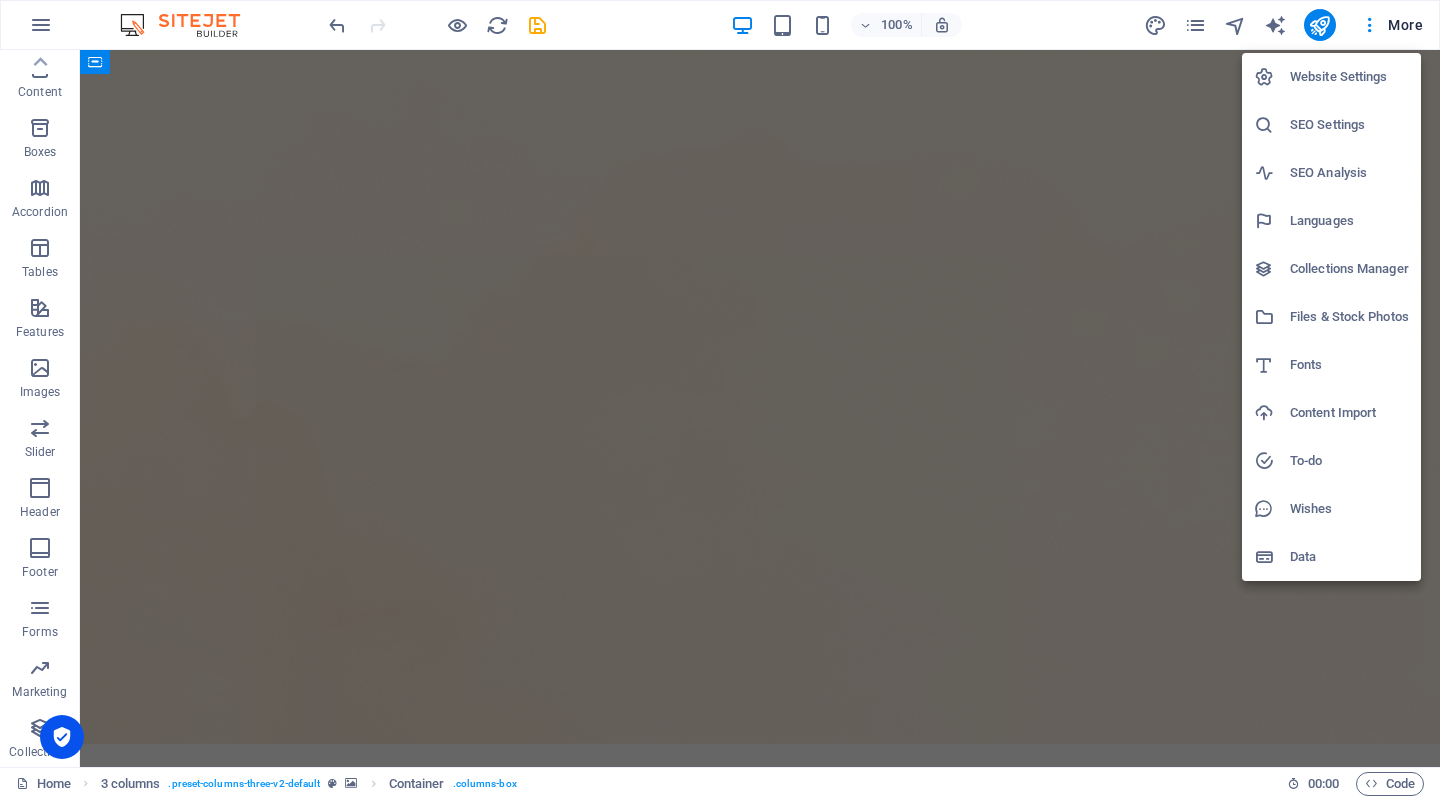 click at bounding box center [720, 399] 